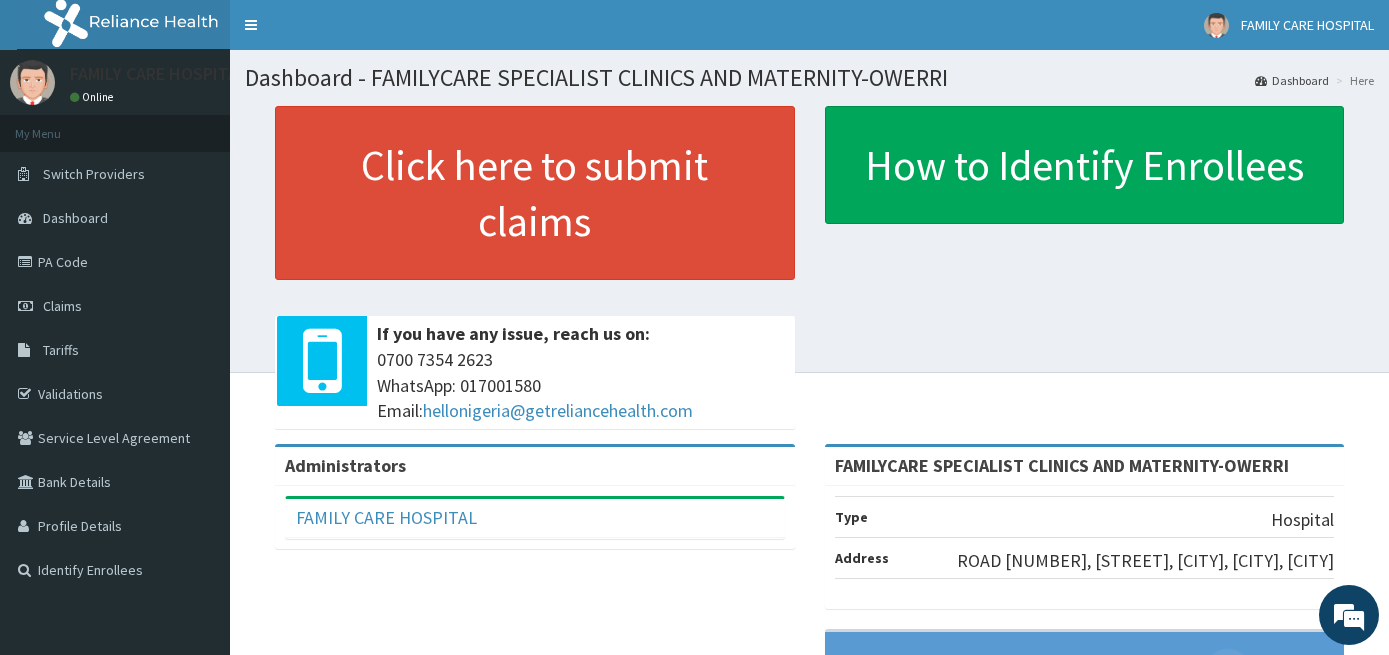 scroll, scrollTop: 0, scrollLeft: 0, axis: both 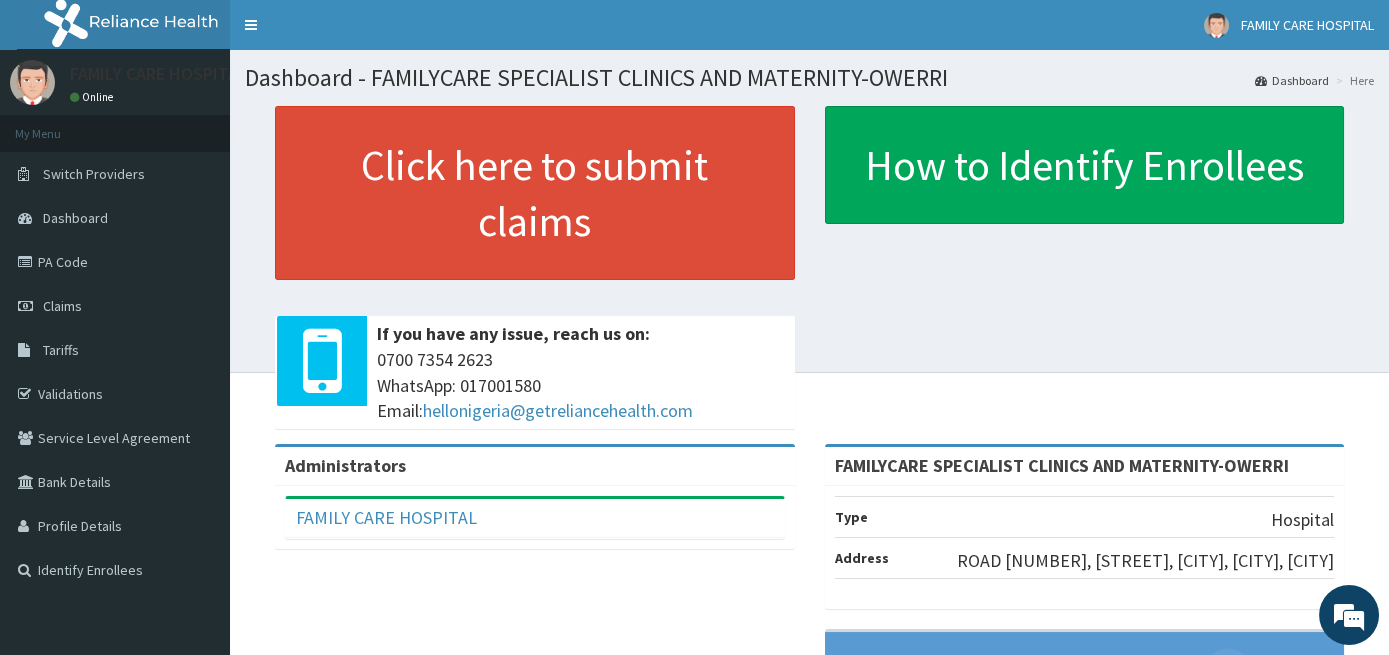click on "PA Code" at bounding box center (115, 262) 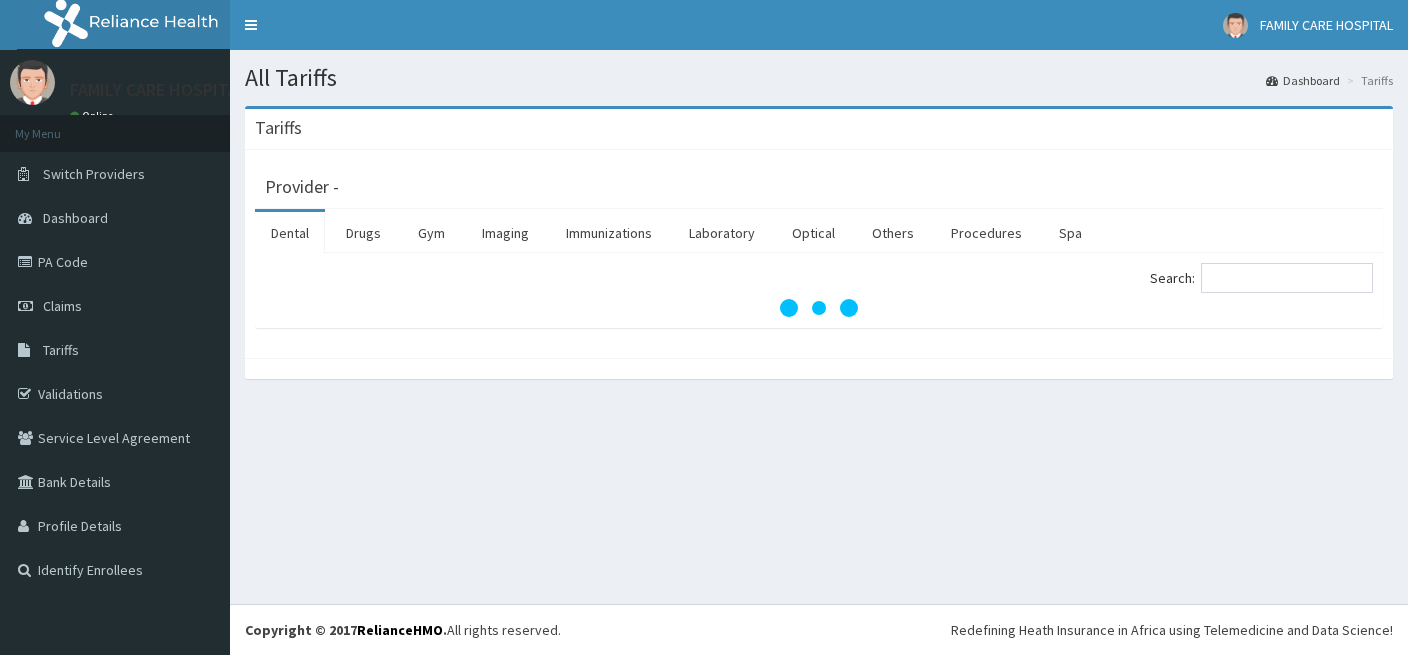scroll, scrollTop: 0, scrollLeft: 0, axis: both 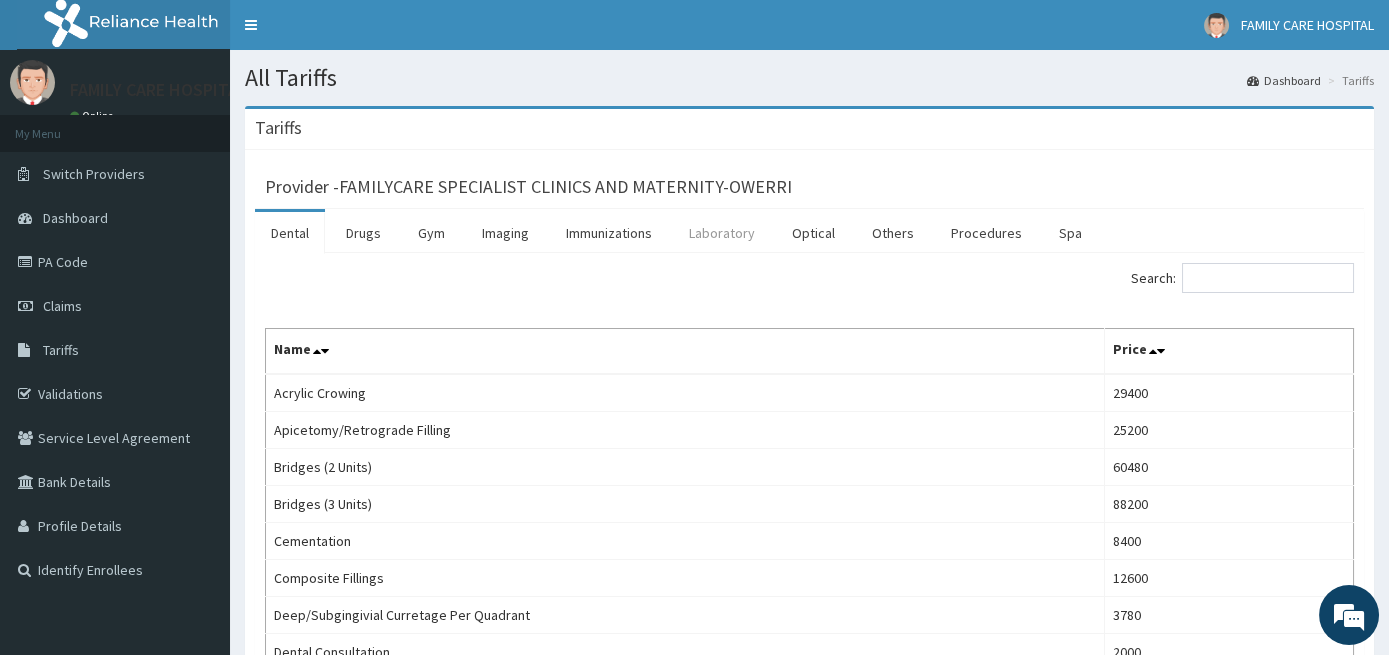 click on "Laboratory" at bounding box center [722, 233] 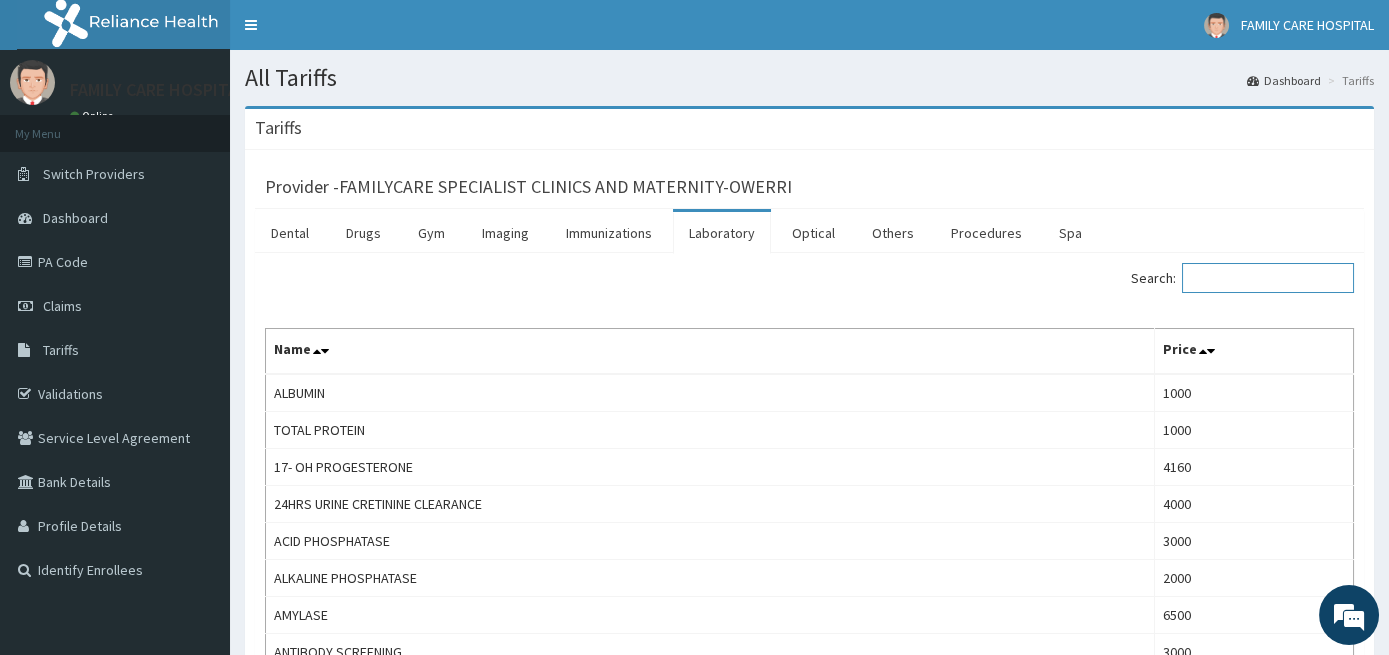 click on "Search:" at bounding box center (1268, 278) 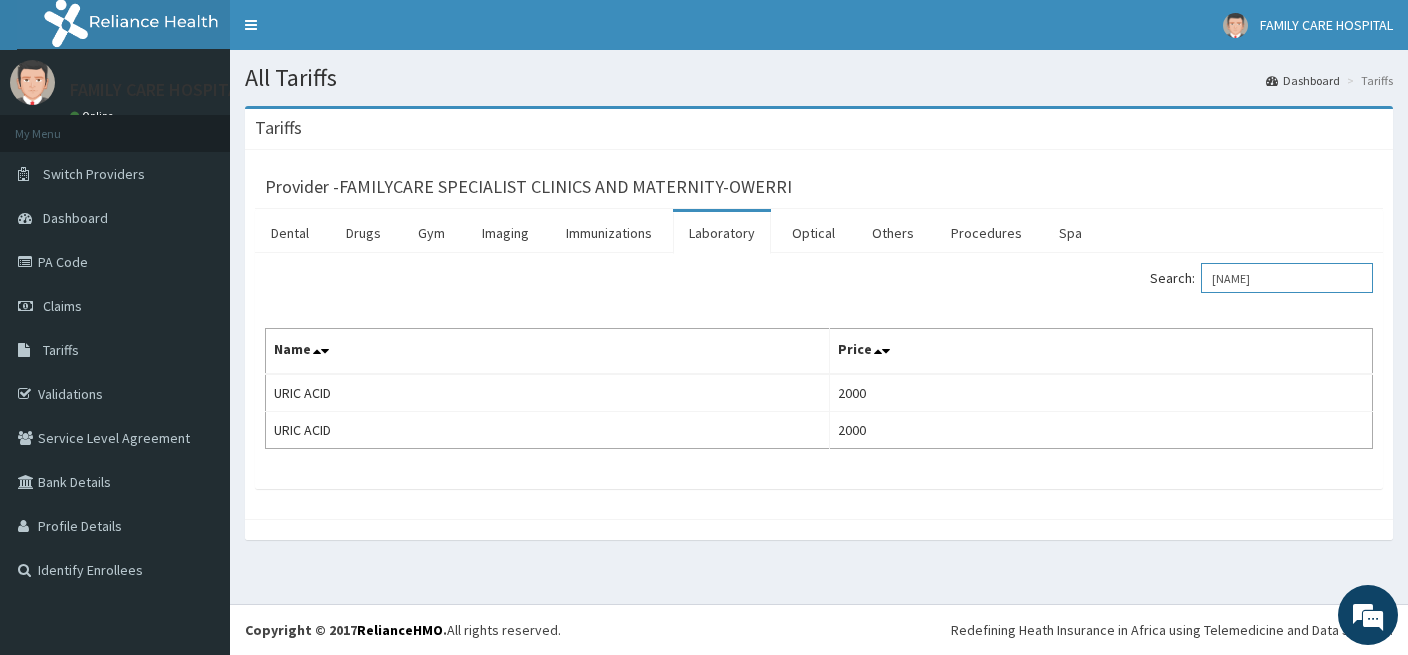 scroll, scrollTop: 0, scrollLeft: 0, axis: both 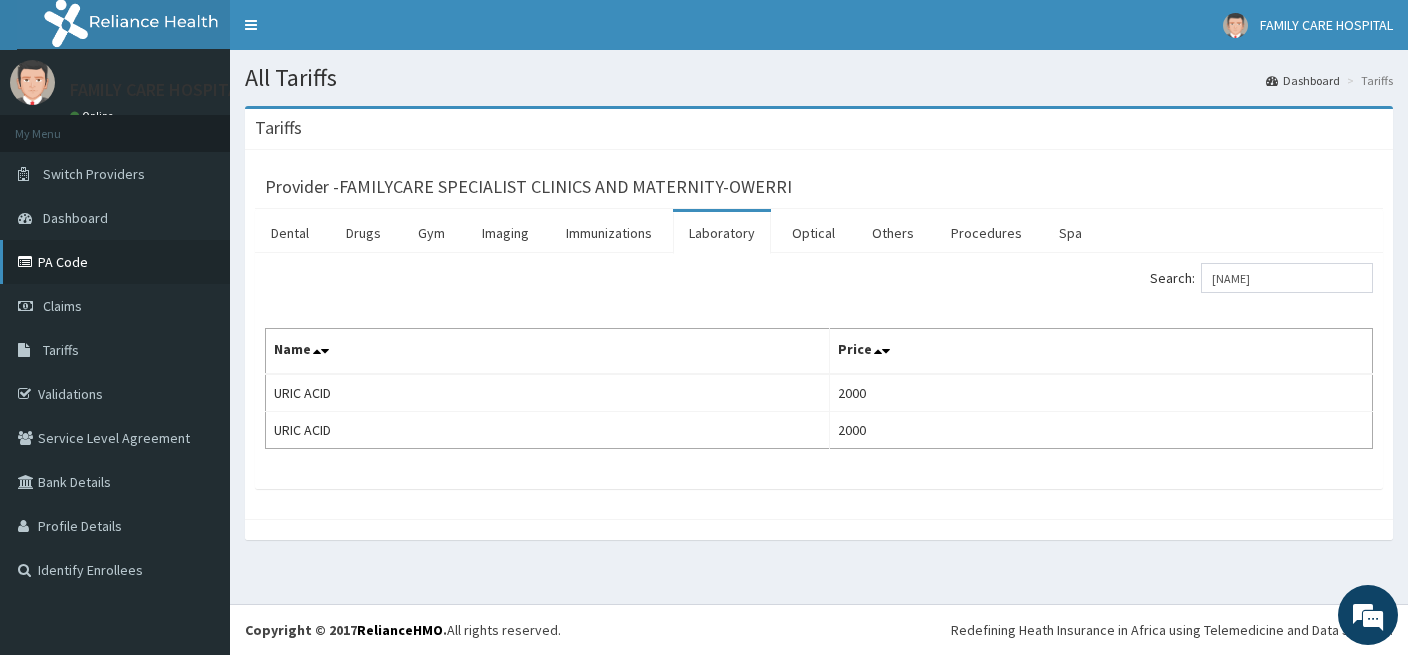 click on "PA Code" at bounding box center (115, 262) 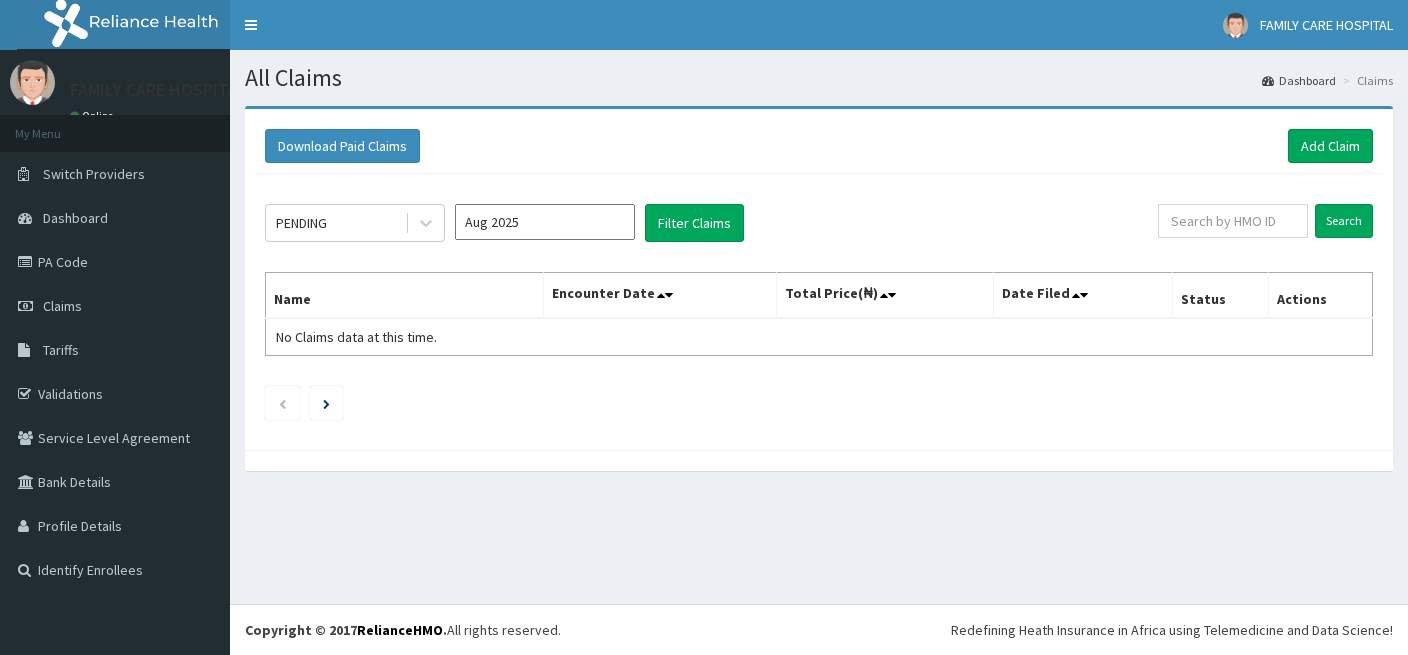 scroll, scrollTop: 0, scrollLeft: 0, axis: both 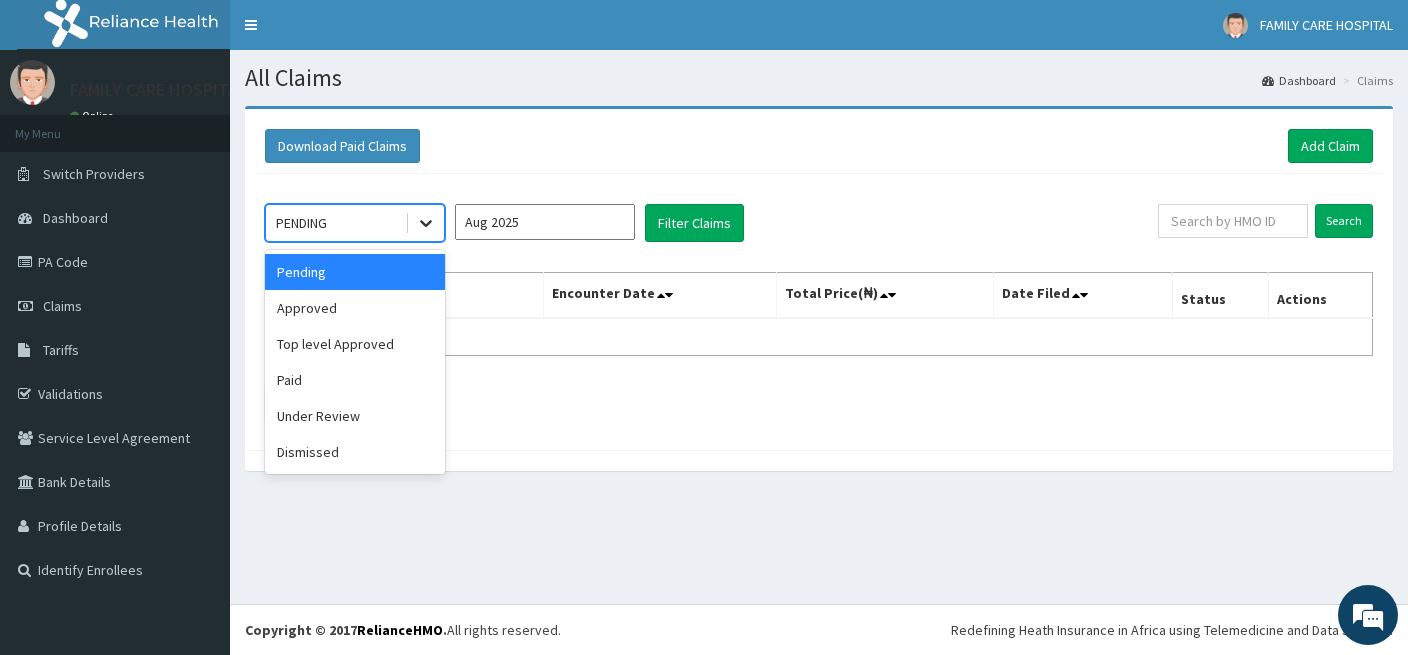 click 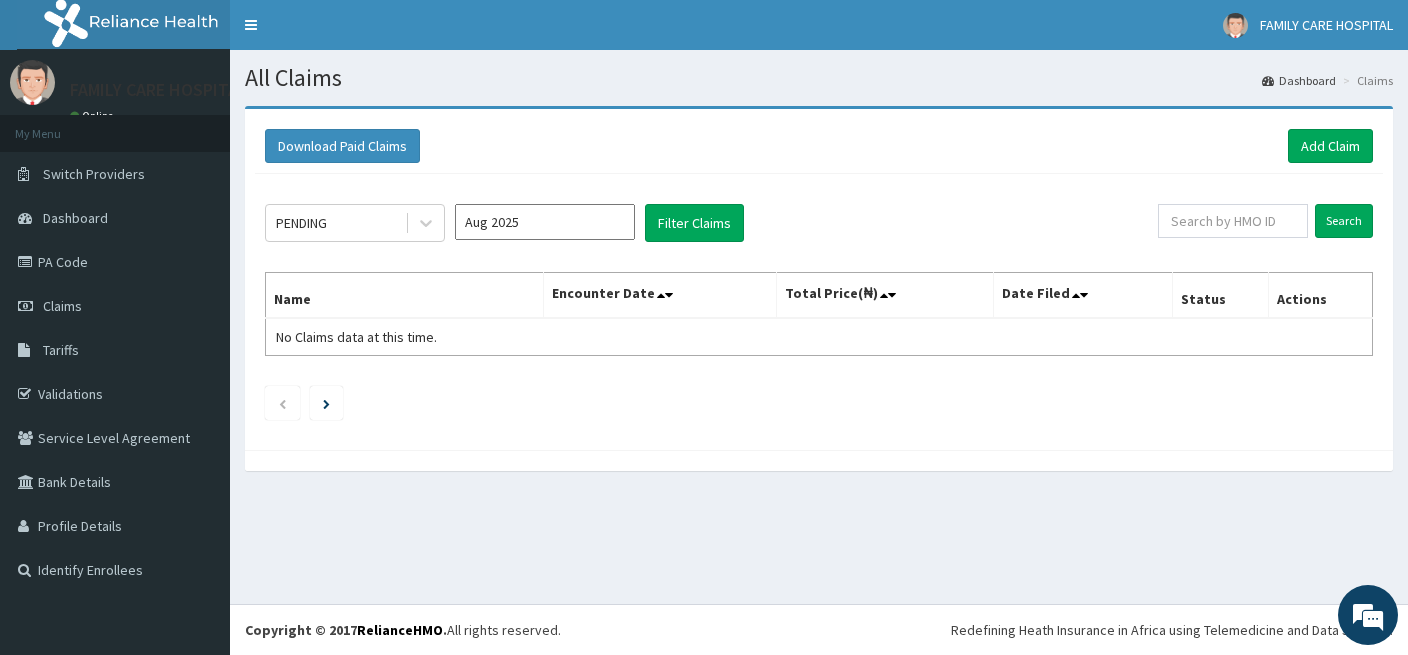 drag, startPoint x: 485, startPoint y: 242, endPoint x: 494, endPoint y: 230, distance: 15 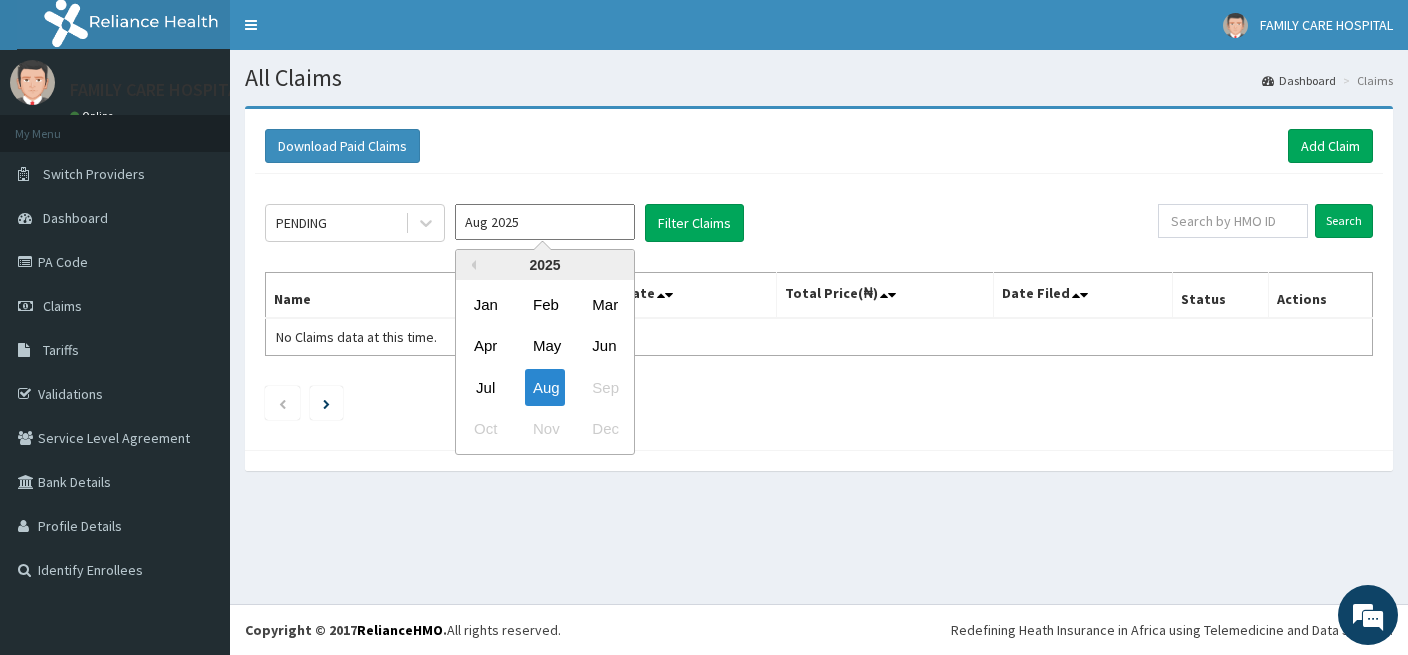 click on "Aug 2025" at bounding box center [545, 222] 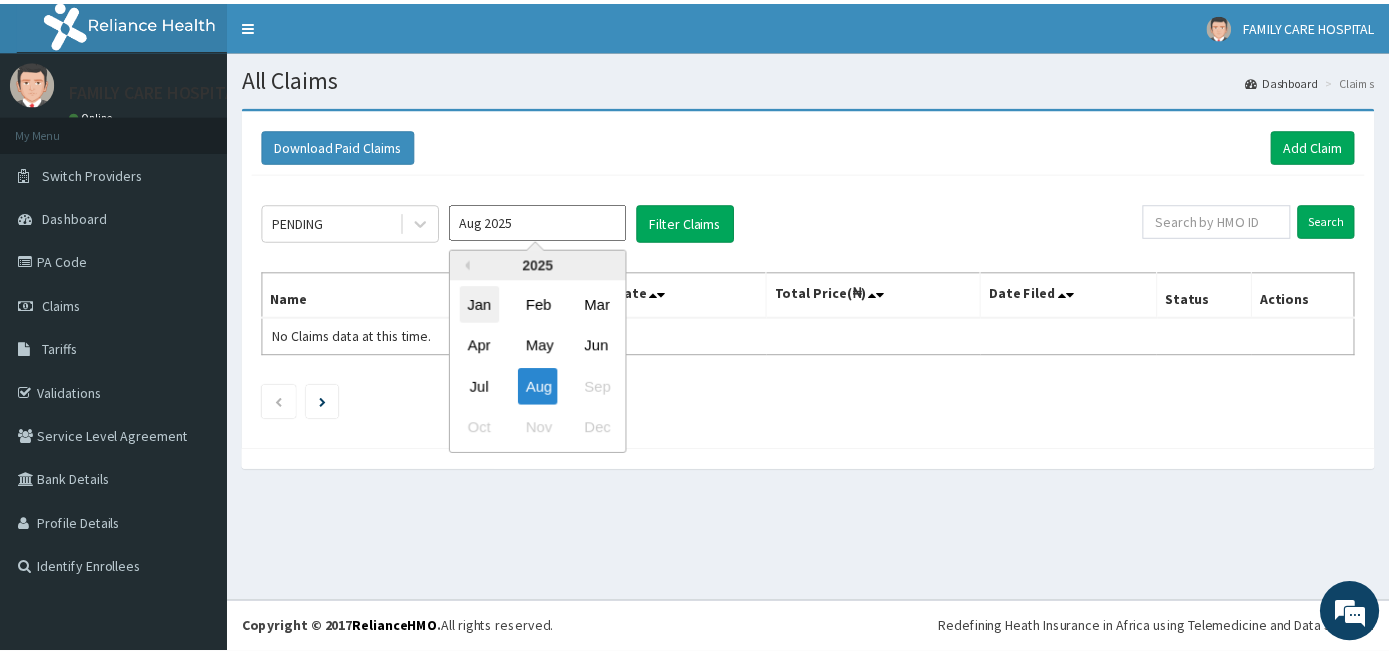 scroll, scrollTop: 0, scrollLeft: 0, axis: both 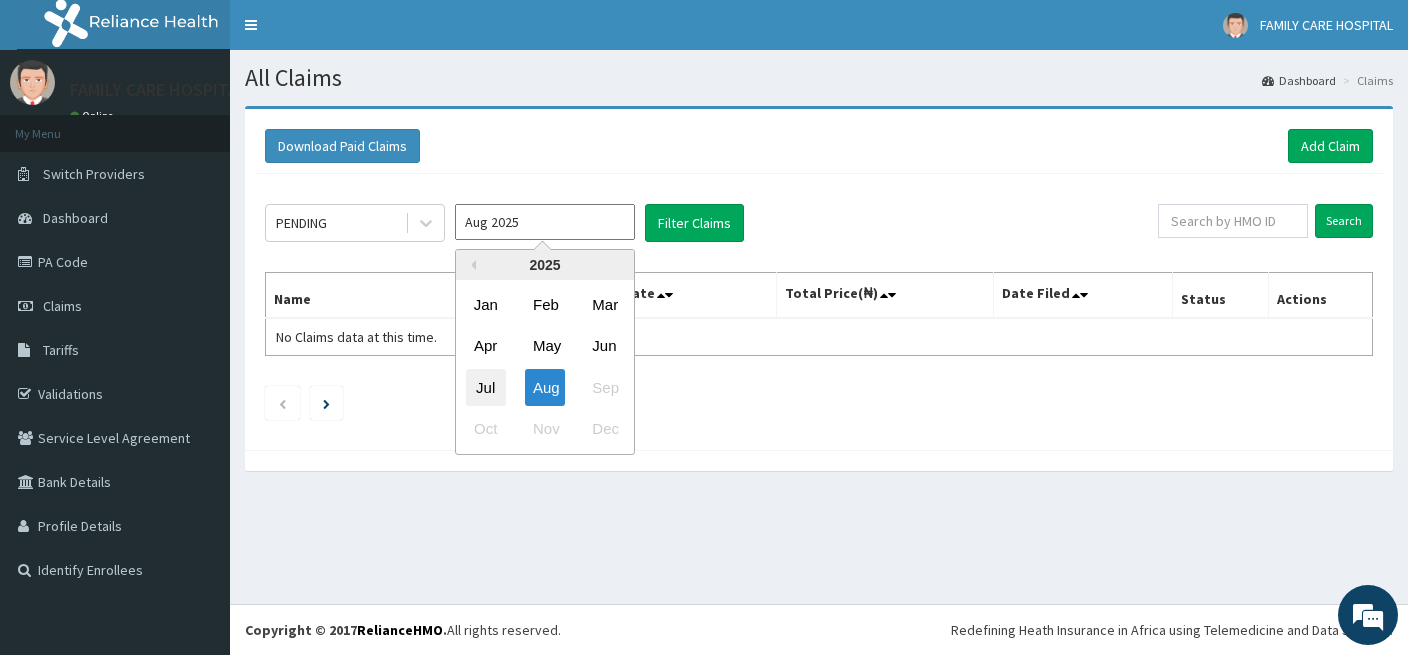 click on "Jul" at bounding box center [486, 387] 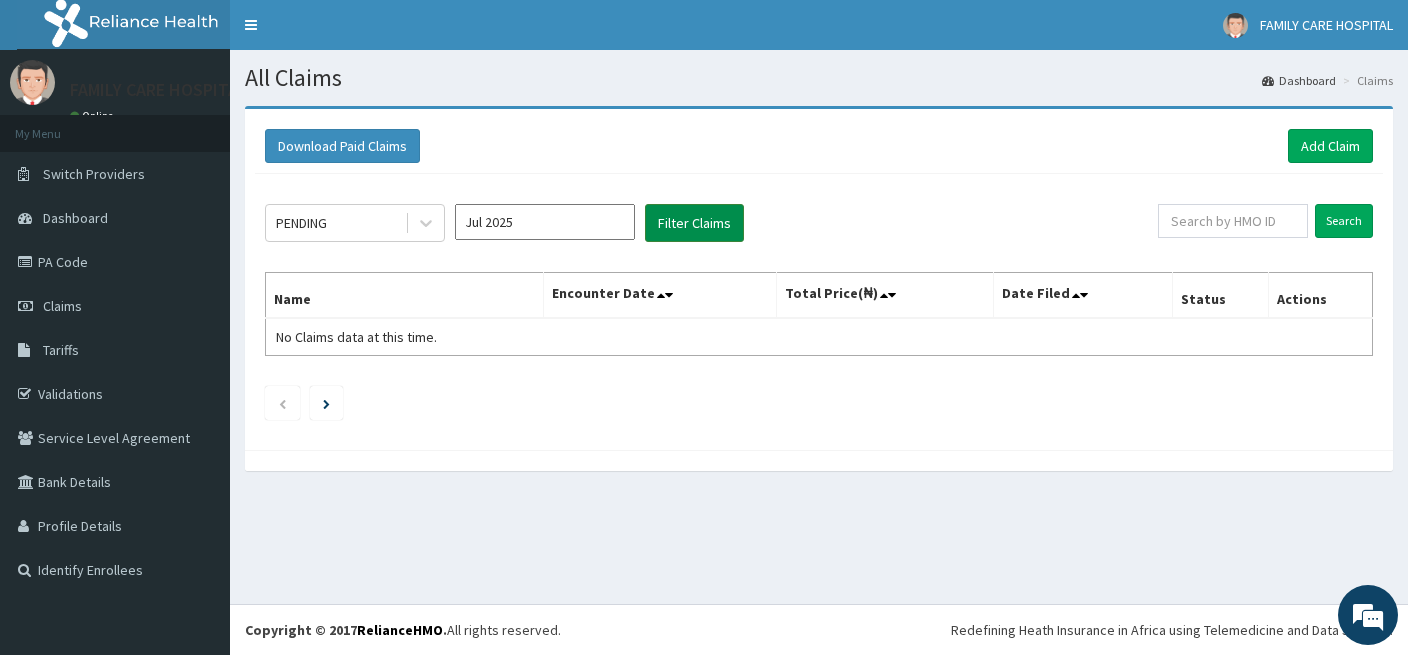 click on "Filter Claims" at bounding box center [694, 223] 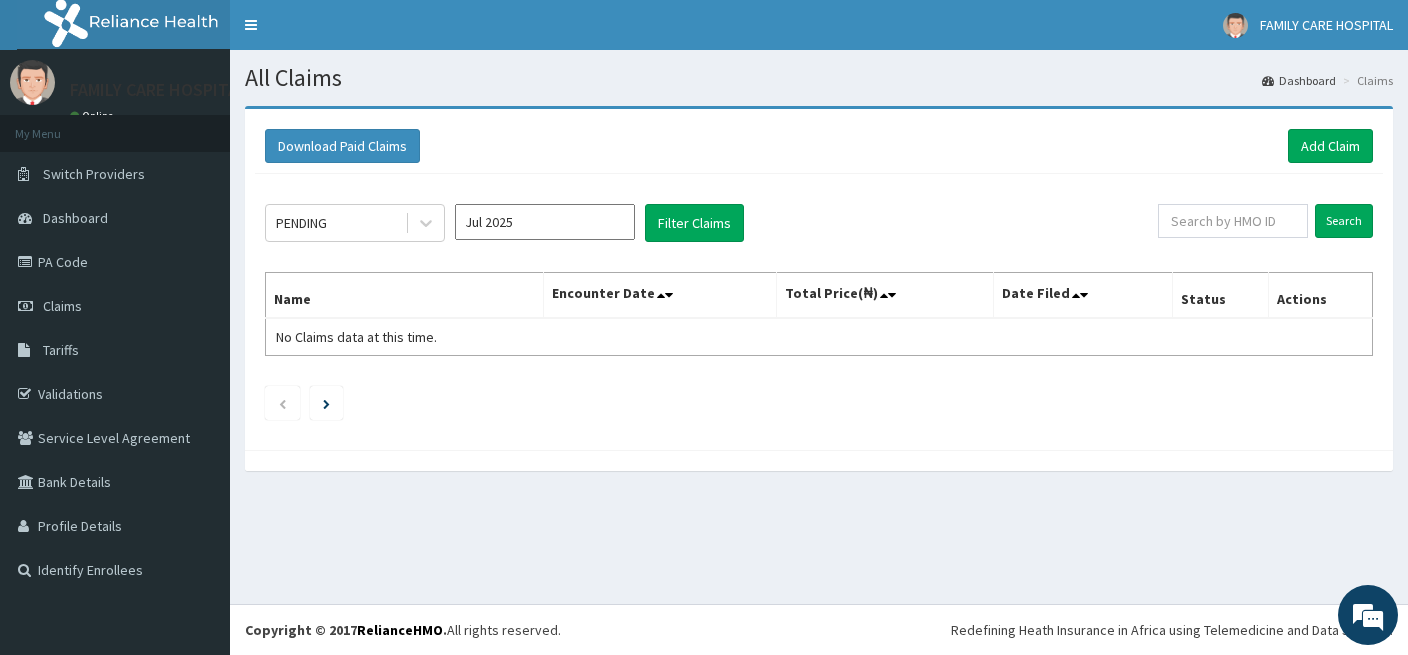 click at bounding box center (819, 403) 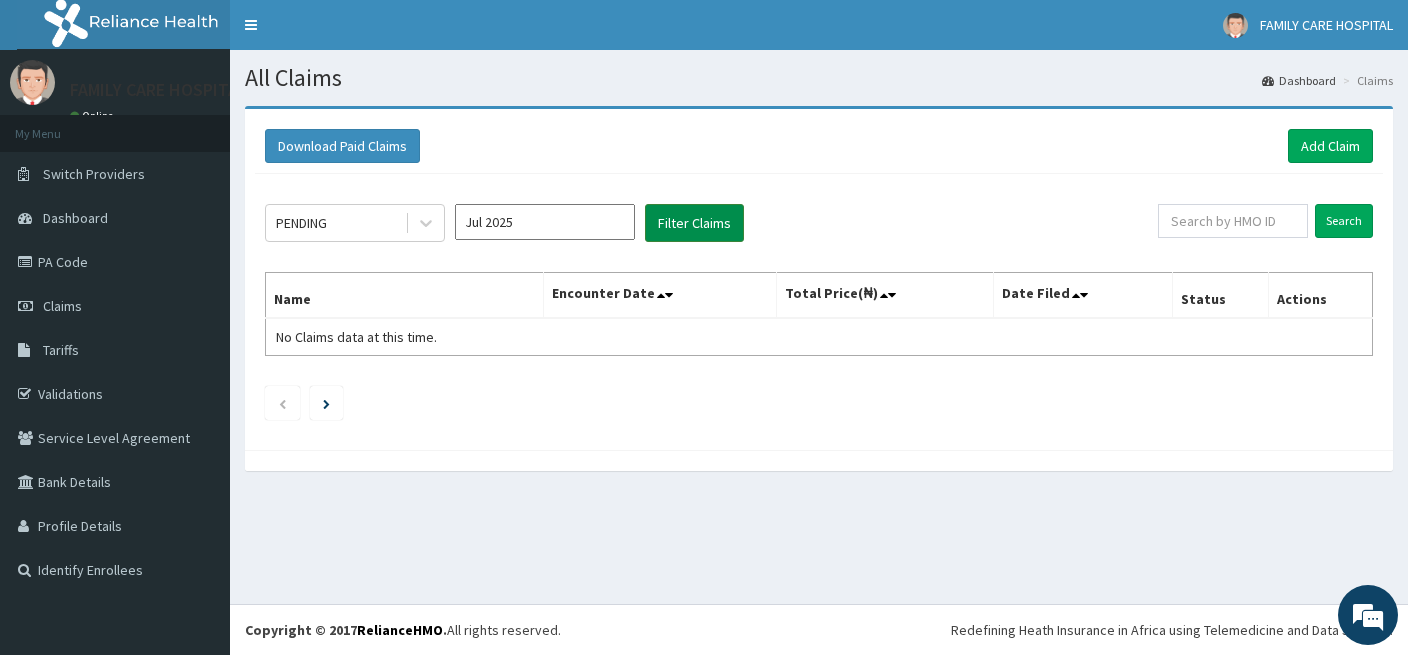 click on "Filter Claims" at bounding box center [694, 223] 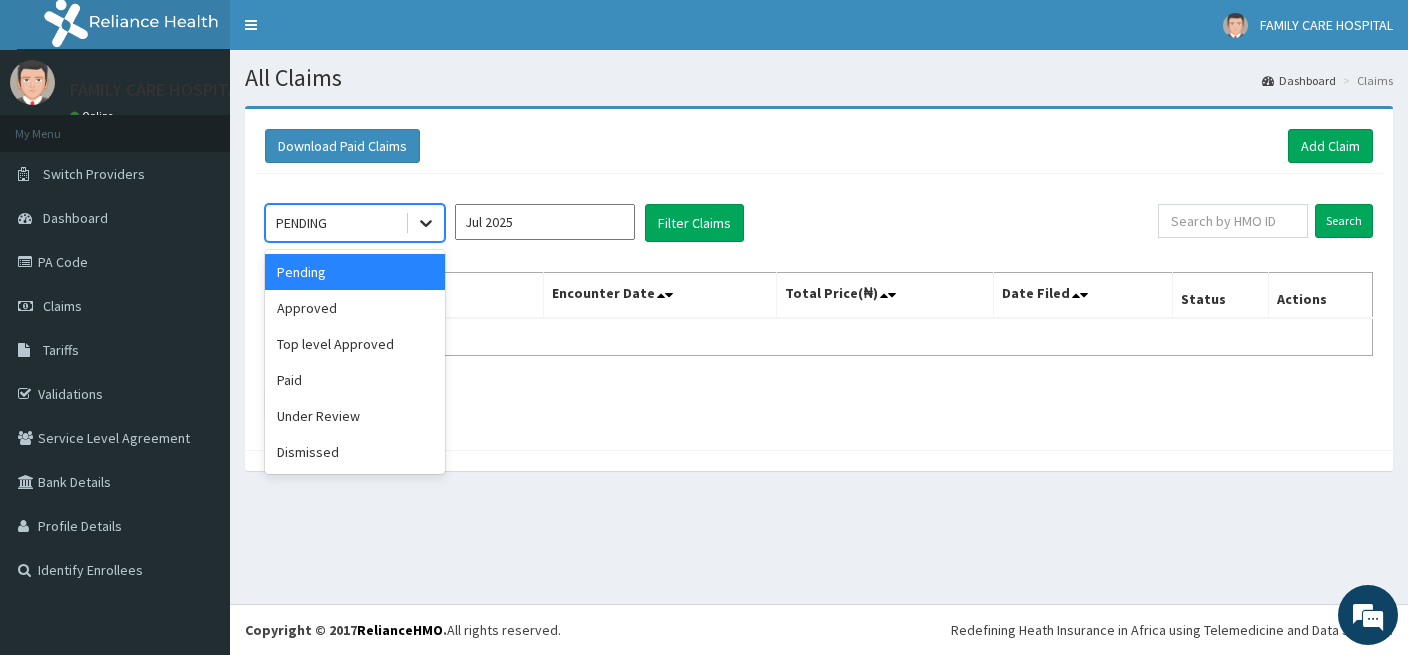 click 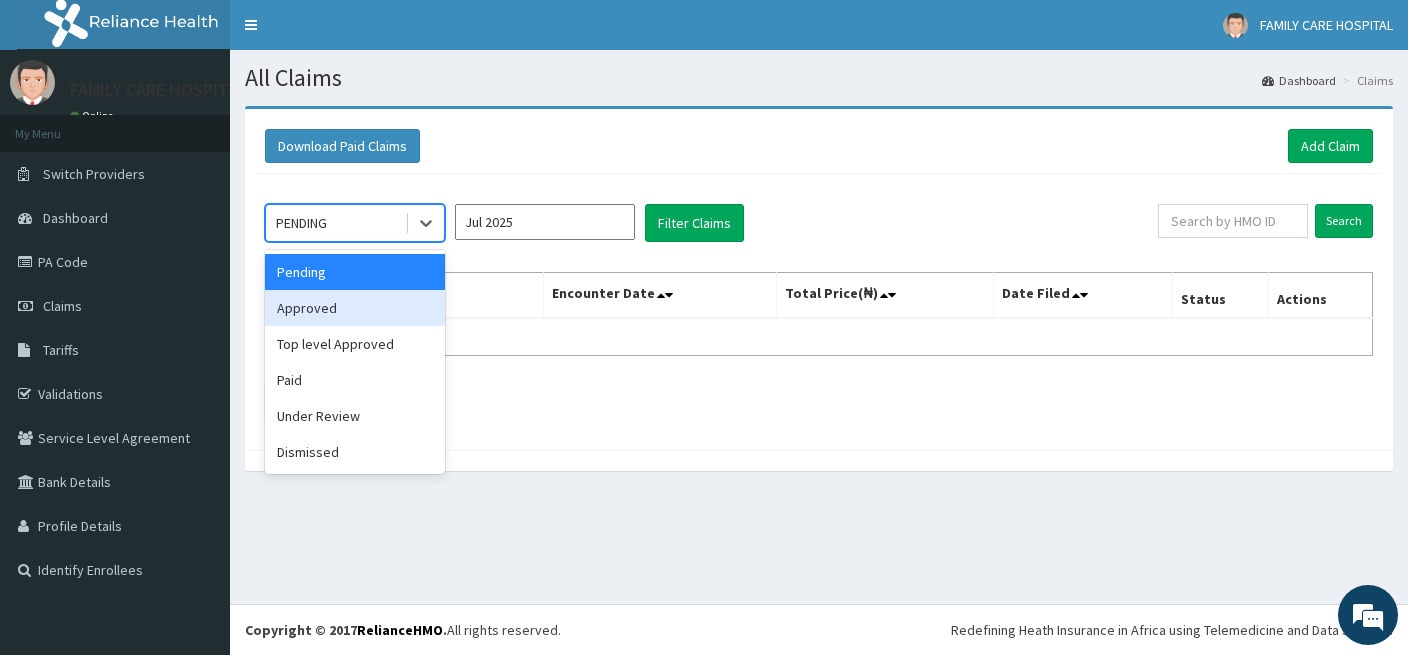 click on "Approved" at bounding box center [355, 308] 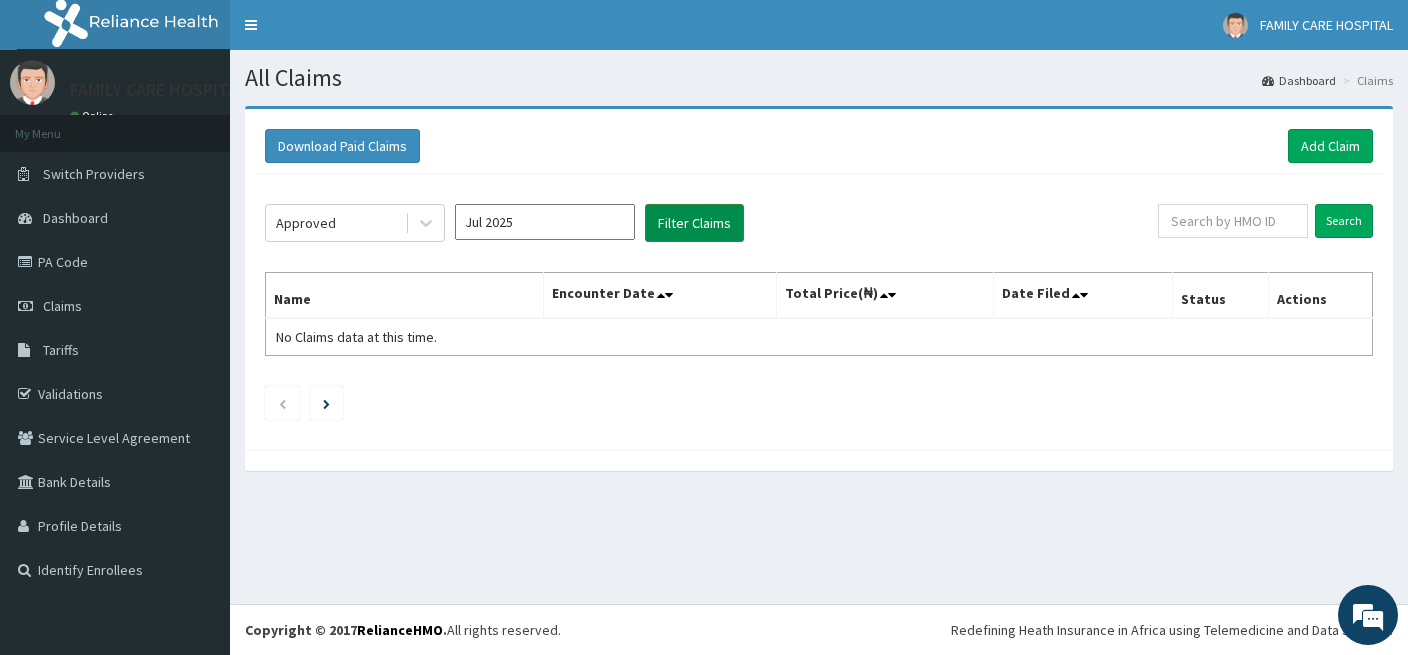 click on "Filter Claims" at bounding box center (694, 223) 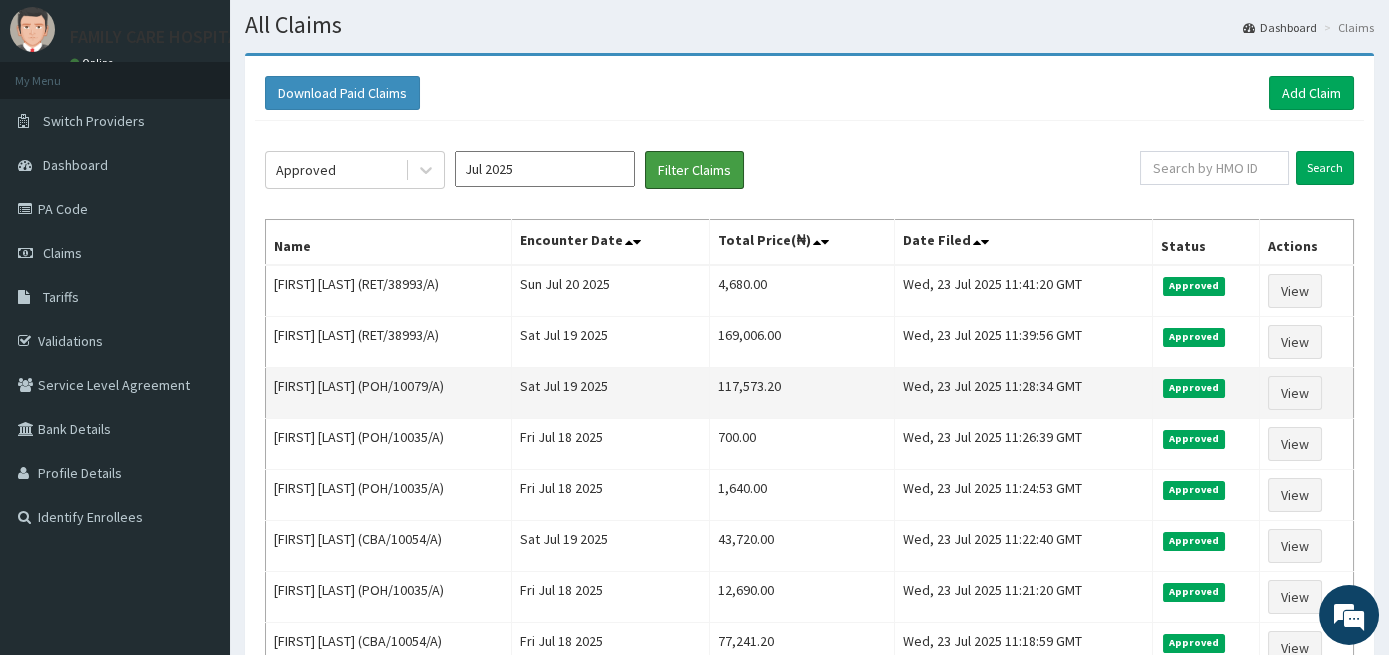 scroll, scrollTop: 17, scrollLeft: 0, axis: vertical 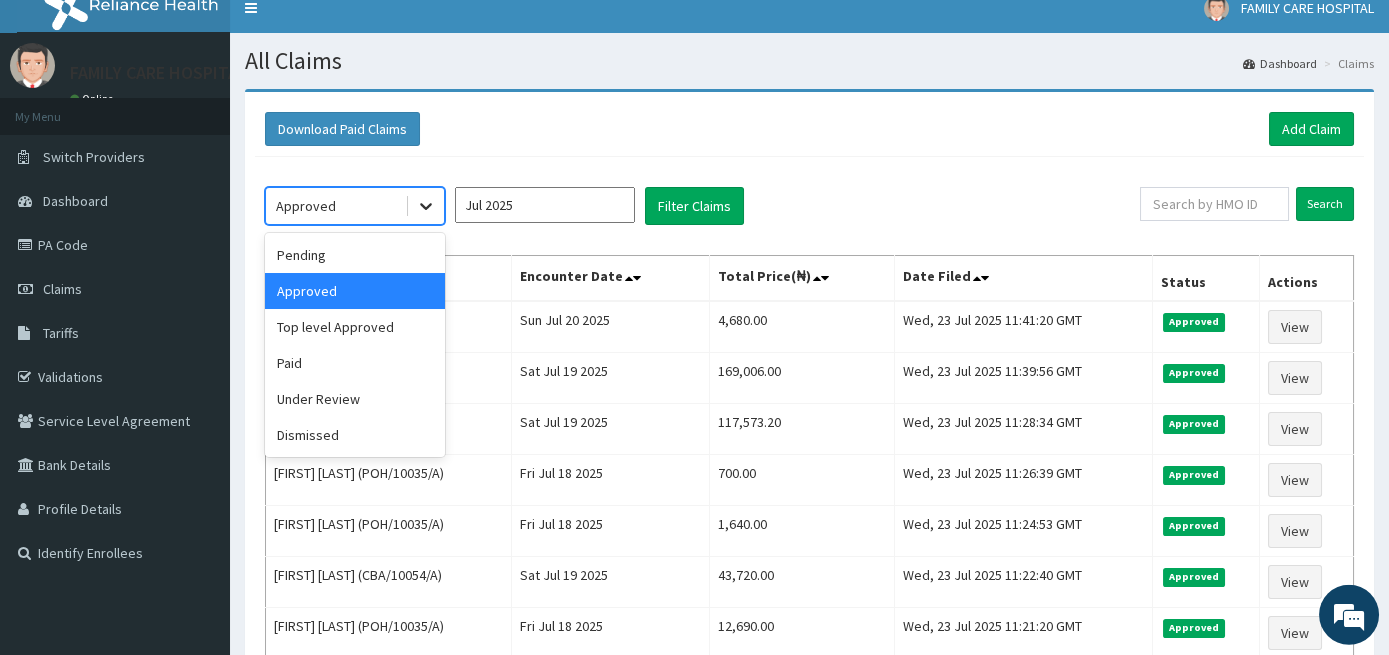 click 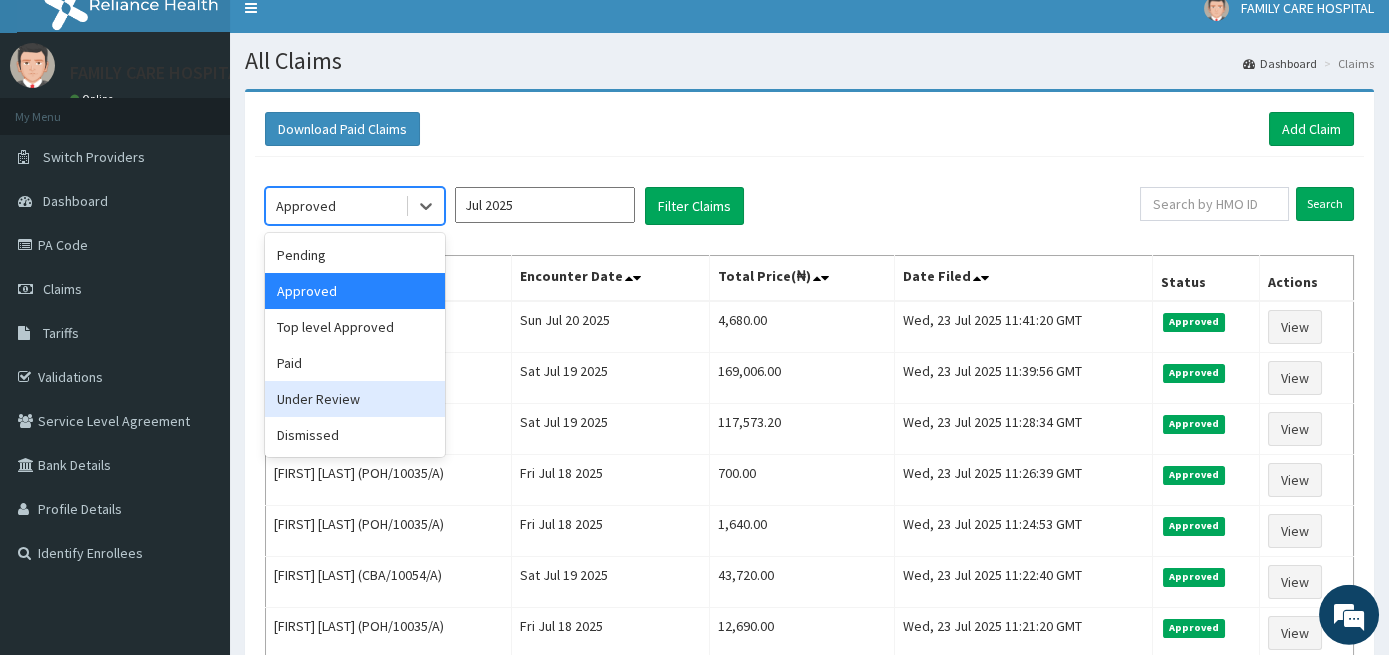 click on "Under Review" at bounding box center [355, 399] 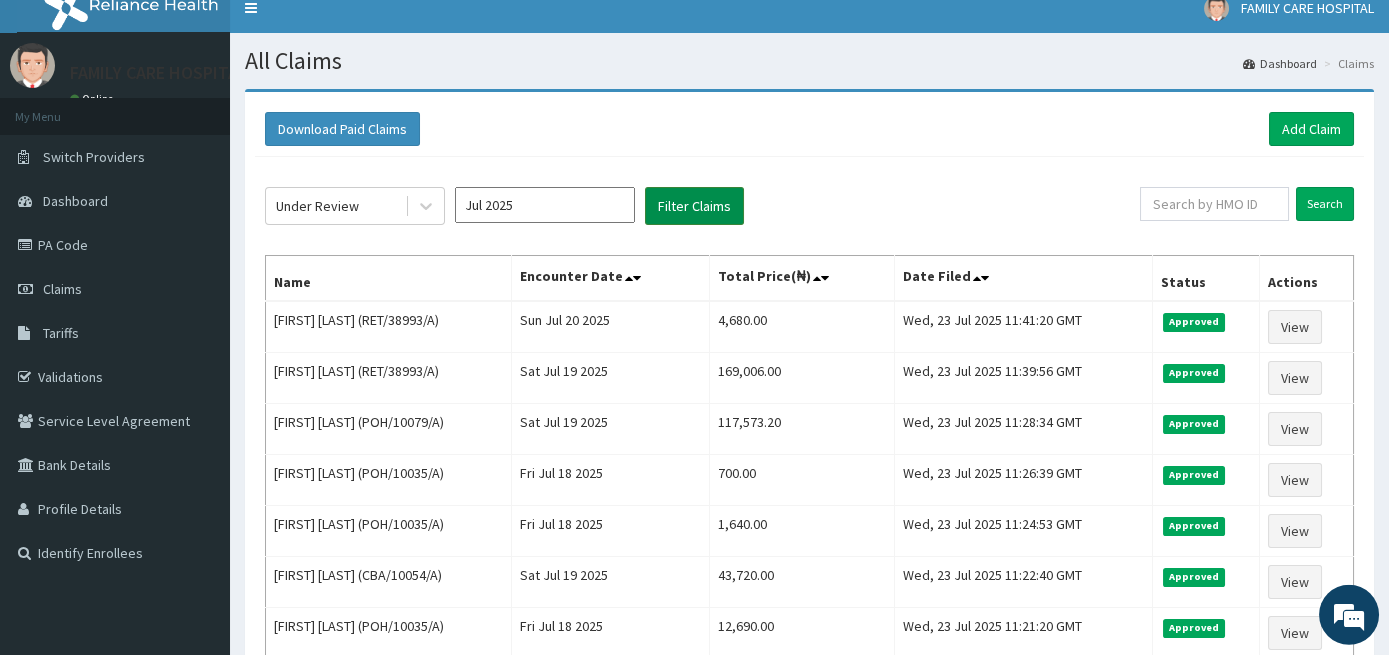 click on "Filter Claims" at bounding box center (694, 206) 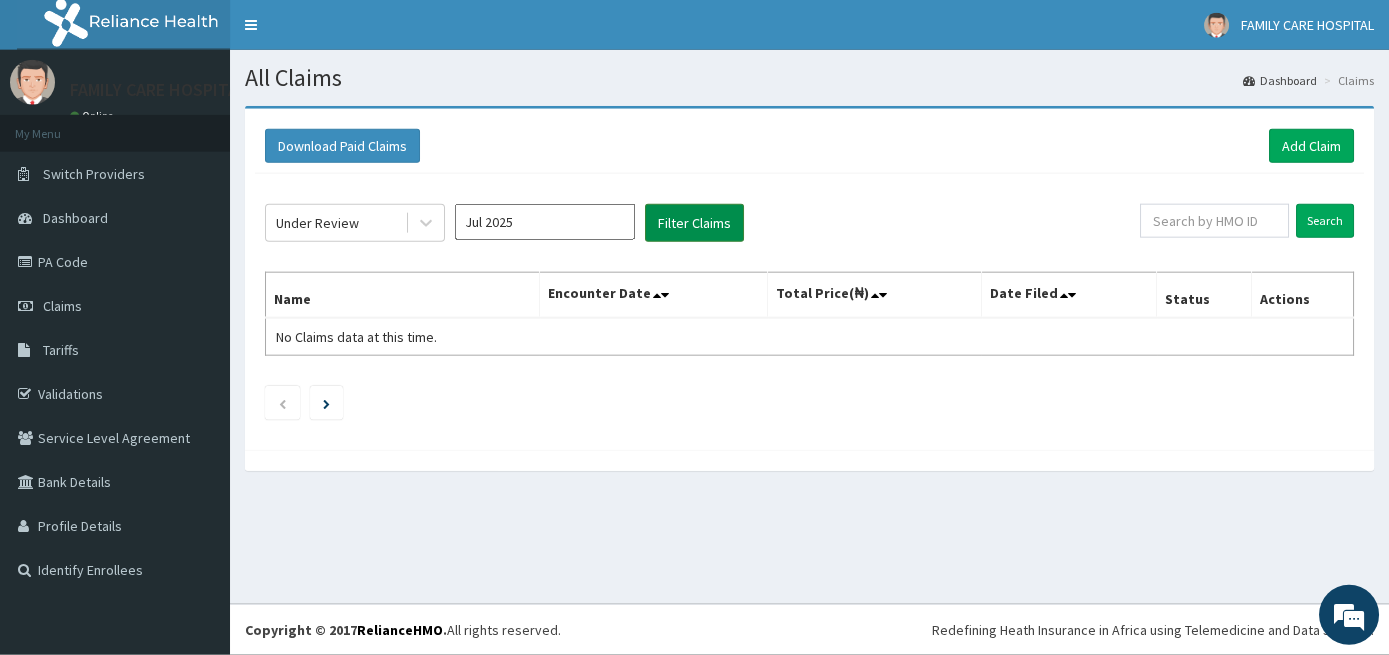 scroll, scrollTop: 0, scrollLeft: 0, axis: both 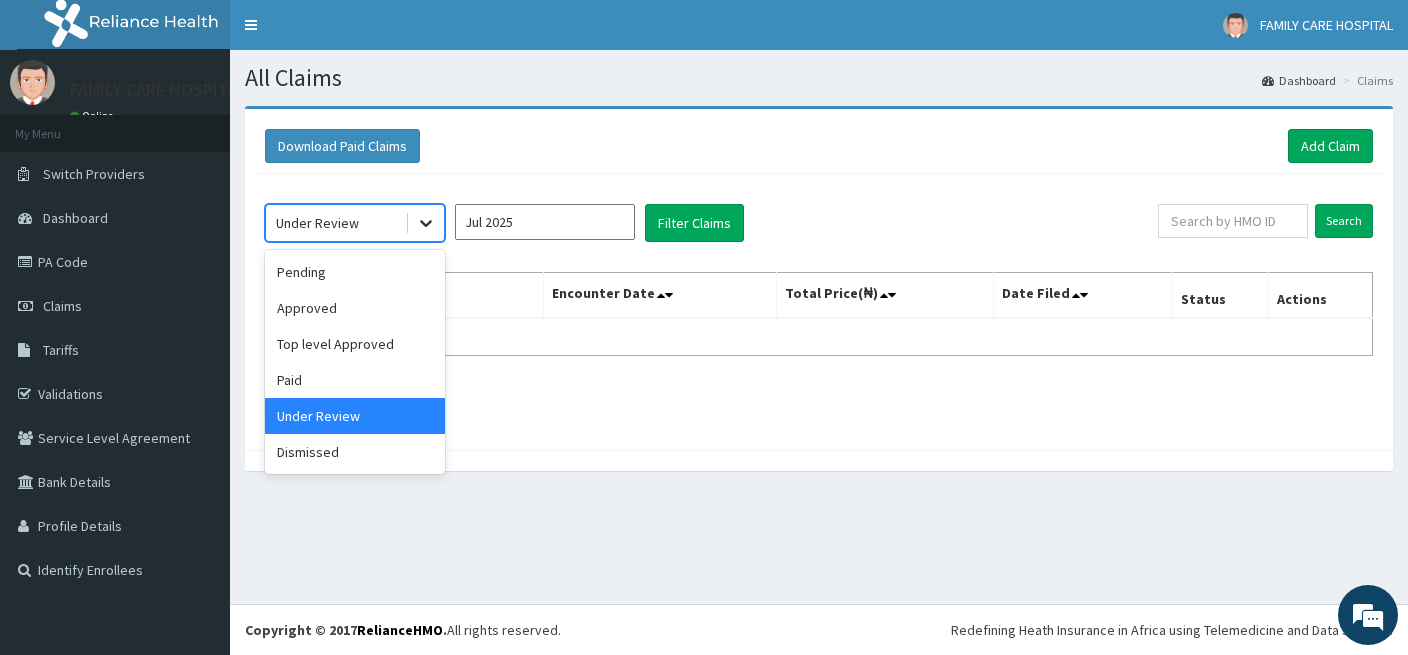 click 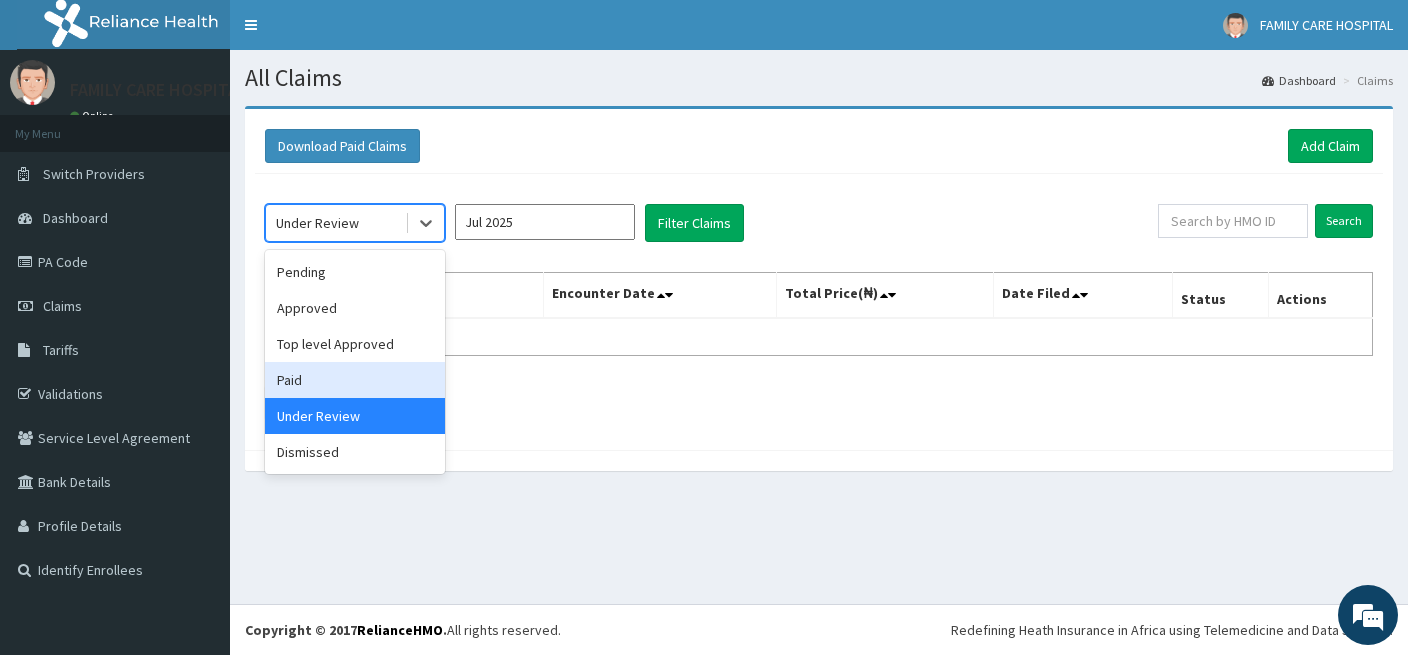 click on "Paid" at bounding box center [355, 380] 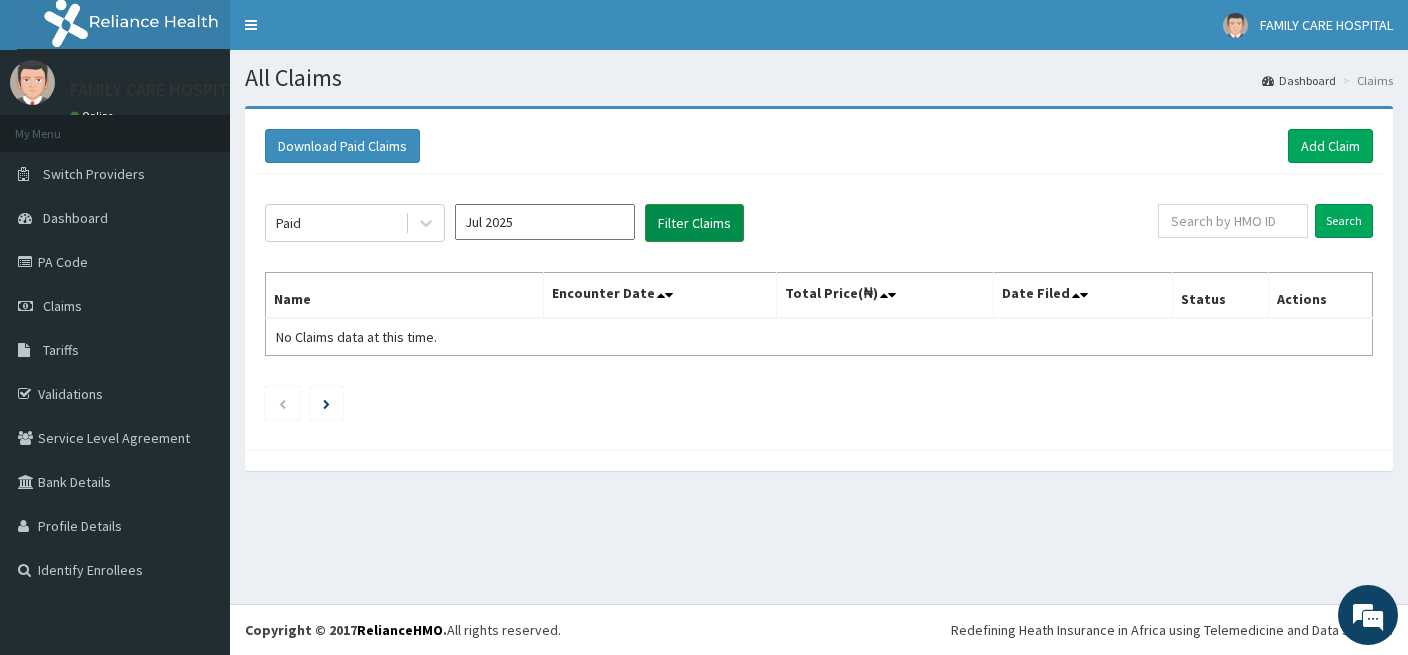 click on "Filter Claims" at bounding box center (694, 223) 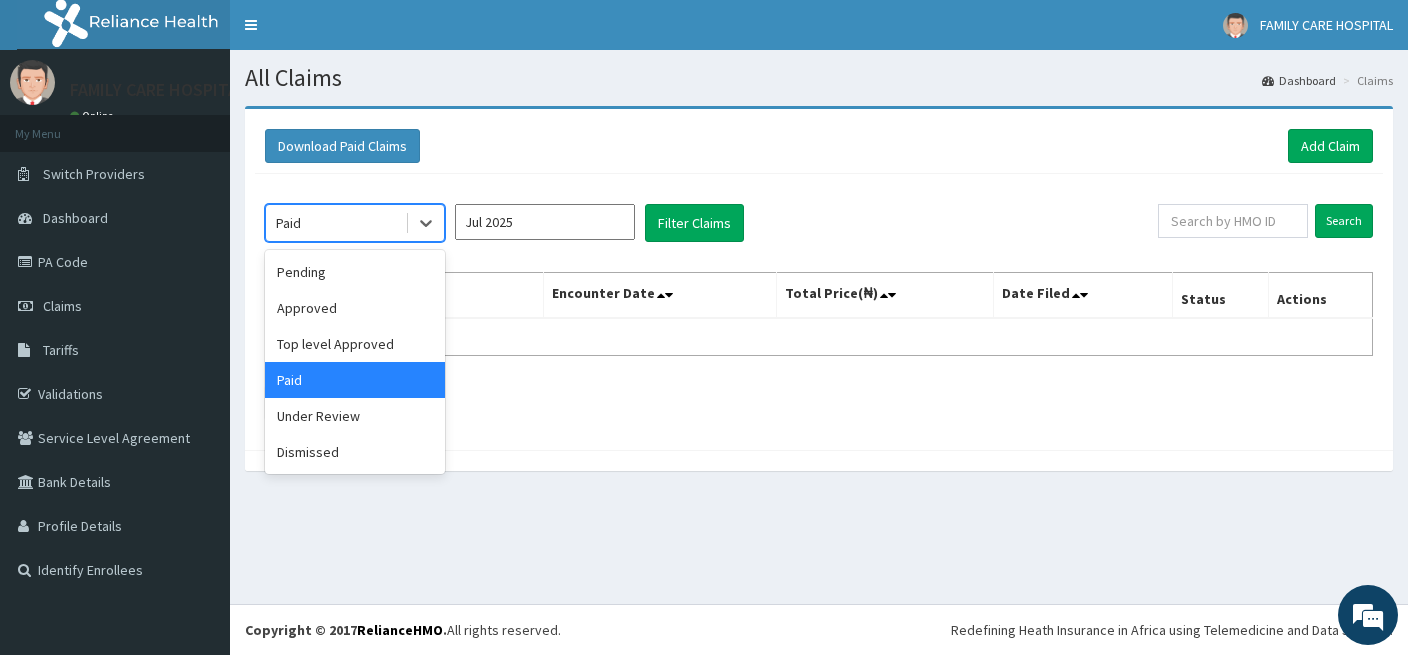 click on "Paid" at bounding box center [335, 223] 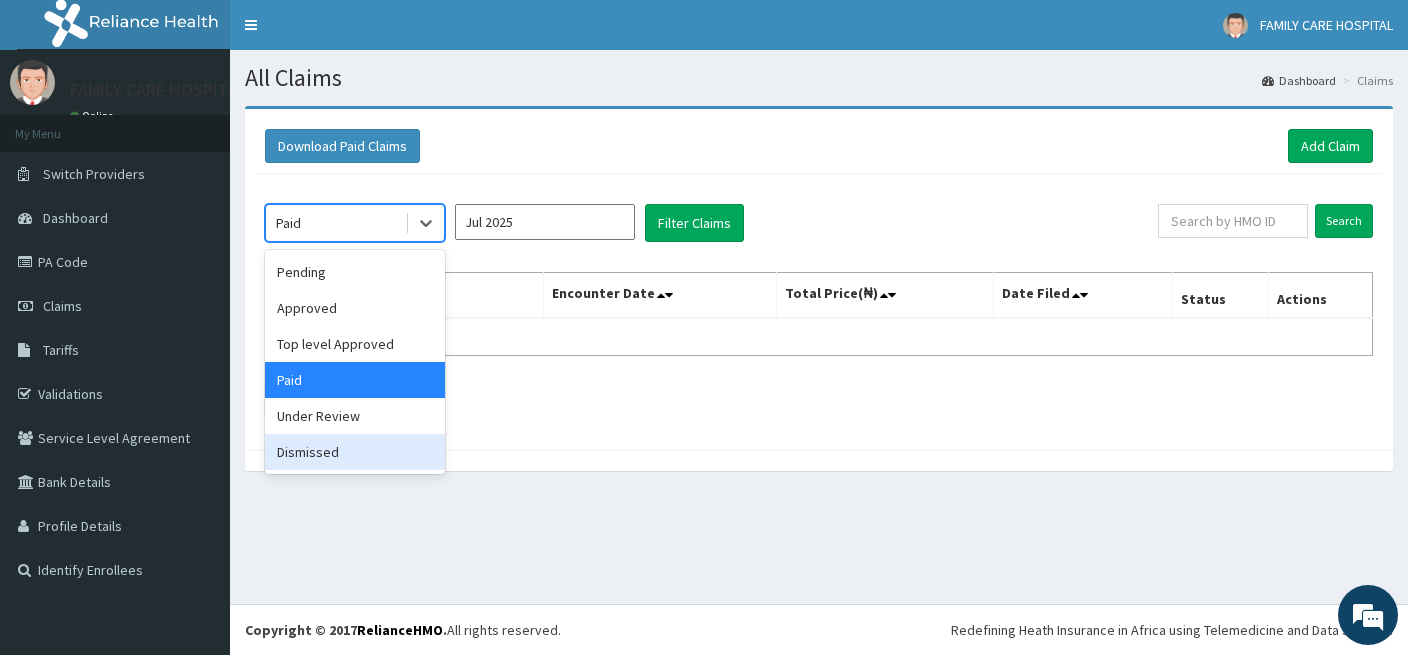 click on "Dismissed" at bounding box center [355, 452] 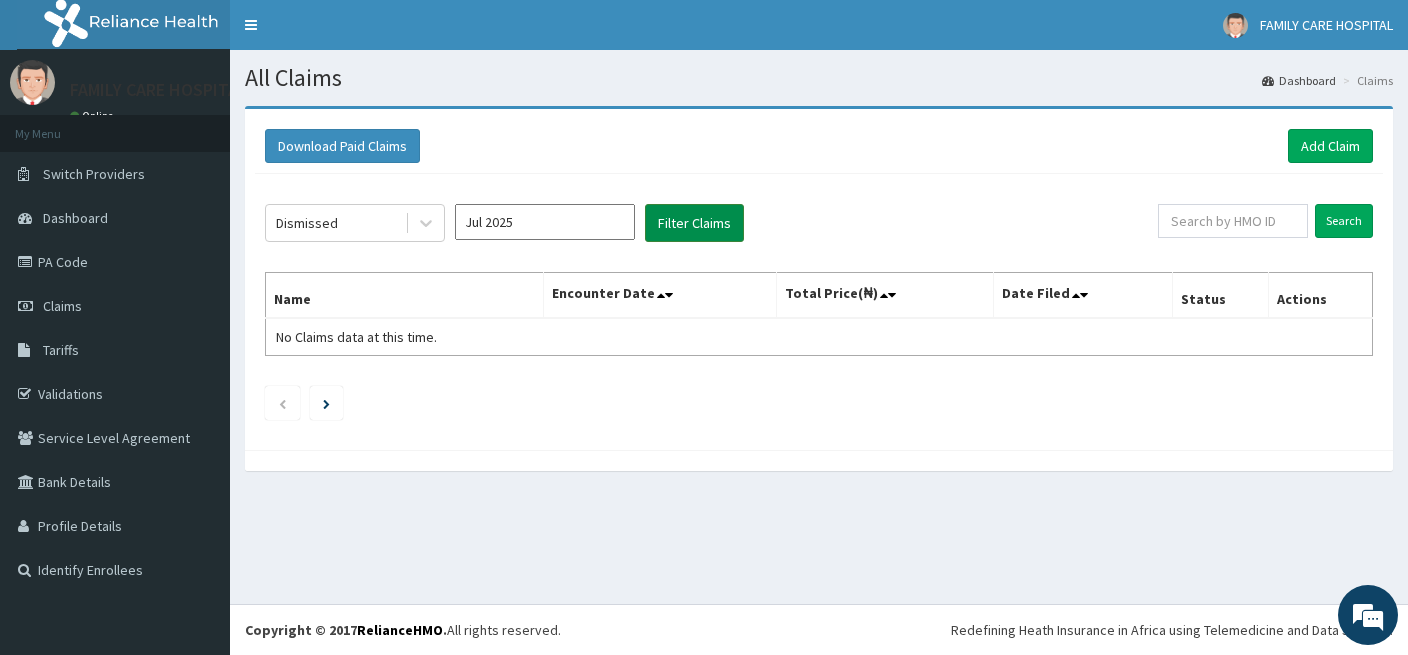 click on "Filter Claims" at bounding box center [694, 223] 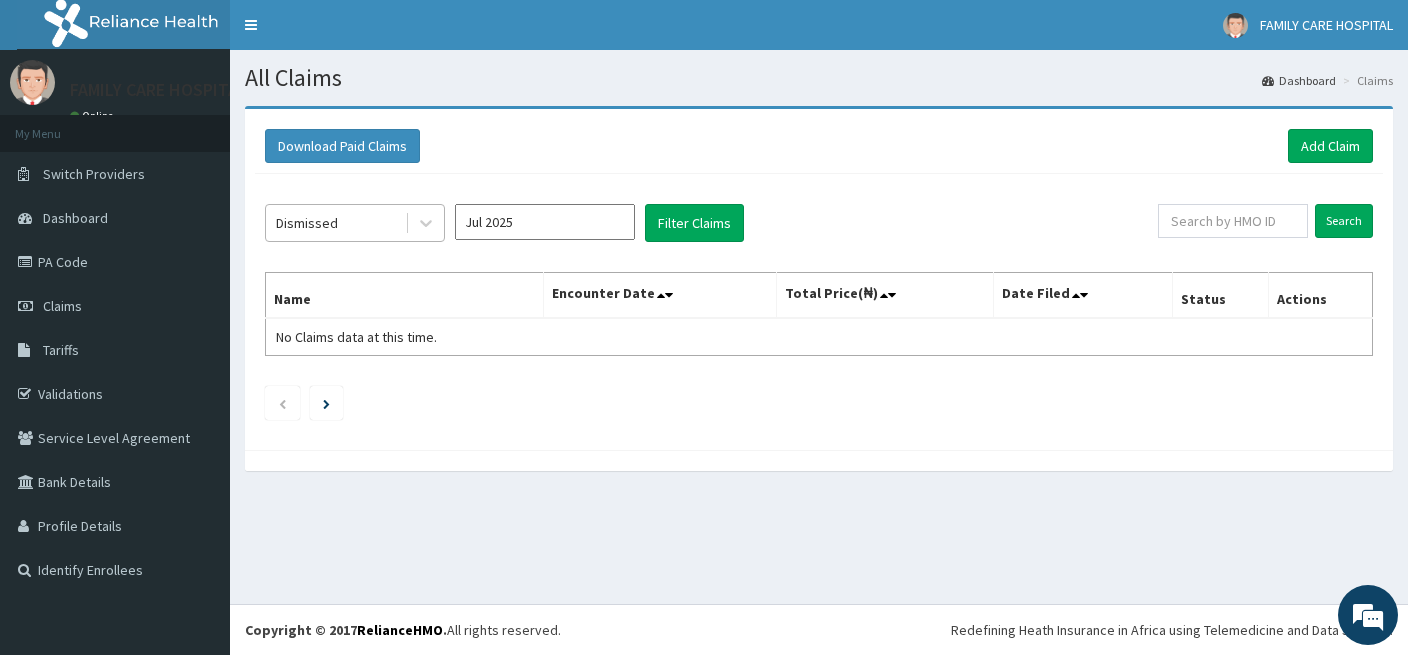 click on "Dismissed" at bounding box center [335, 223] 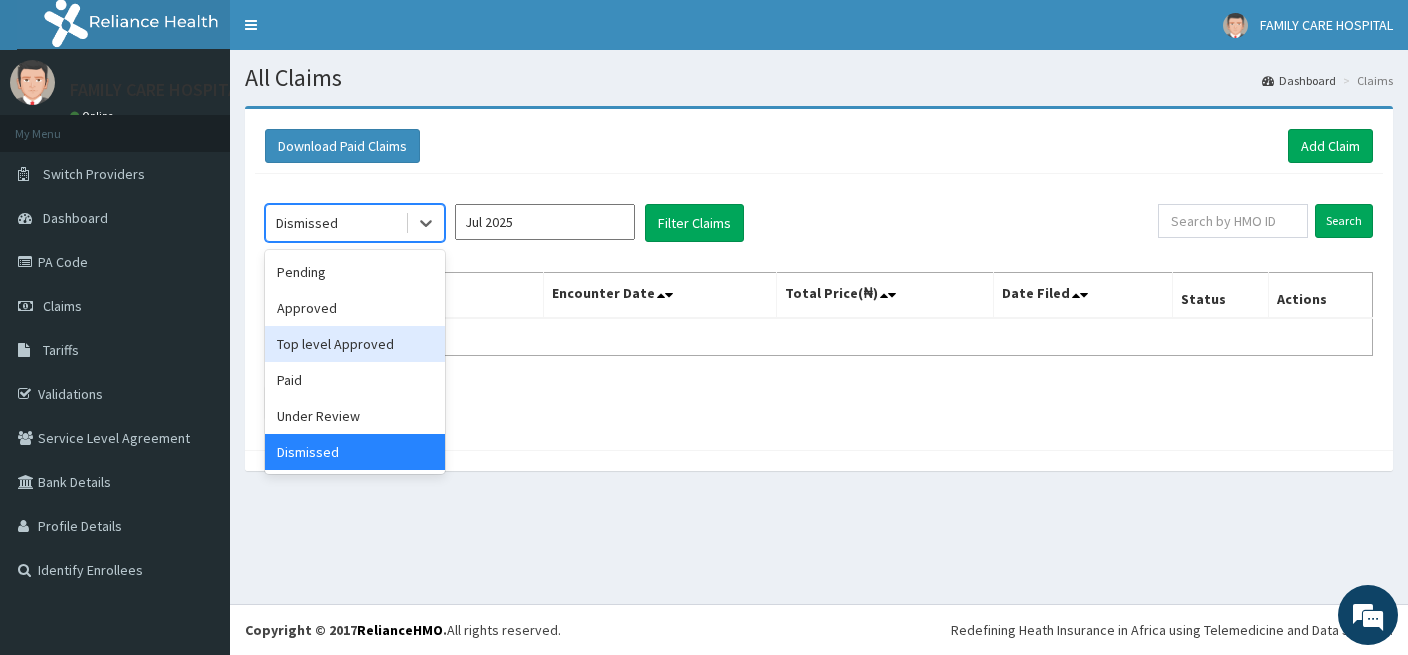 click on "Top level Approved" at bounding box center (355, 344) 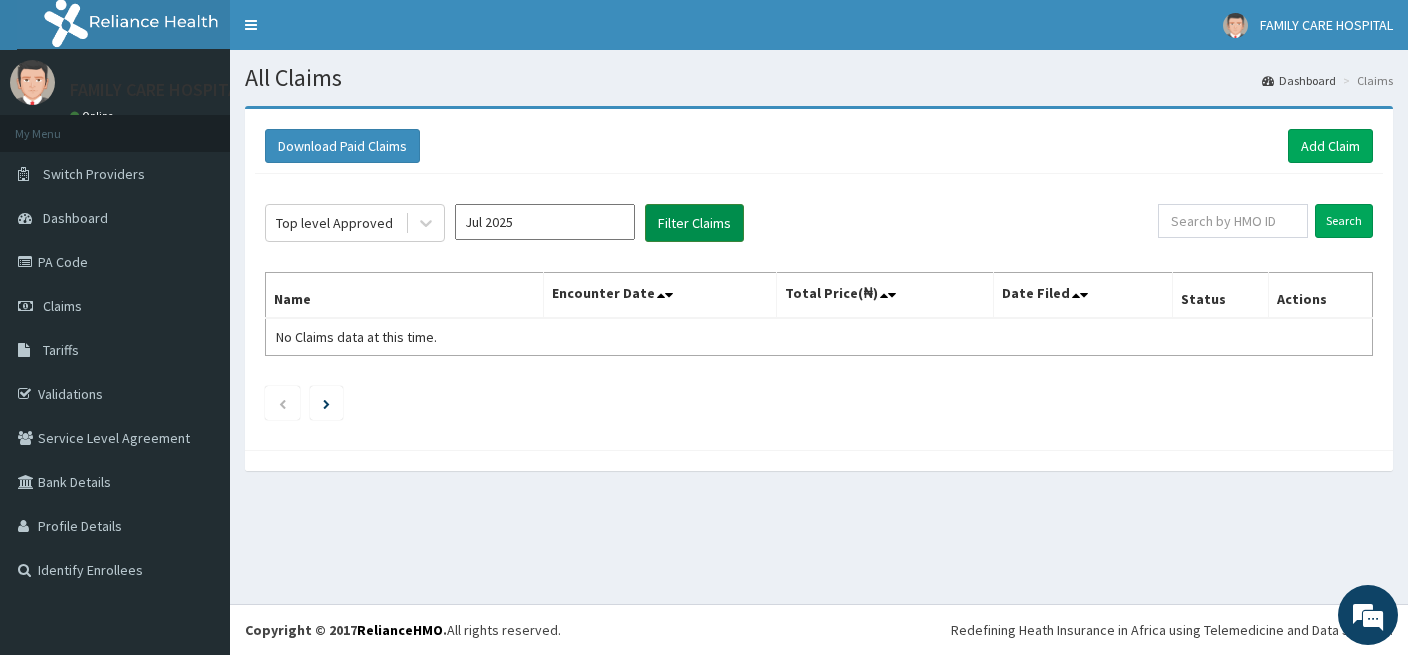 click on "Filter Claims" at bounding box center (694, 223) 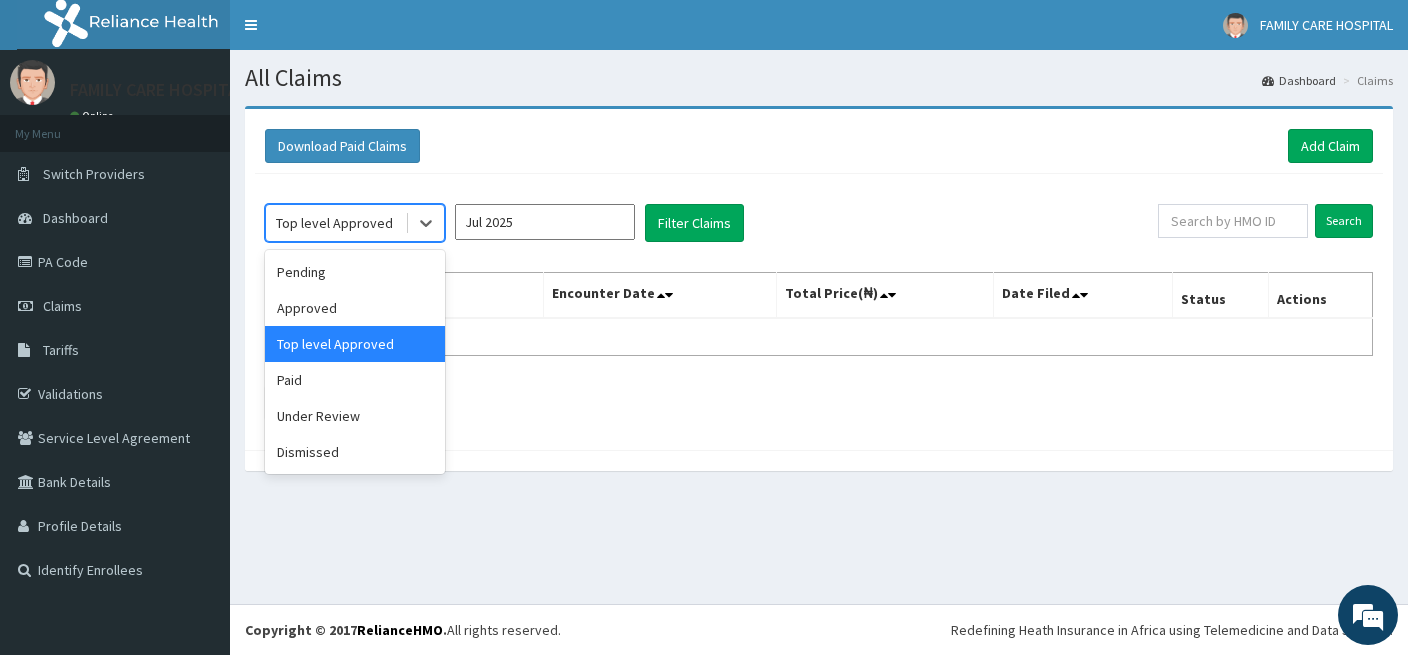 click on "Top level Approved" at bounding box center [334, 223] 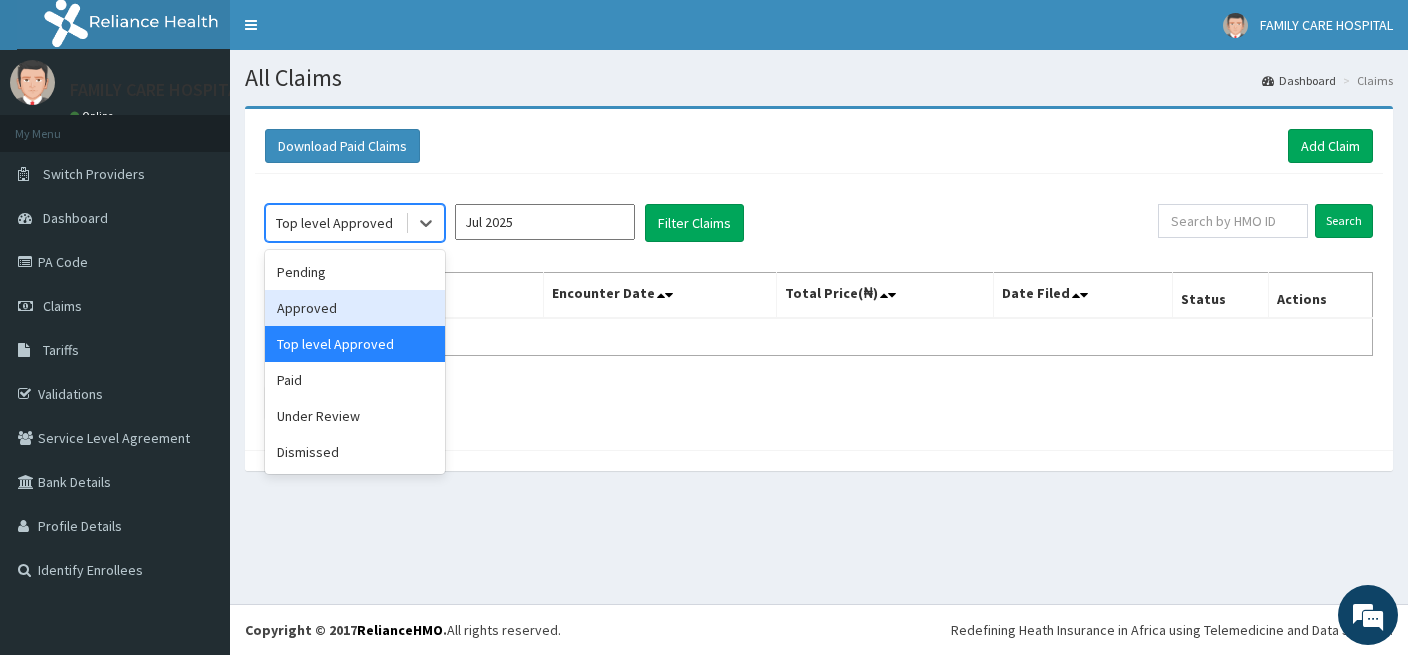 click on "Approved" at bounding box center [355, 308] 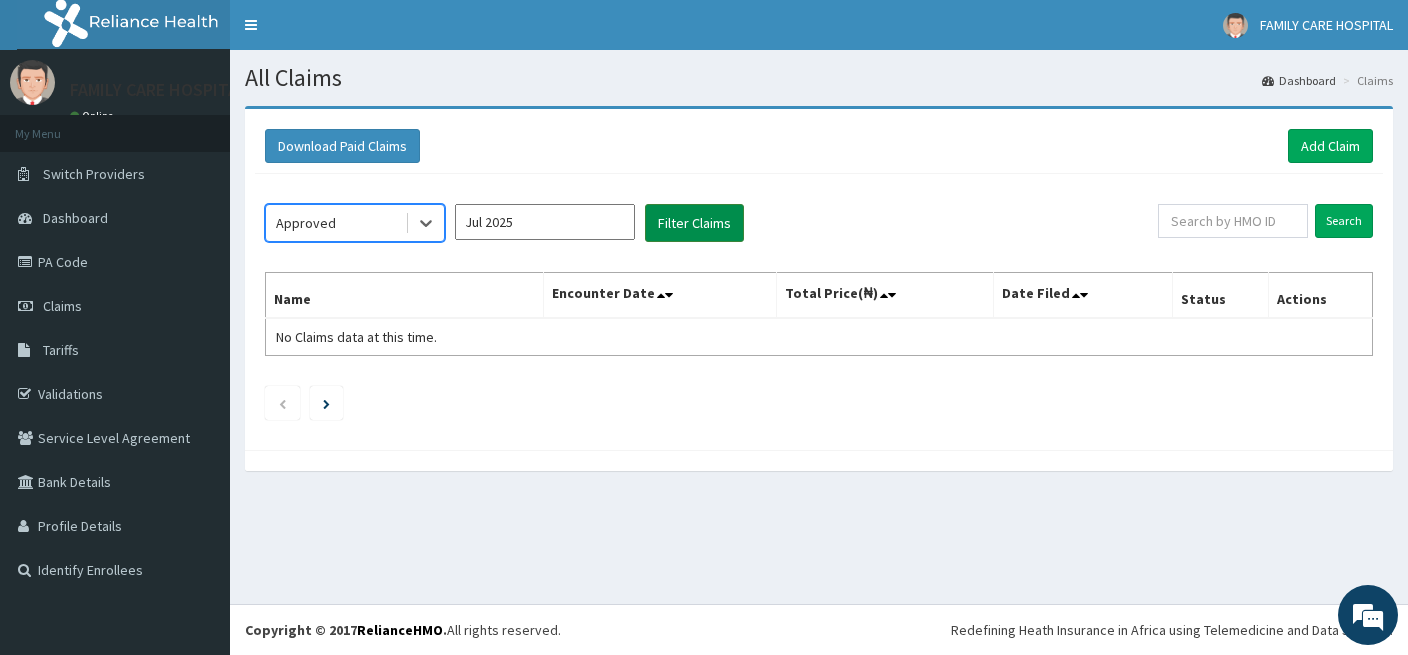 click on "Filter Claims" at bounding box center [694, 223] 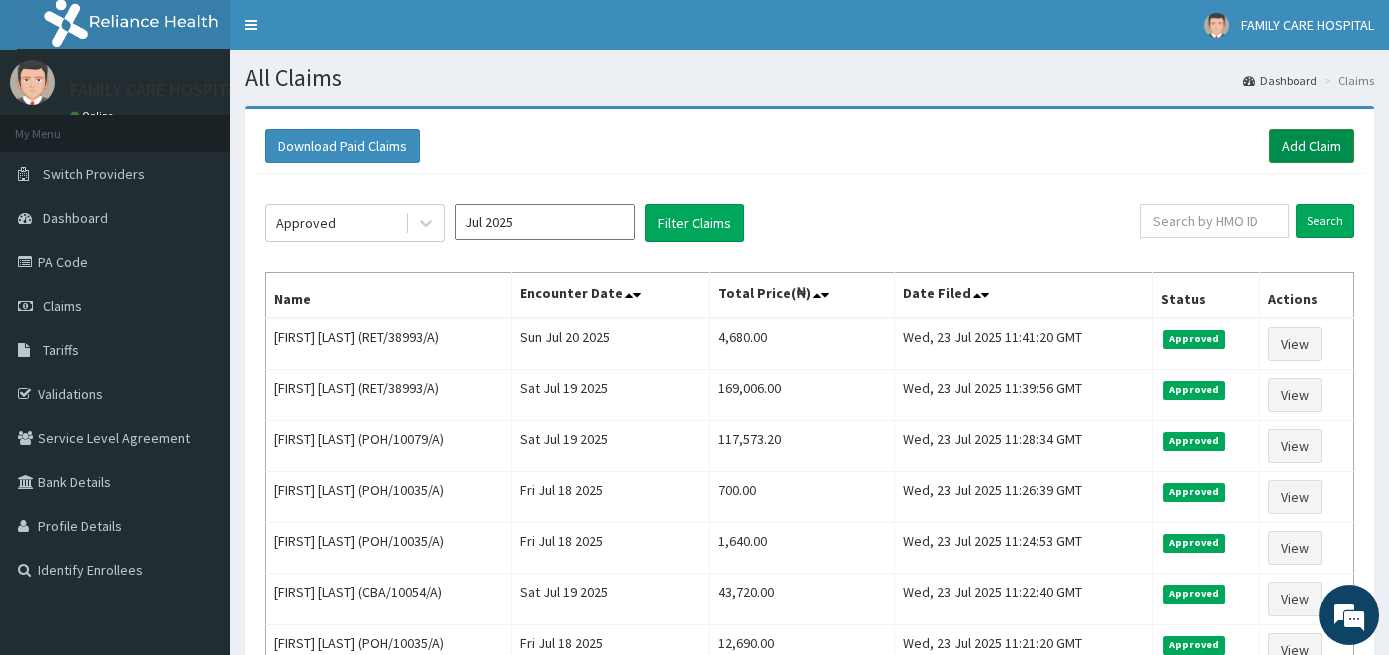 click on "Add Claim" at bounding box center (1311, 146) 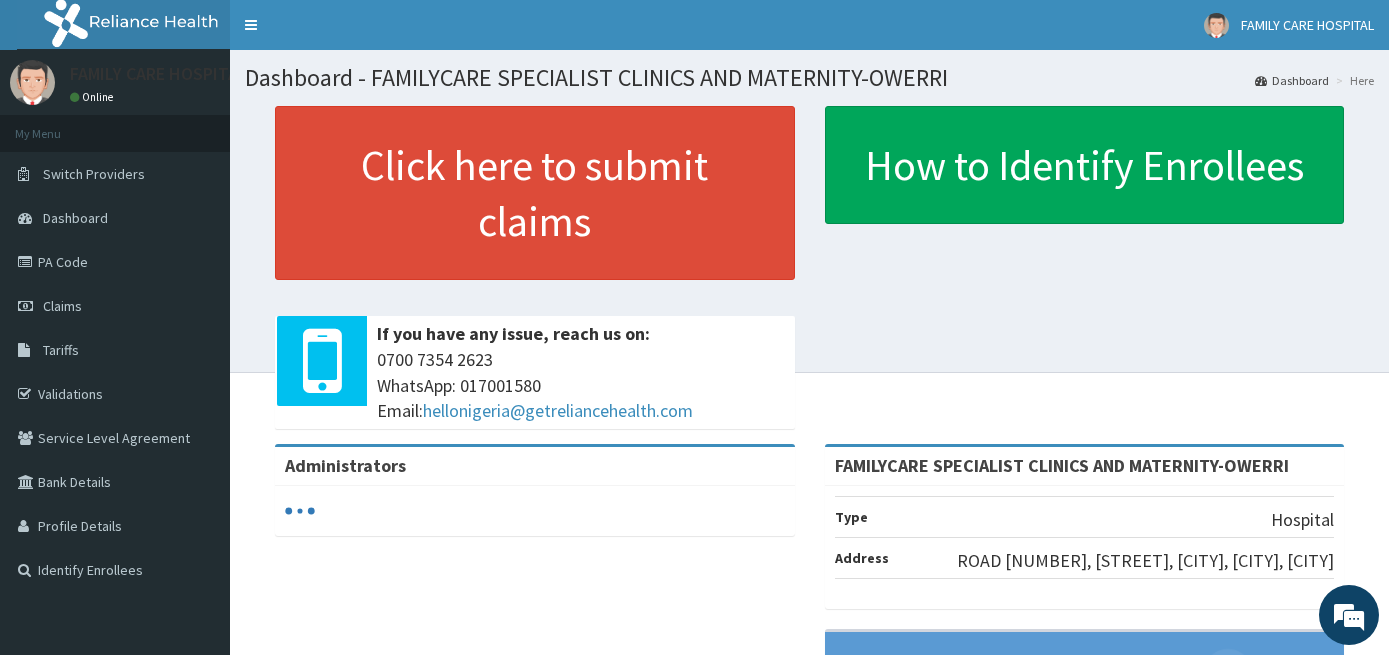 scroll, scrollTop: 0, scrollLeft: 0, axis: both 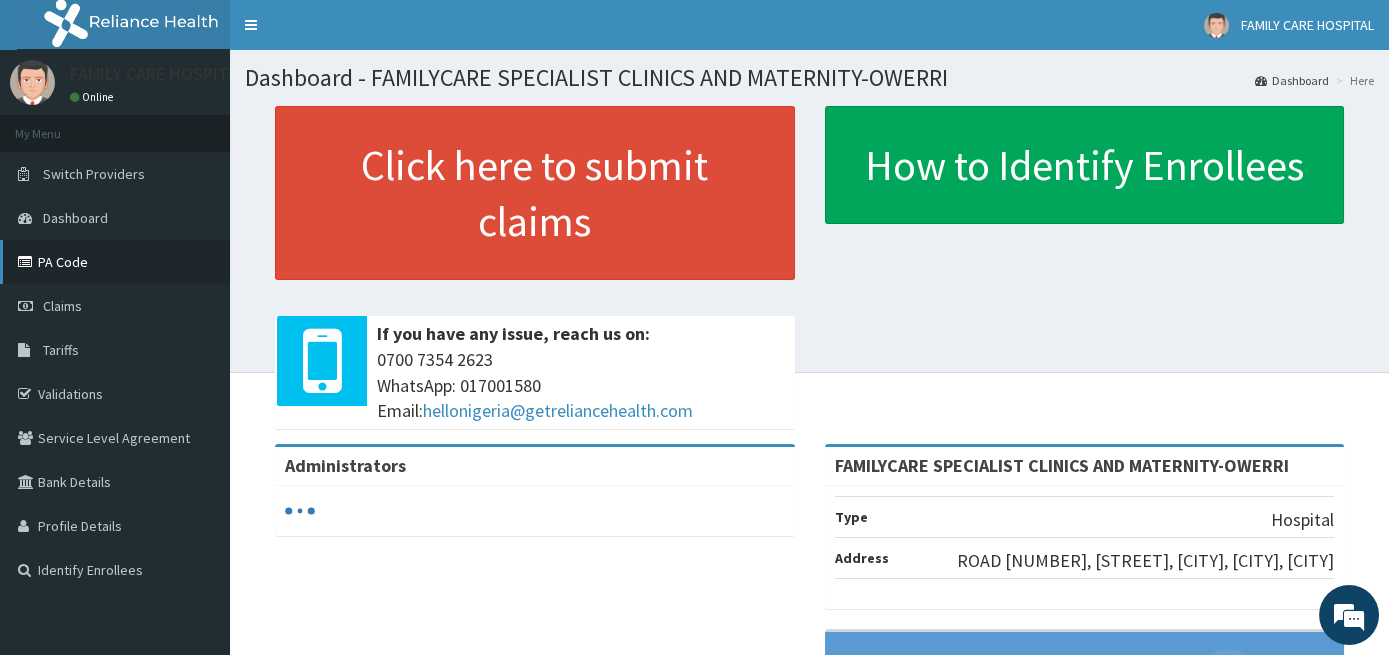 click on "PA Code" at bounding box center [115, 262] 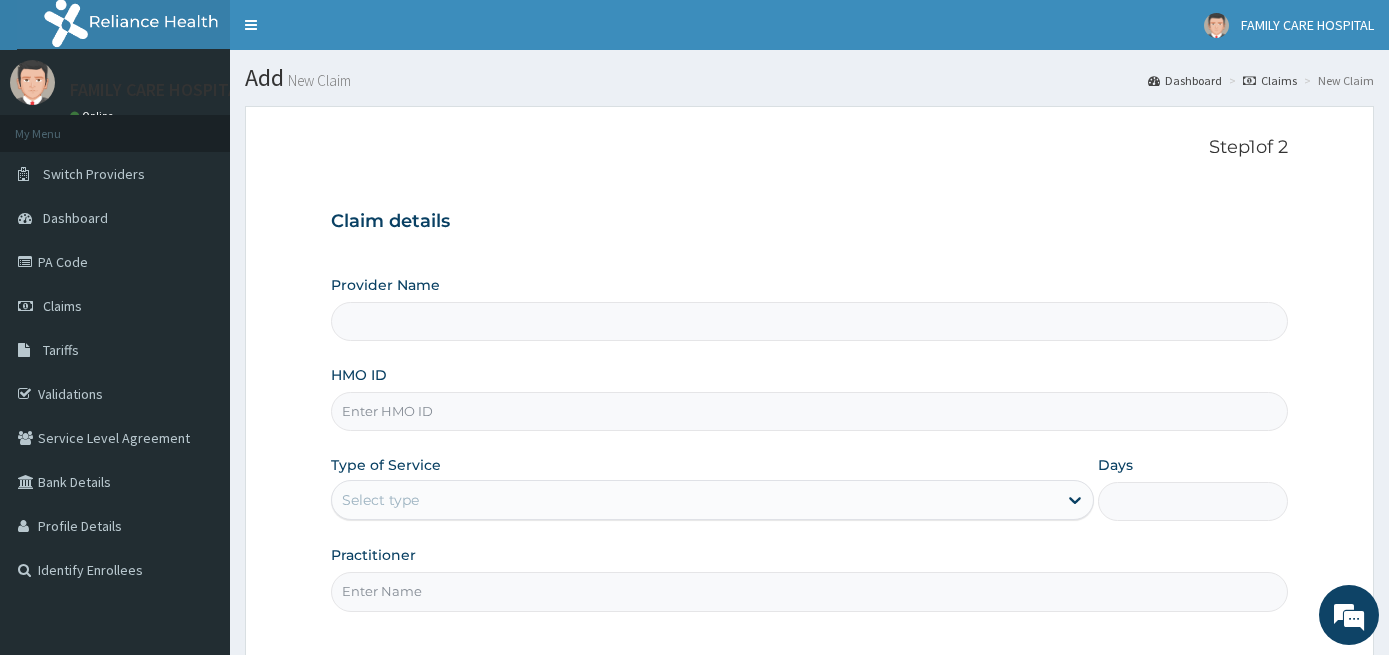 scroll, scrollTop: 140, scrollLeft: 0, axis: vertical 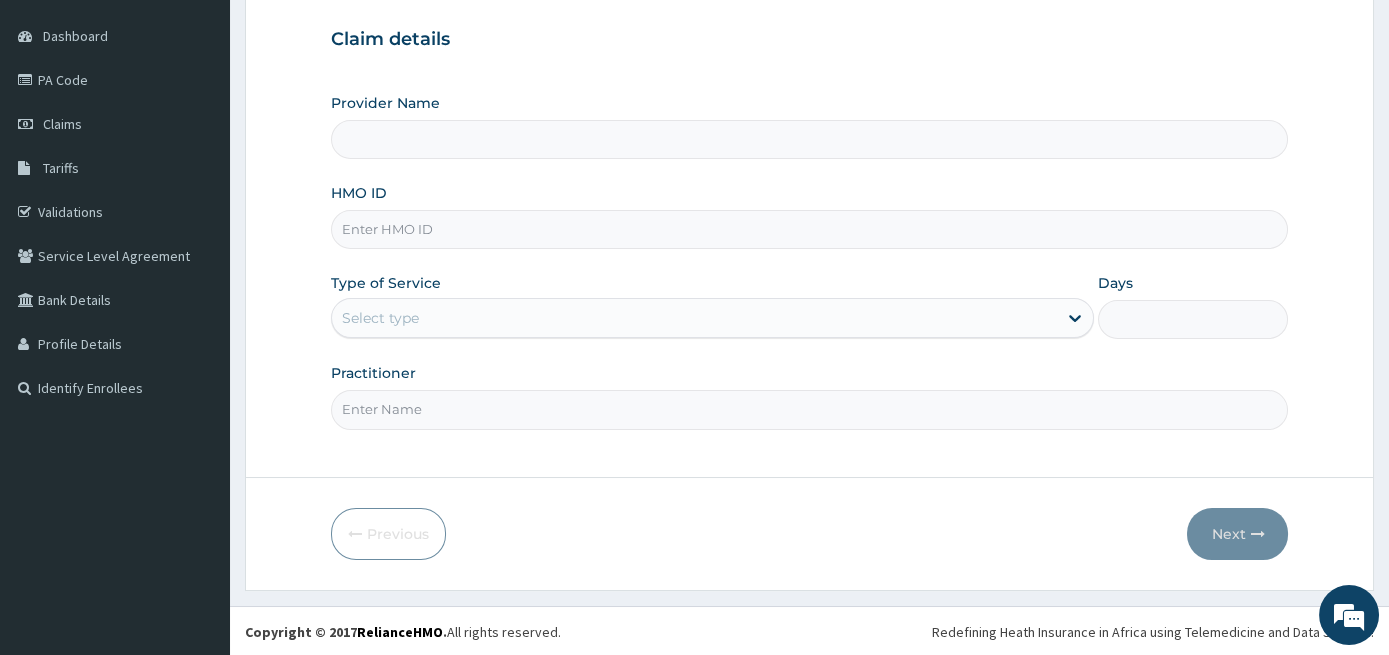 type on "FAMILYCARE SPECIALIST CLINICS AND MATERNITY-OWERRI" 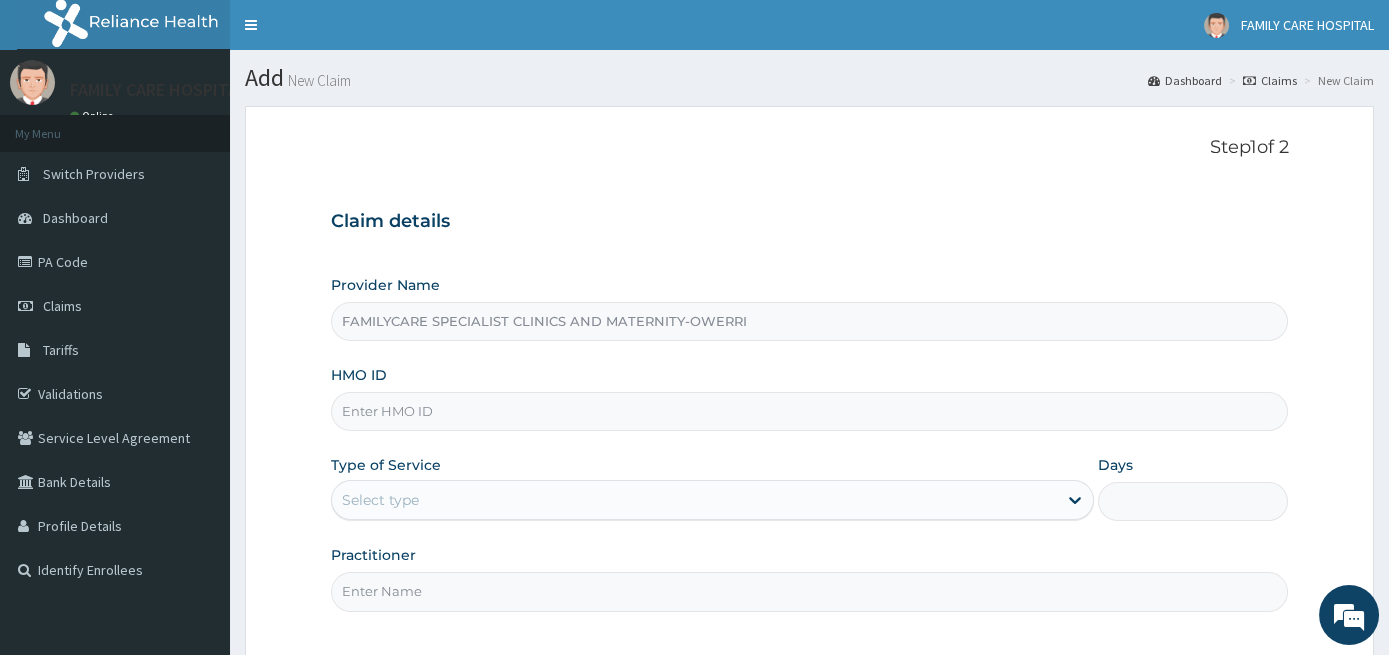 scroll, scrollTop: 182, scrollLeft: 0, axis: vertical 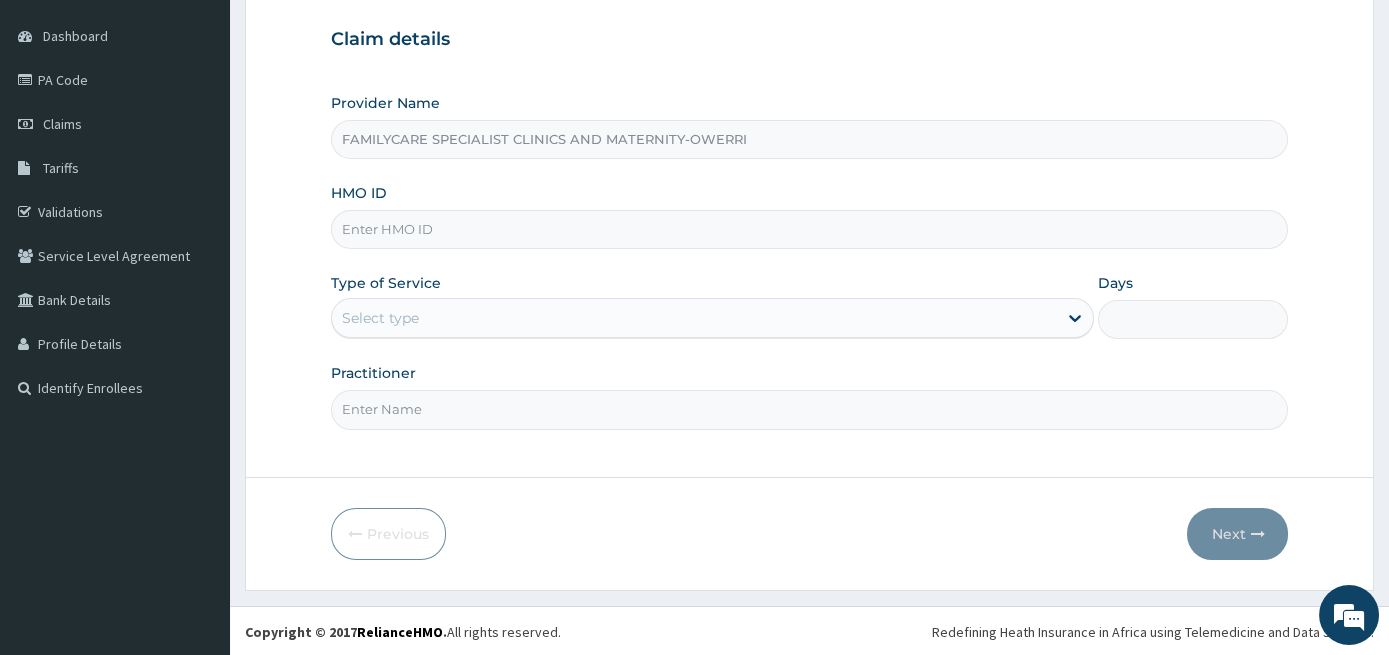 click on "HMO ID" at bounding box center (810, 229) 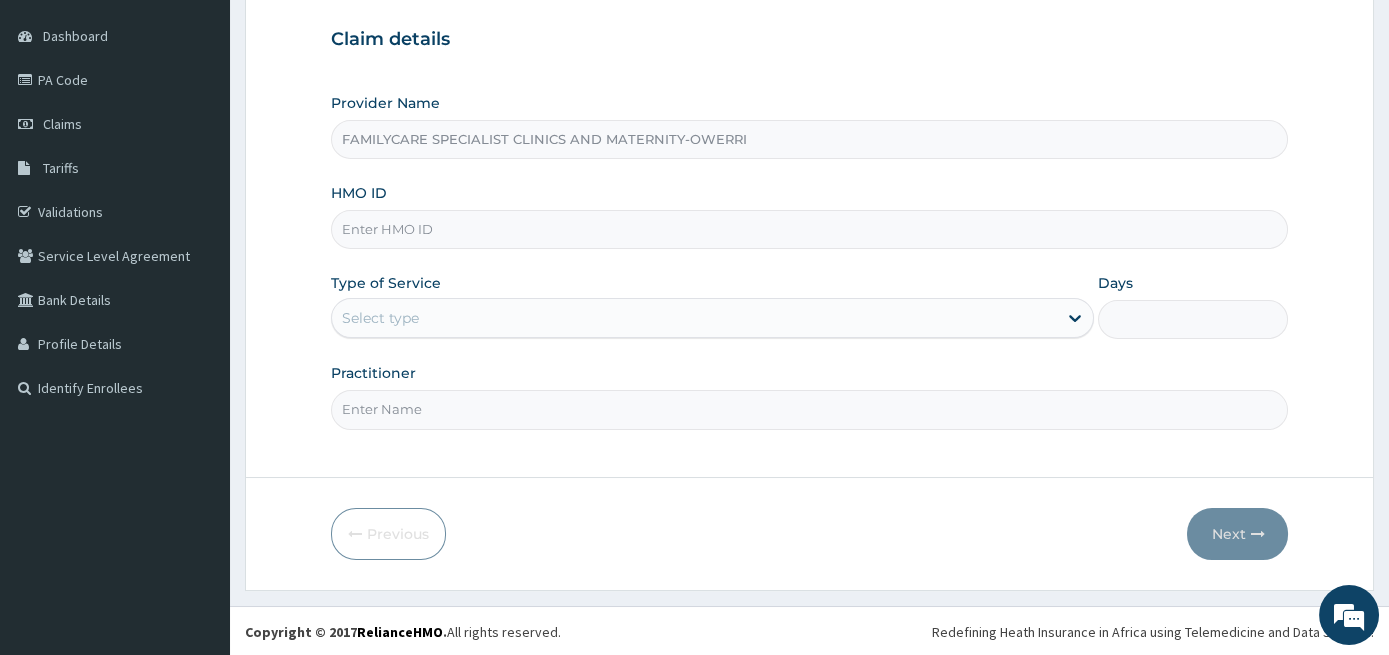 paste on "CER/10014/B" 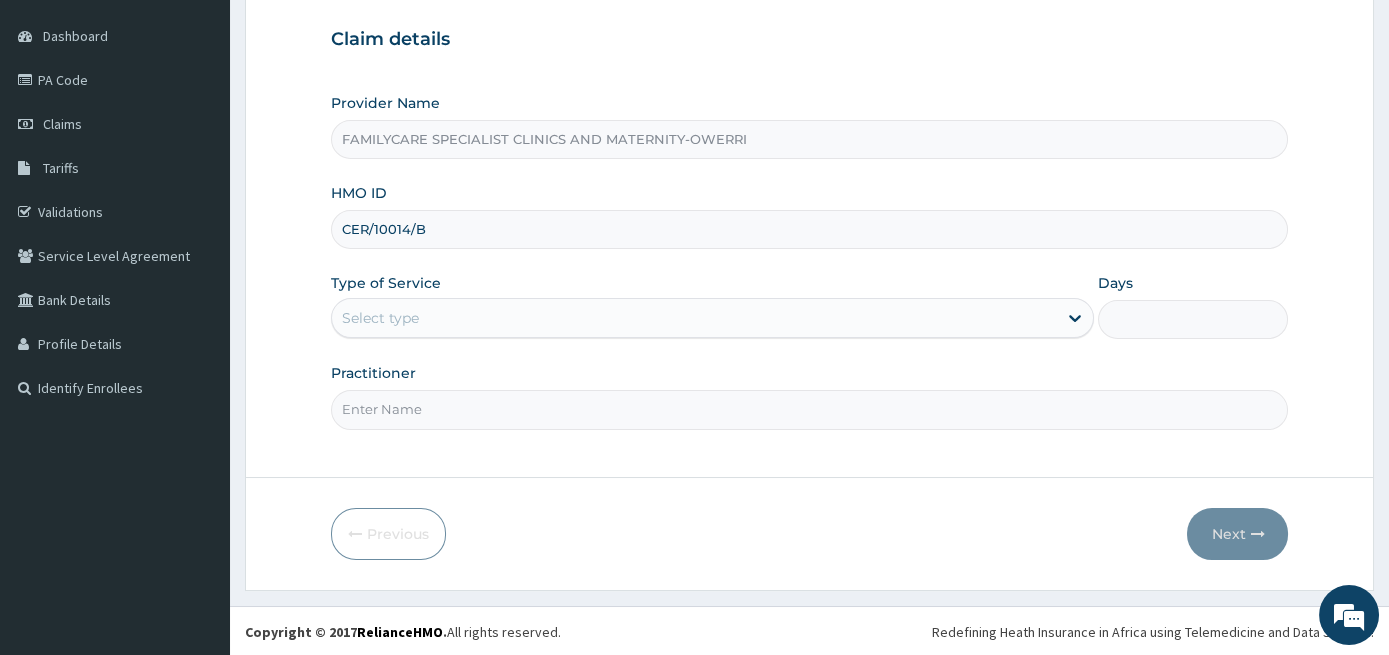 scroll, scrollTop: 0, scrollLeft: 0, axis: both 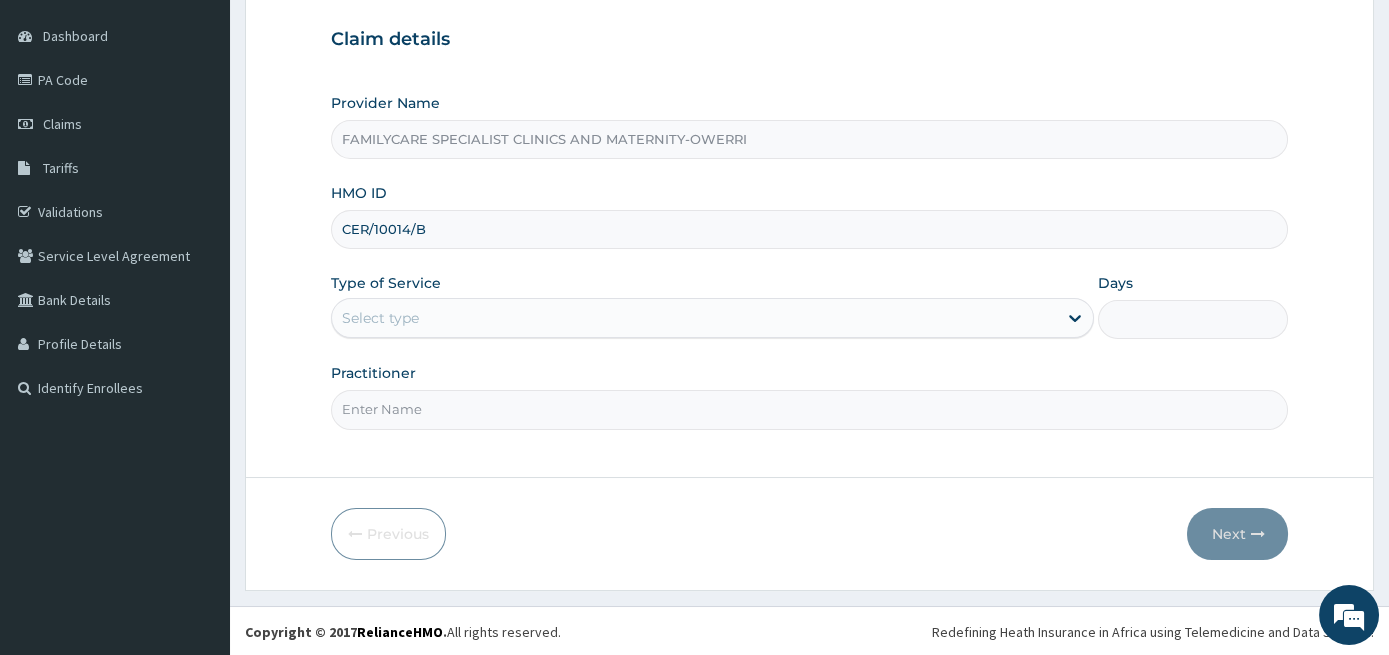 type on "CER/10014/B" 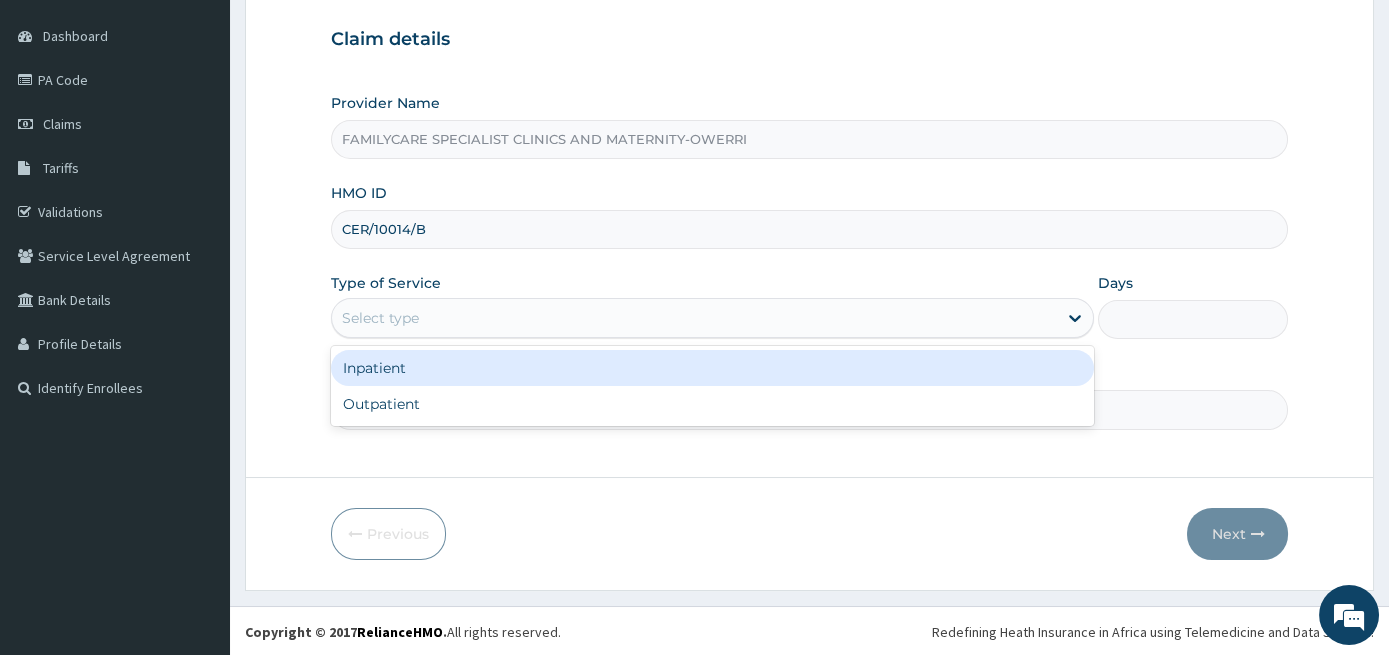 click on "Select type" at bounding box center (694, 318) 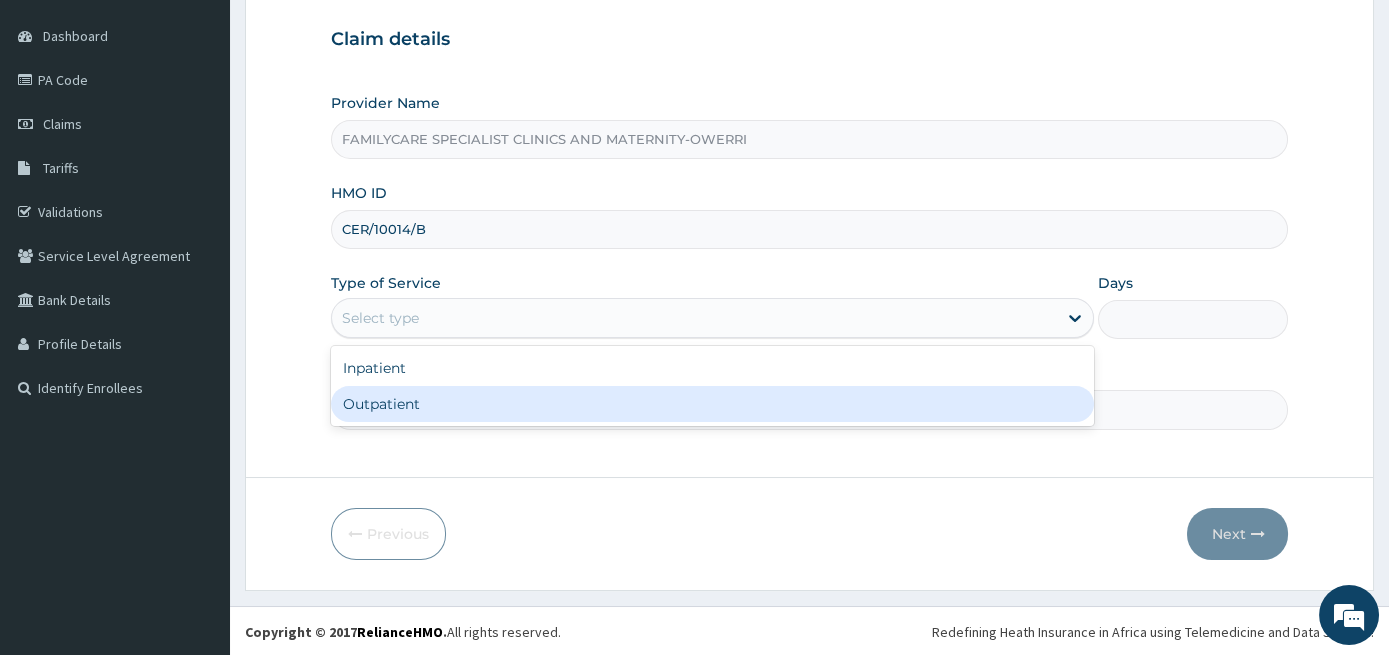 click on "Outpatient" at bounding box center (712, 404) 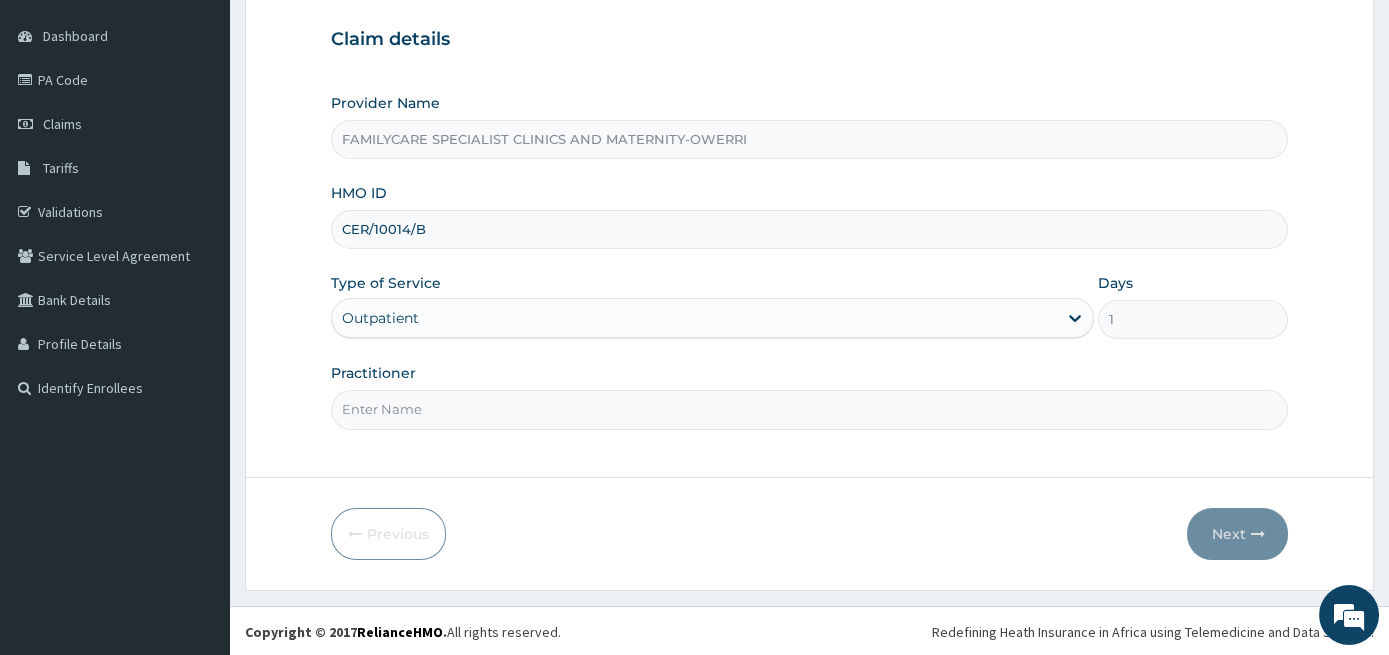 click on "Practitioner" at bounding box center [810, 409] 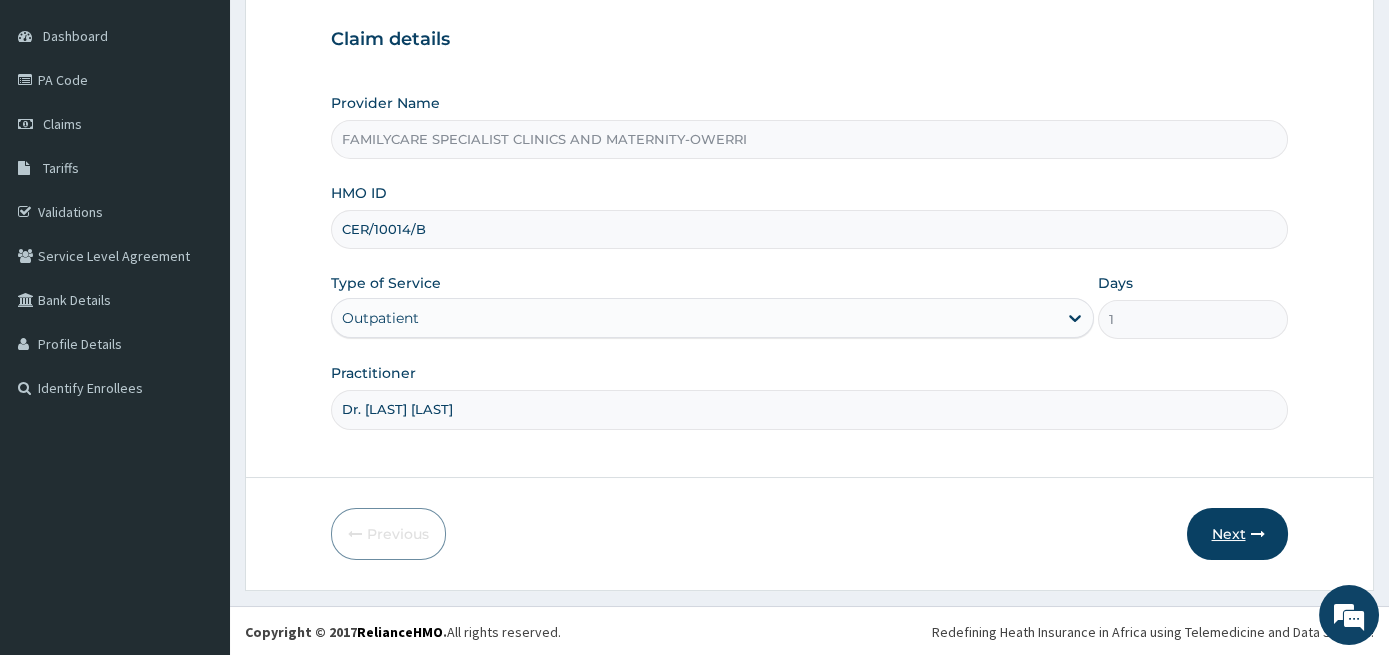 type on "Dr. [LAST] [LAST]" 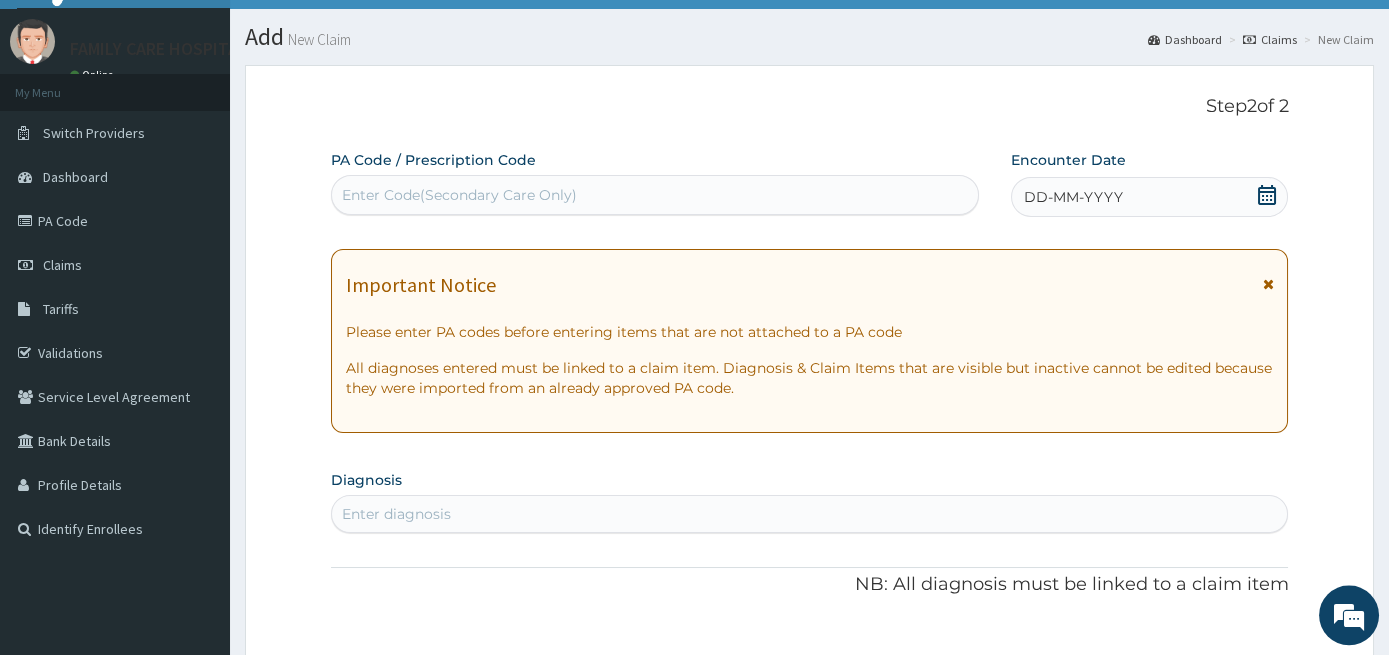 scroll, scrollTop: 0, scrollLeft: 0, axis: both 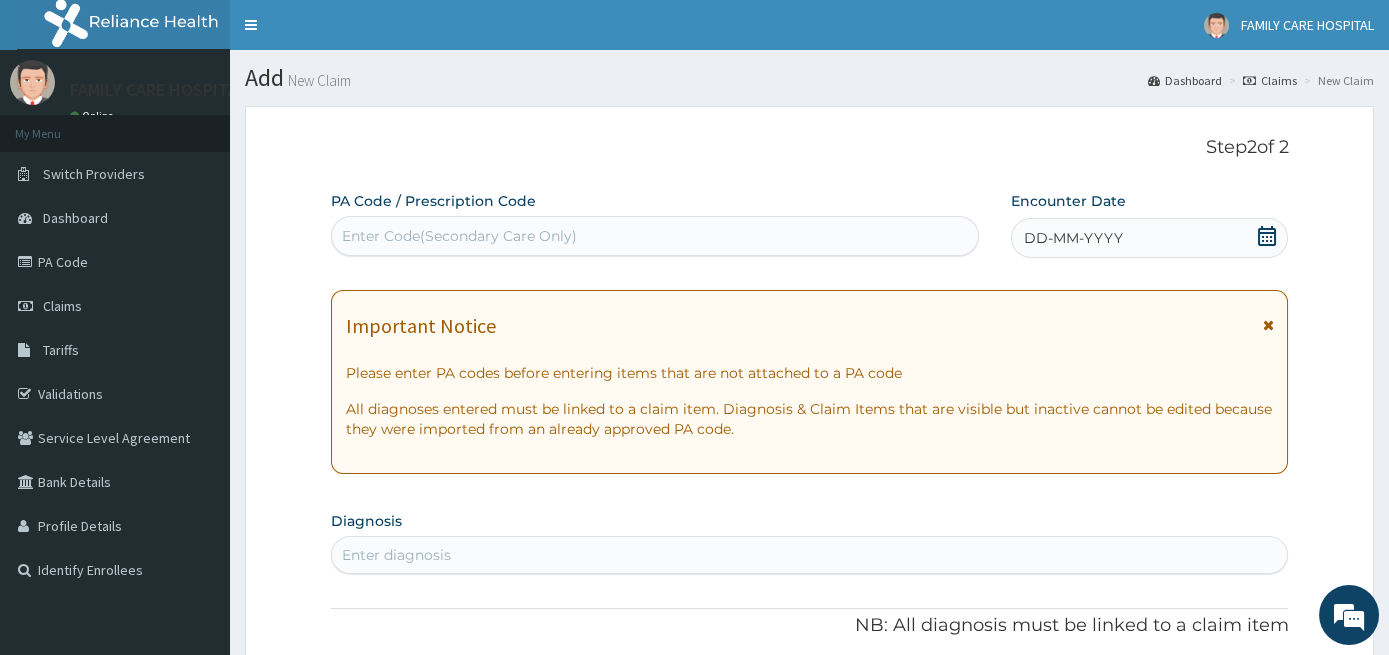 click on "Enter Code(Secondary Care Only)" at bounding box center (655, 236) 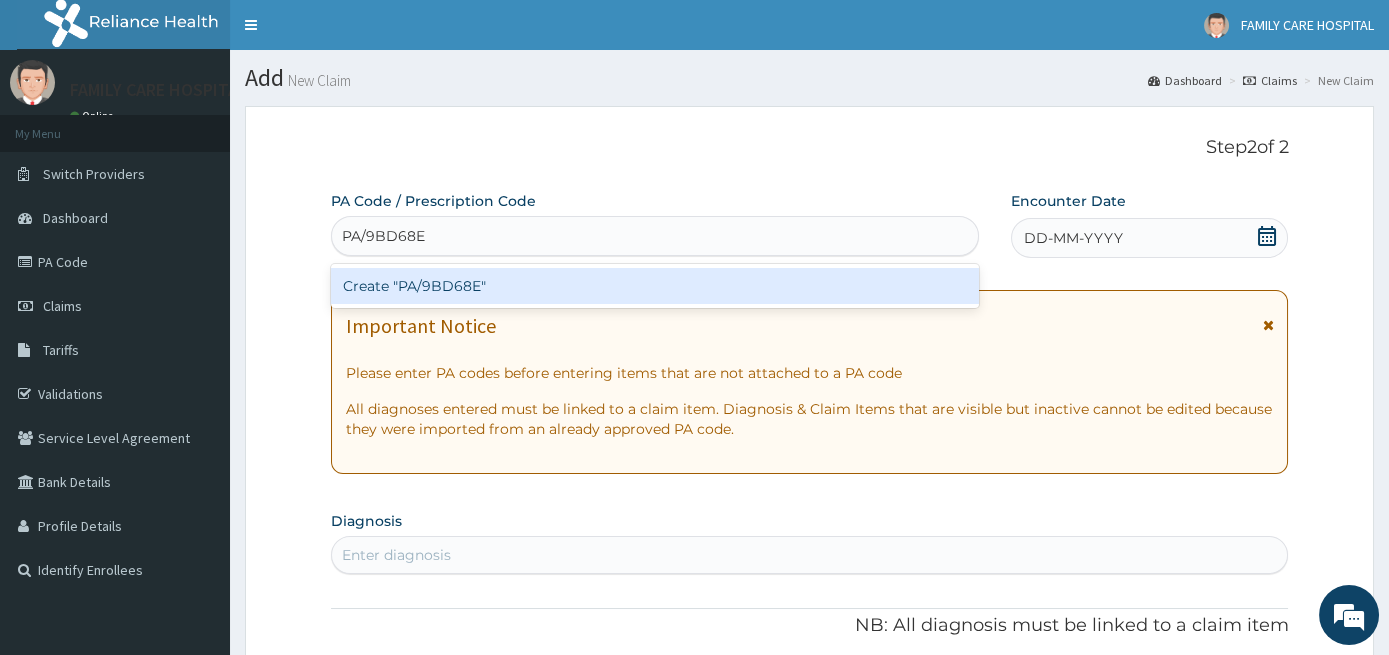click on "Create "PA/9BD68E"" at bounding box center (655, 286) 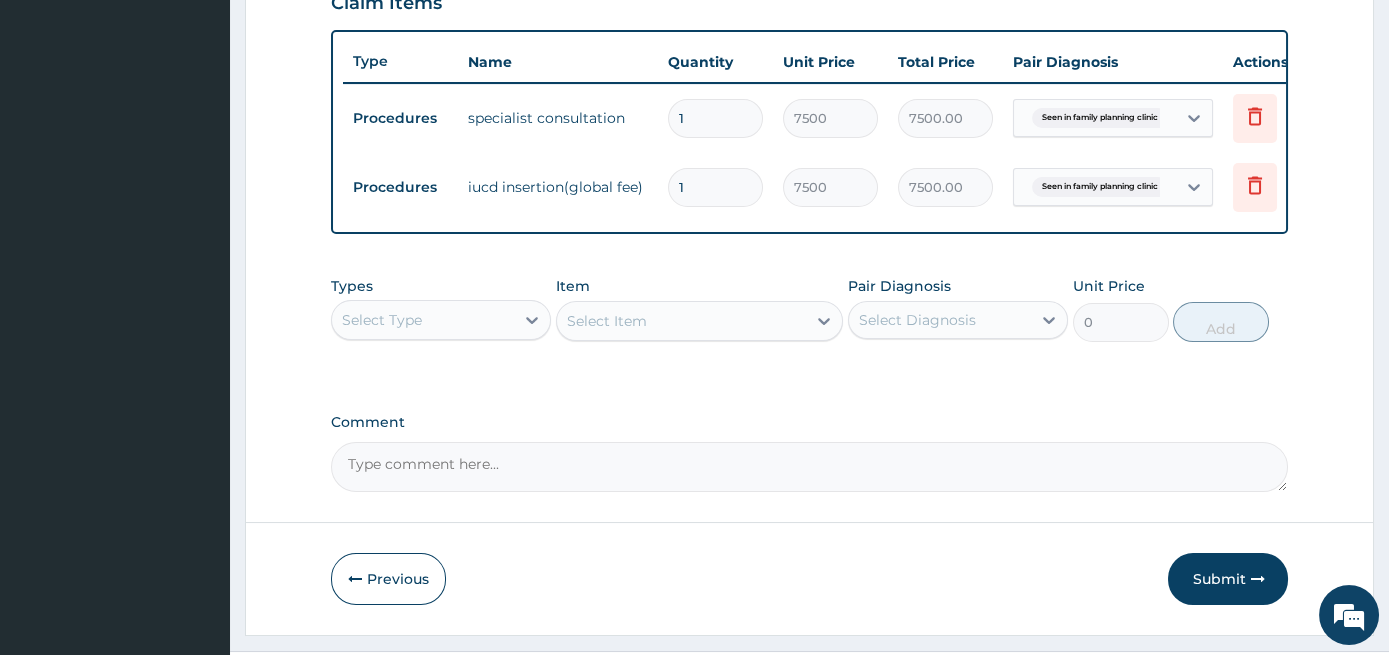 scroll, scrollTop: 776, scrollLeft: 0, axis: vertical 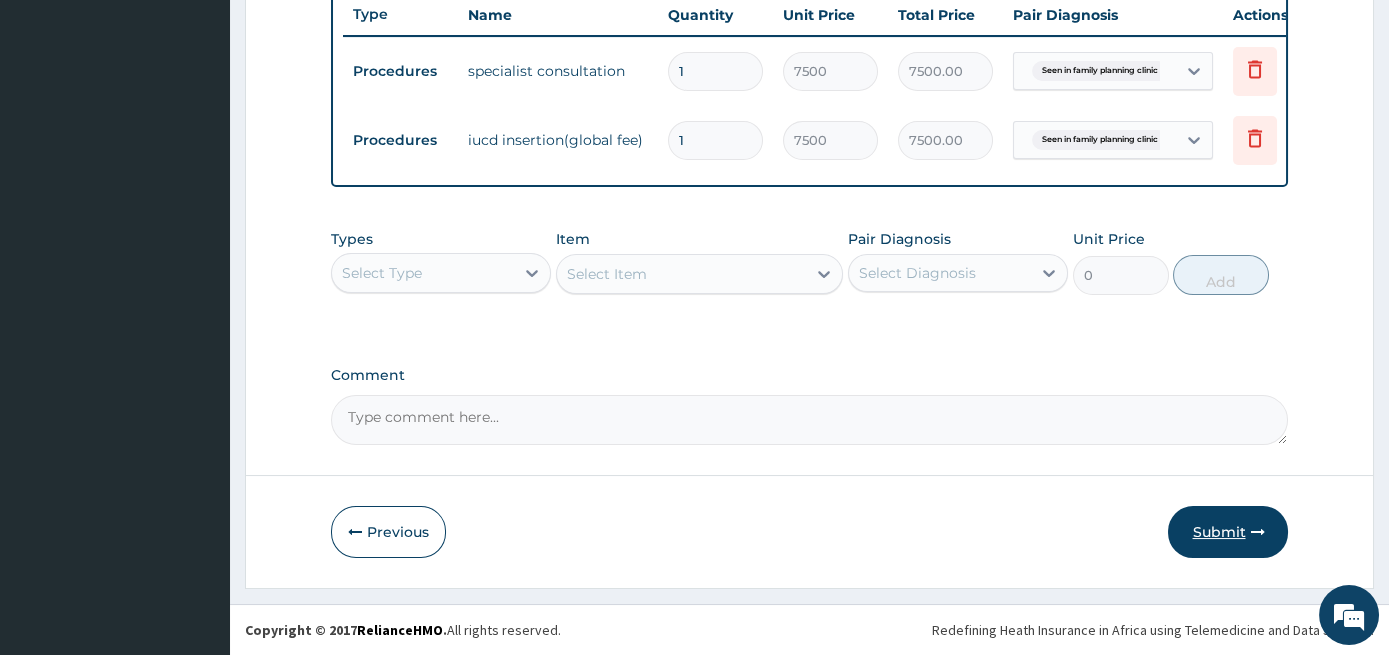 click on "Submit" at bounding box center [1228, 532] 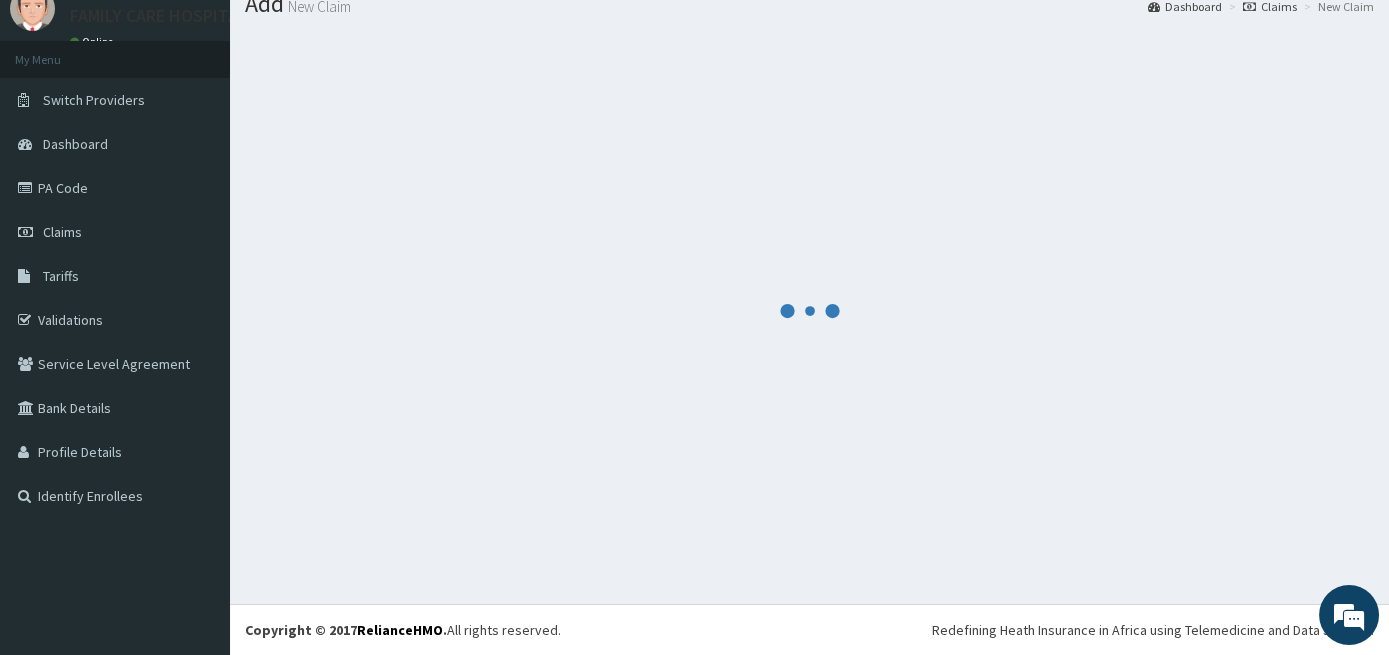 scroll, scrollTop: 74, scrollLeft: 0, axis: vertical 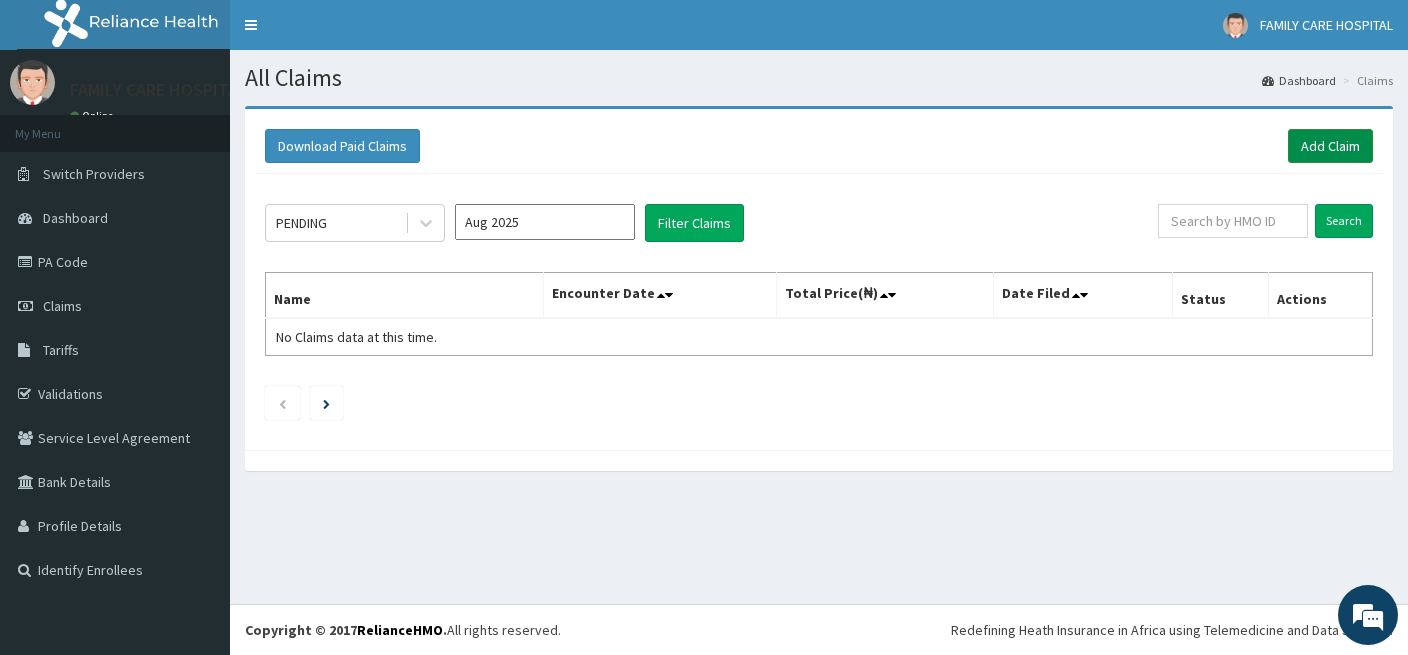 click on "Add Claim" at bounding box center (1330, 146) 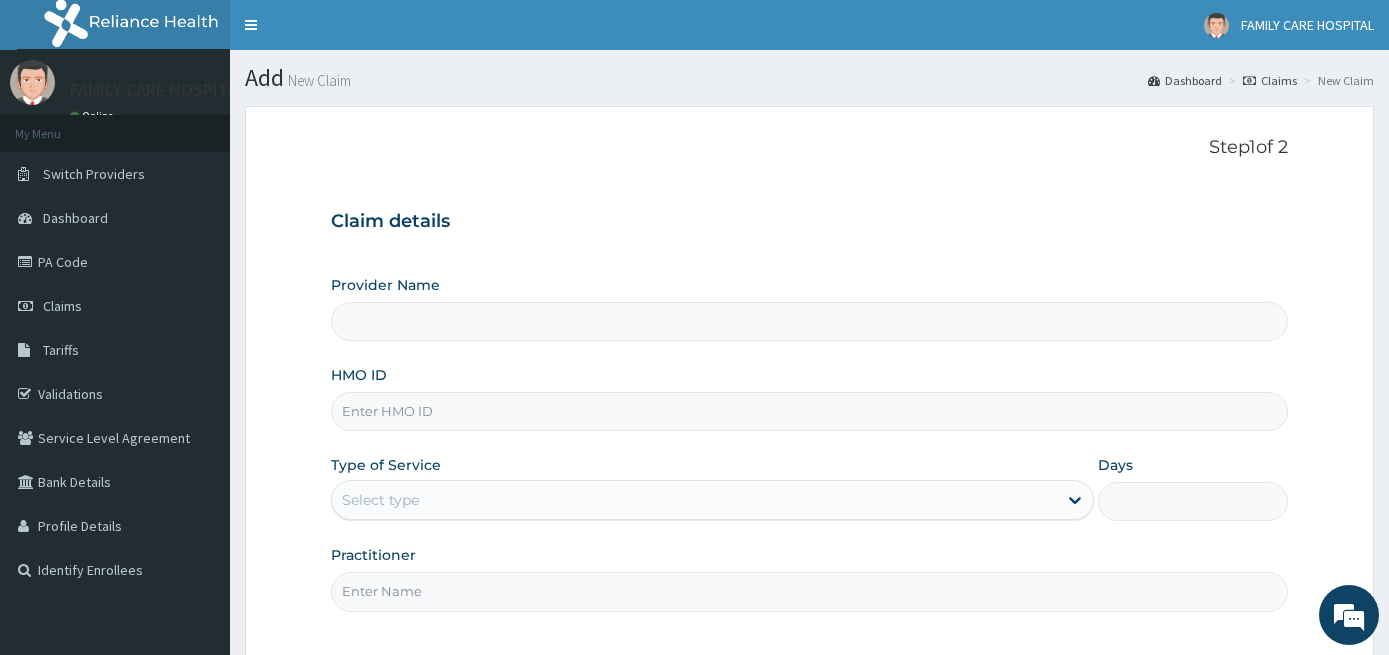 scroll, scrollTop: 0, scrollLeft: 0, axis: both 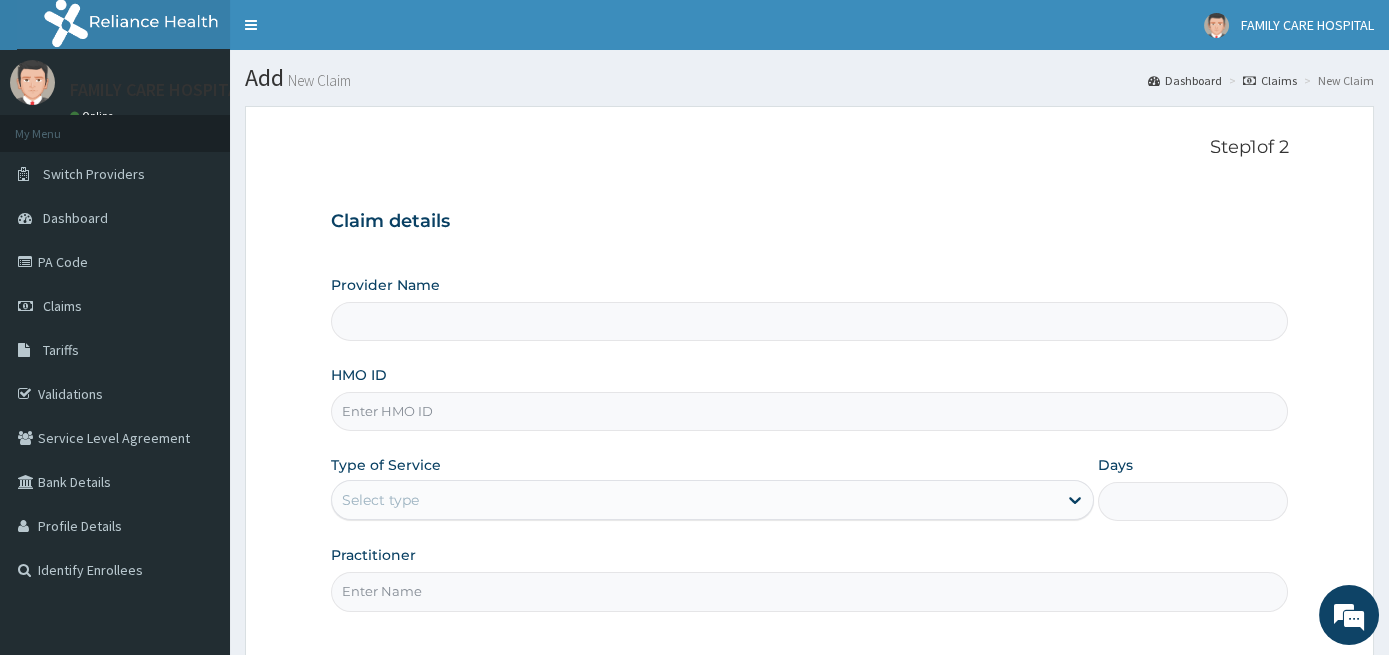 type on "FAMILYCARE SPECIALIST CLINICS AND MATERNITY-OWERRI" 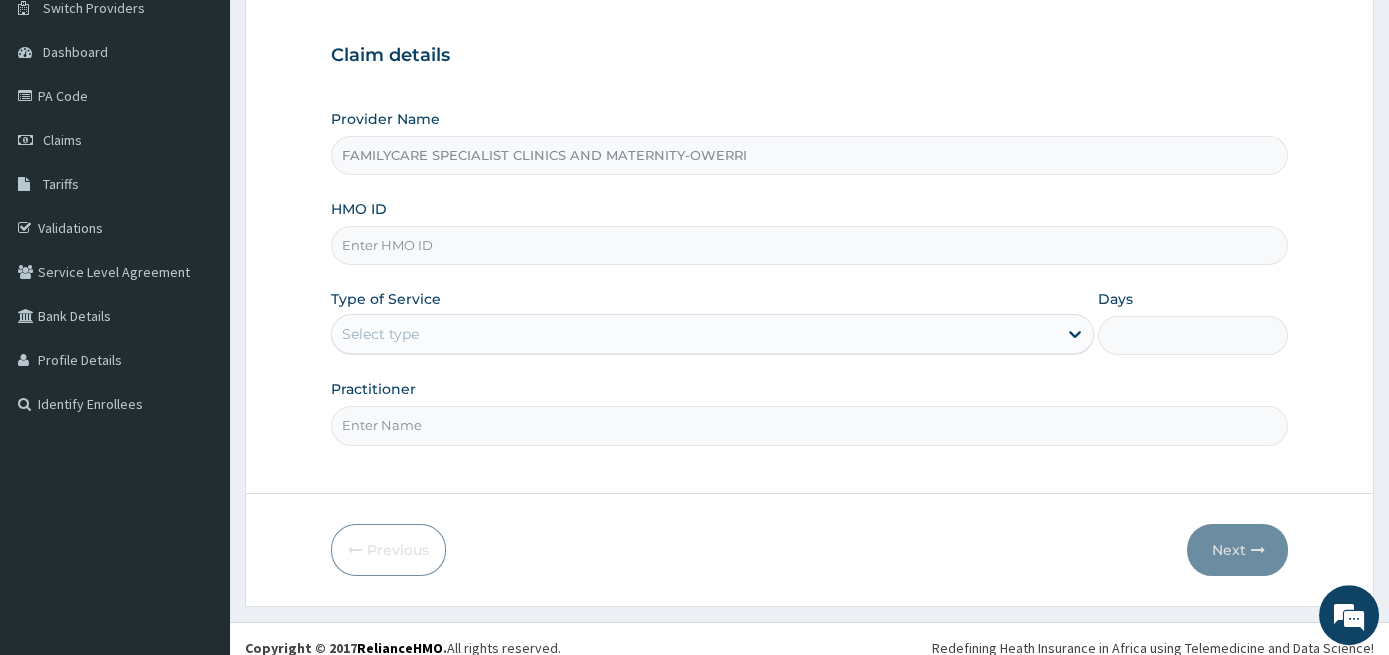 scroll, scrollTop: 182, scrollLeft: 0, axis: vertical 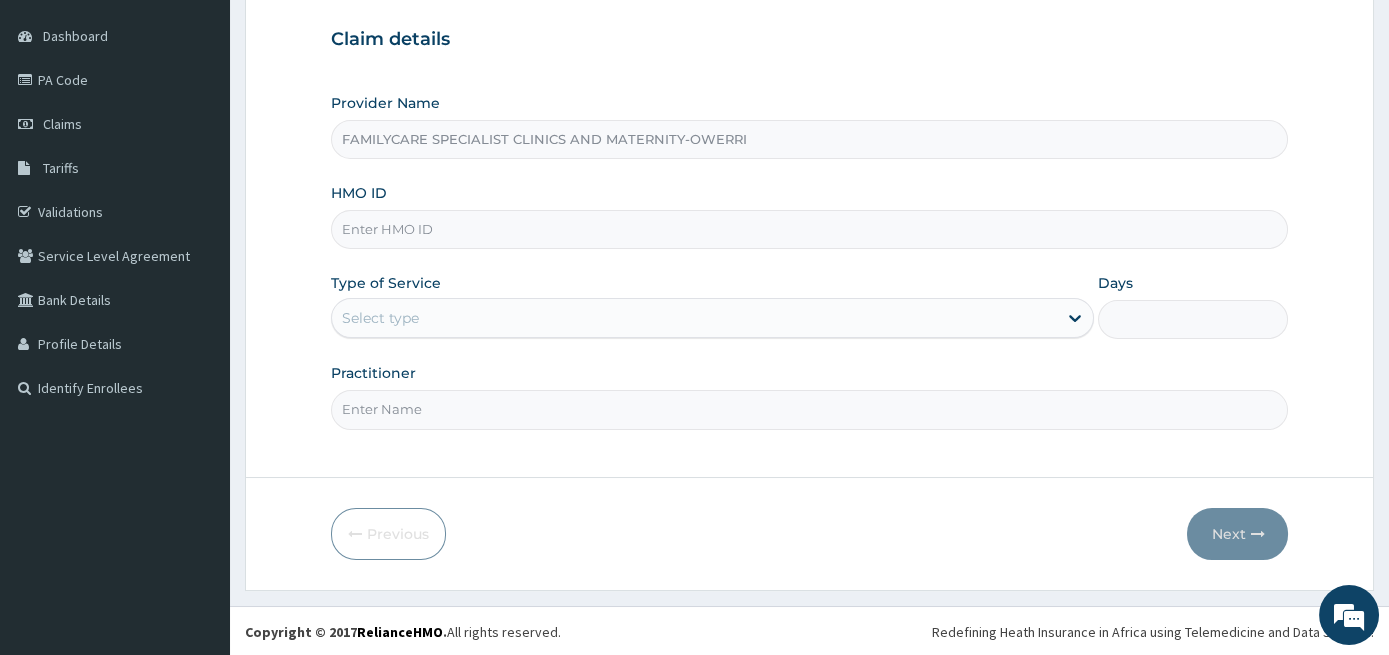 click on "HMO ID" at bounding box center (810, 229) 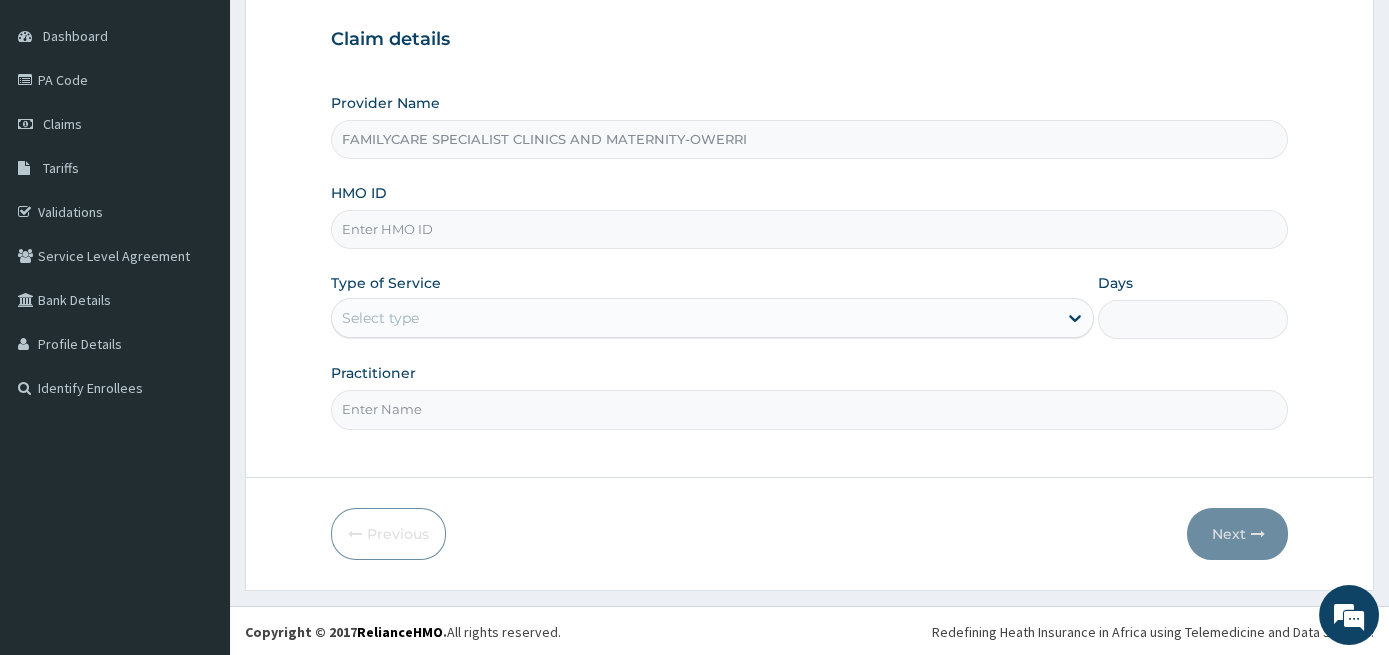 paste on "POH/10065/A" 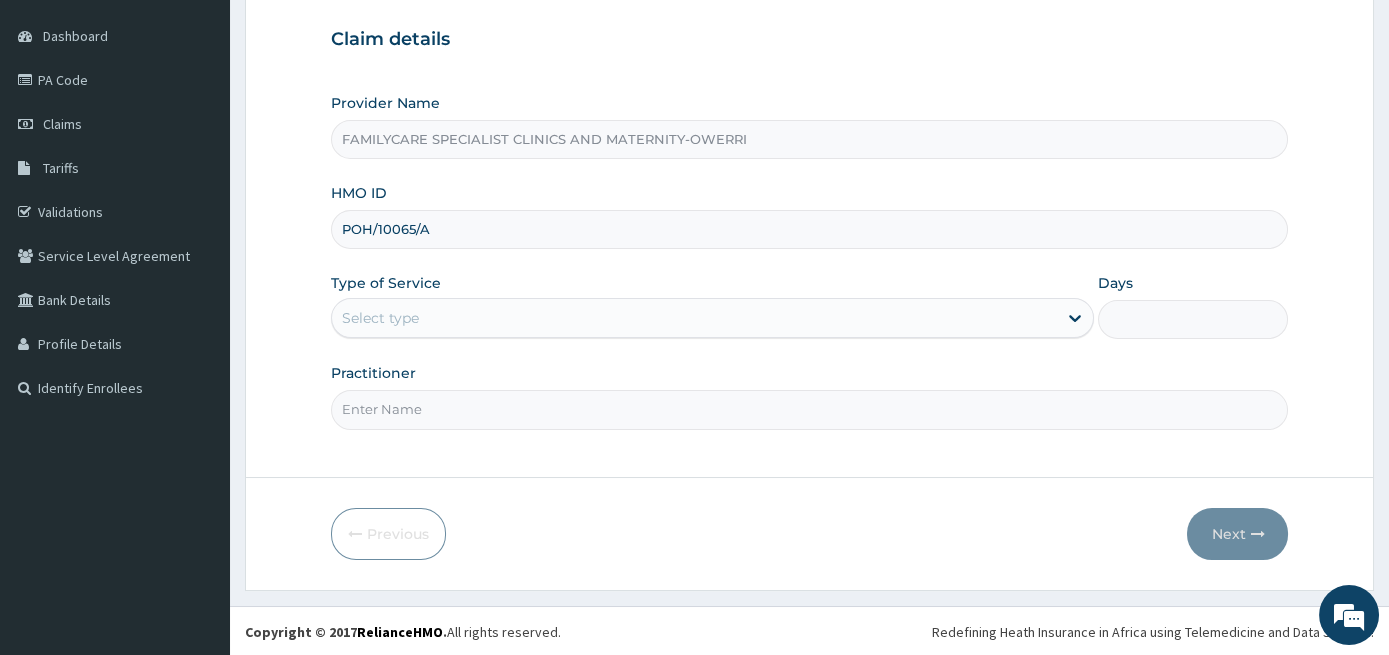 type on "POH/10065/A" 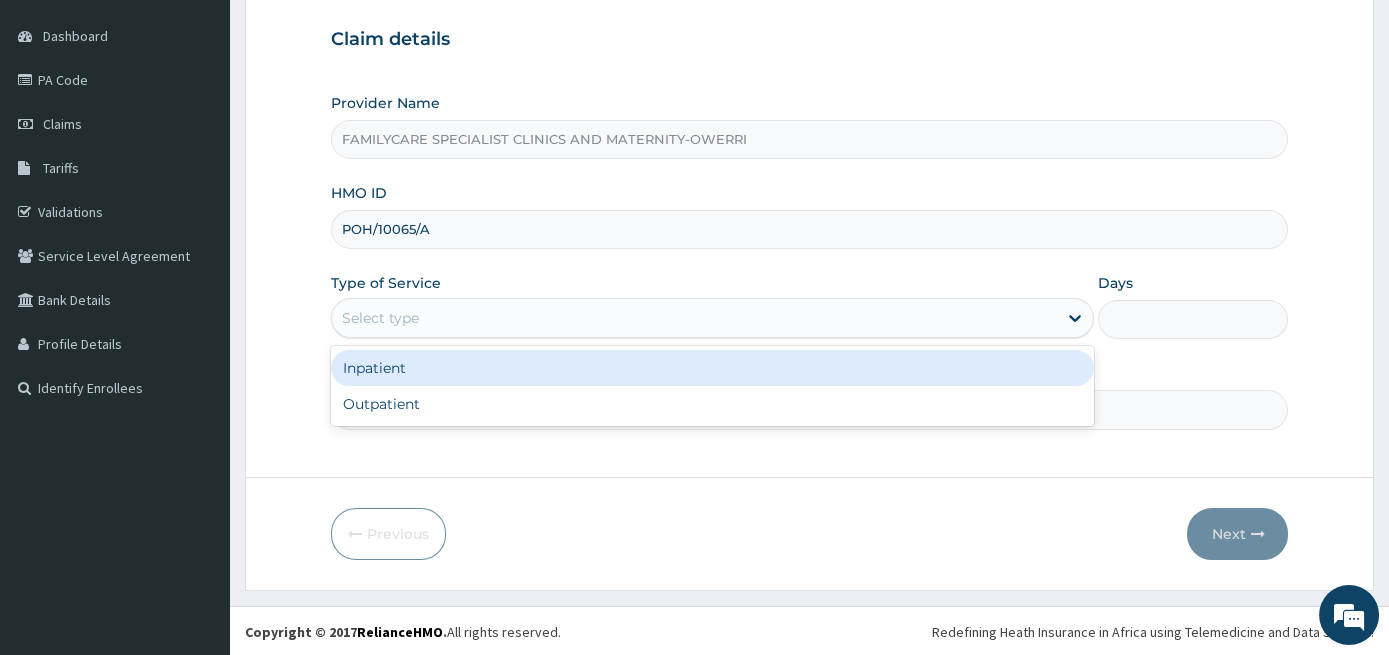 click on "Inpatient" at bounding box center [712, 368] 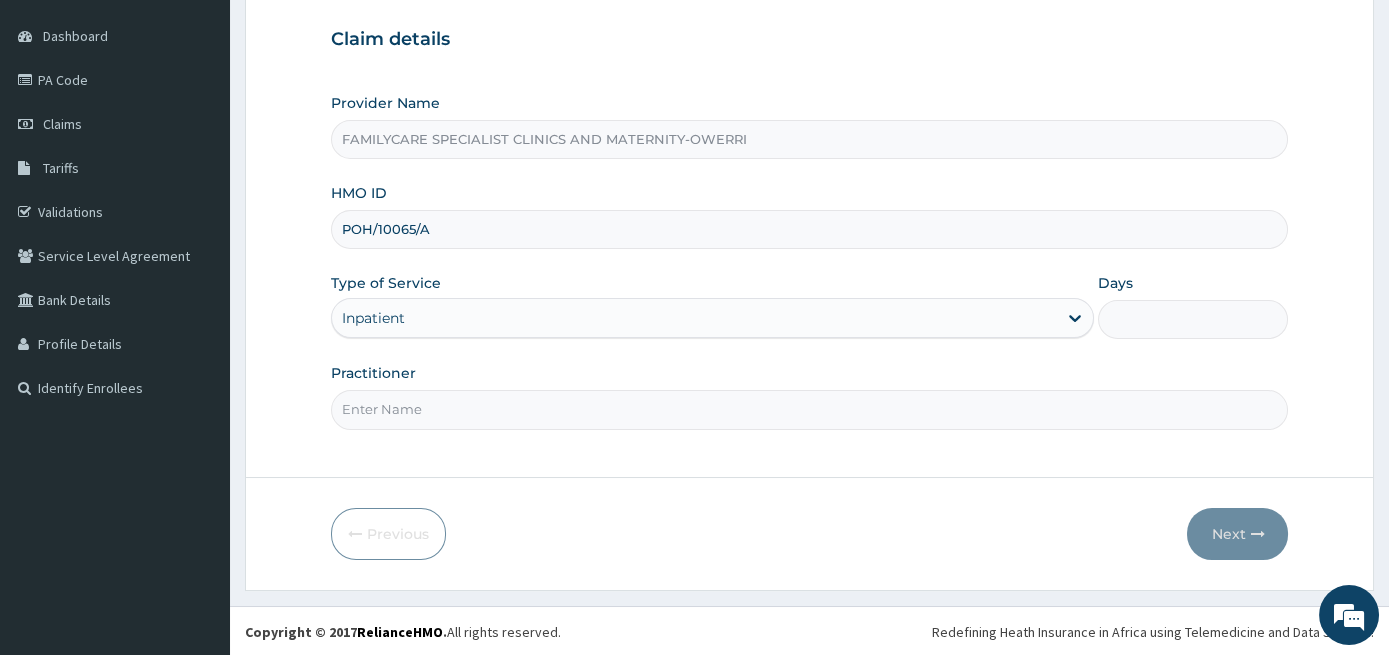 click on "Days" at bounding box center (1193, 319) 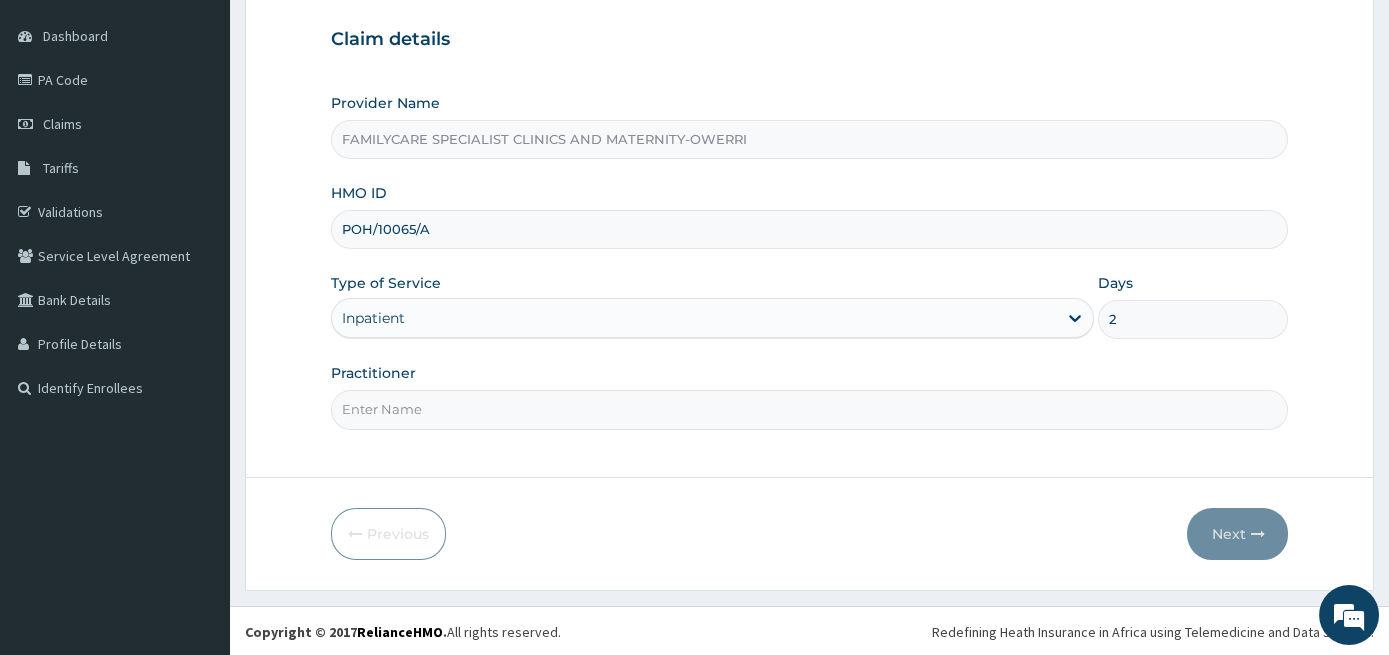 scroll, scrollTop: 0, scrollLeft: 0, axis: both 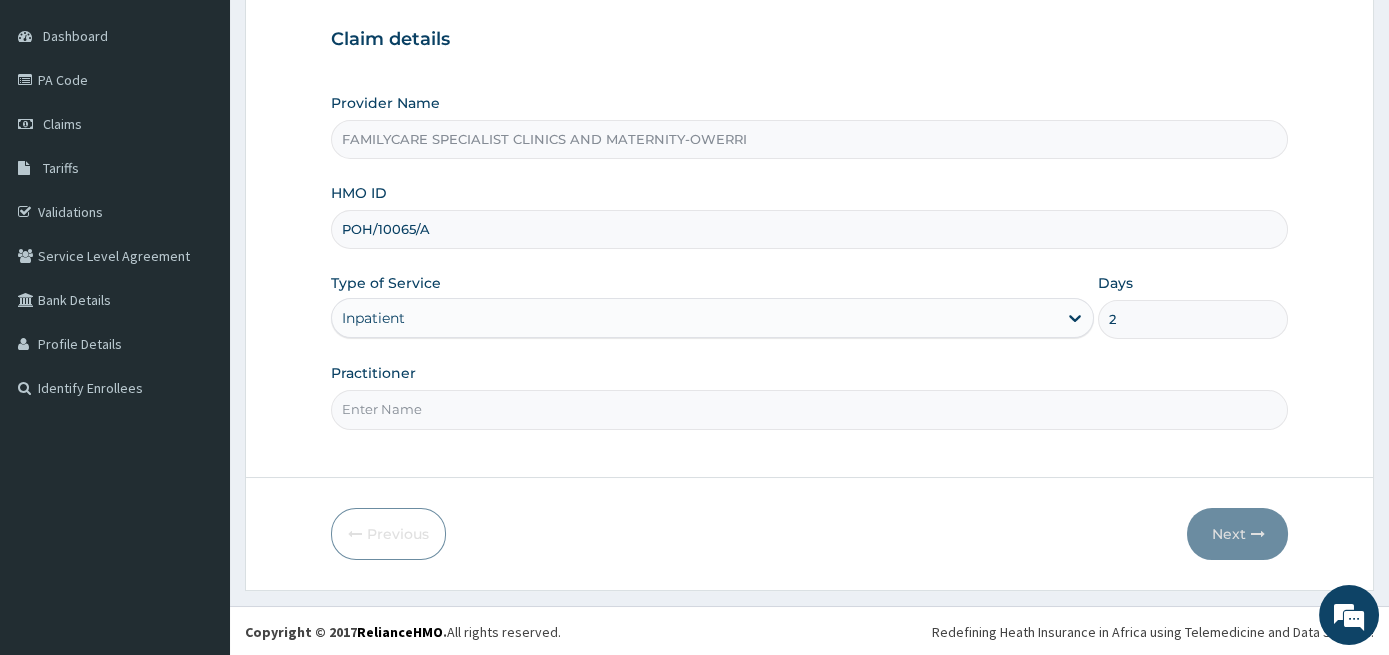 type on "2" 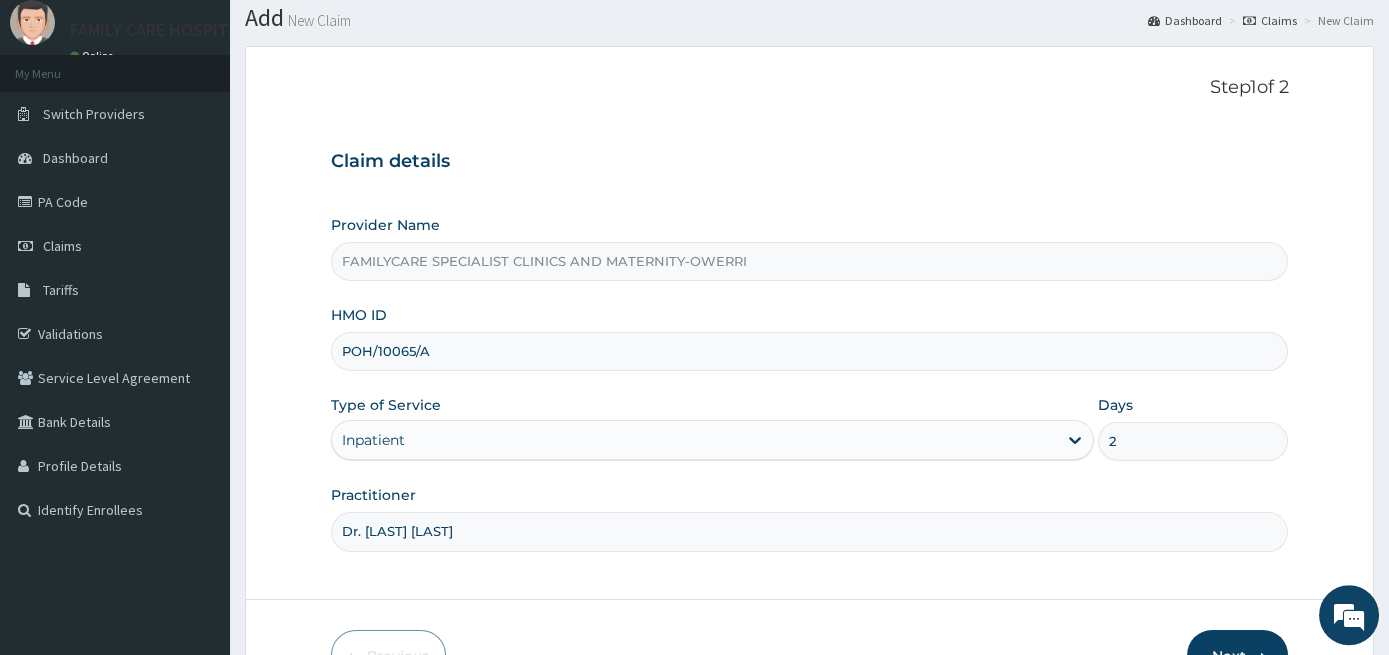 scroll, scrollTop: 182, scrollLeft: 0, axis: vertical 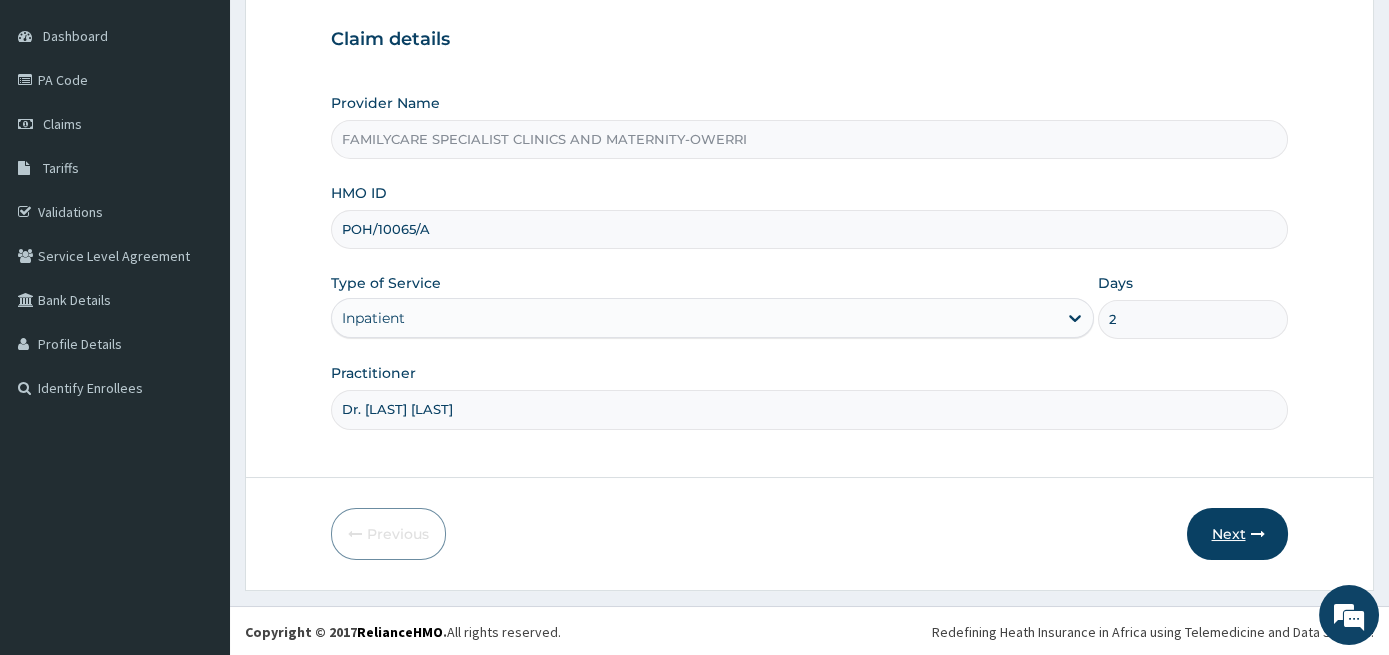 type on "Dr. Jideuma Egwim" 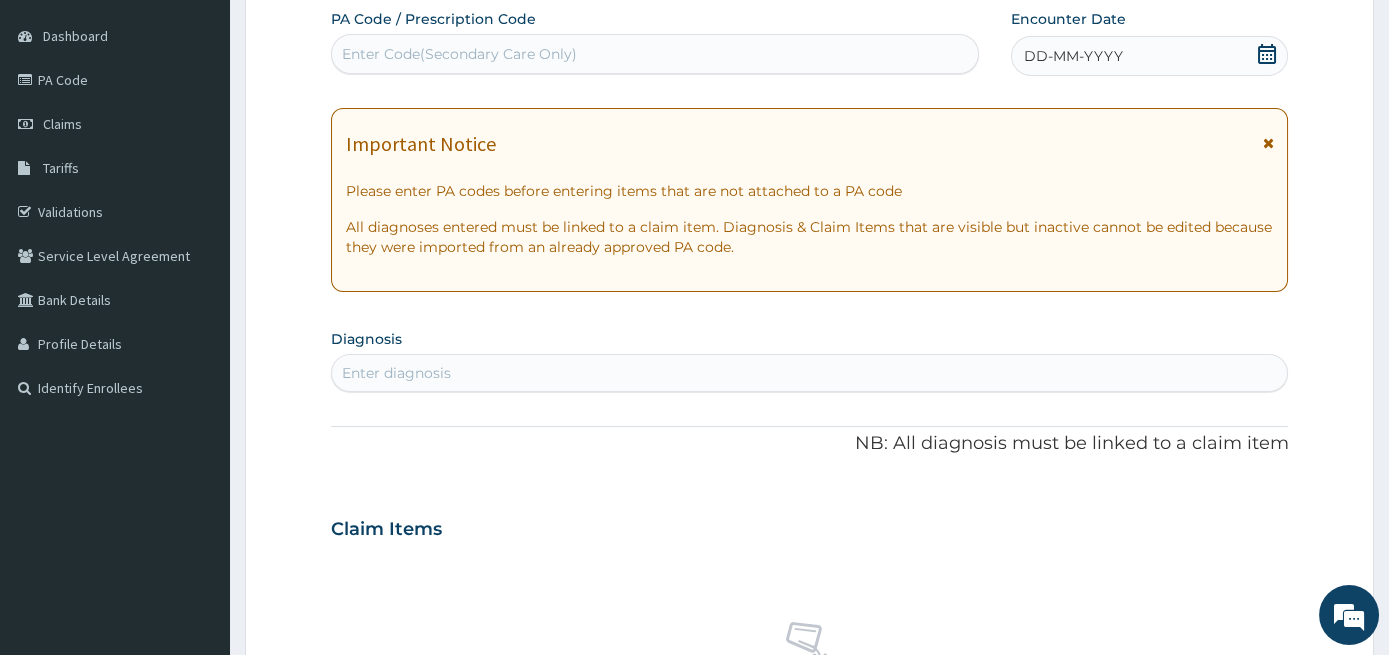 click on "Enter Code(Secondary Care Only)" at bounding box center [655, 54] 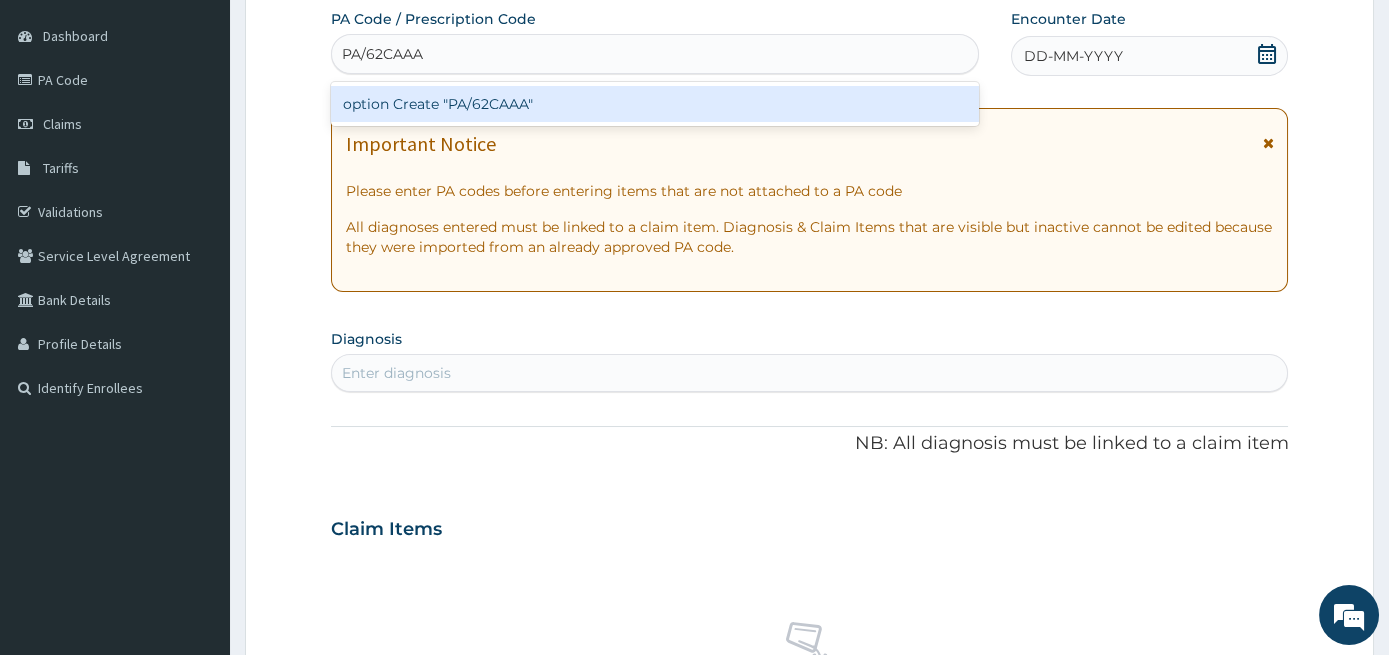 click on "Create "PA/62CAAA"" at bounding box center (655, 104) 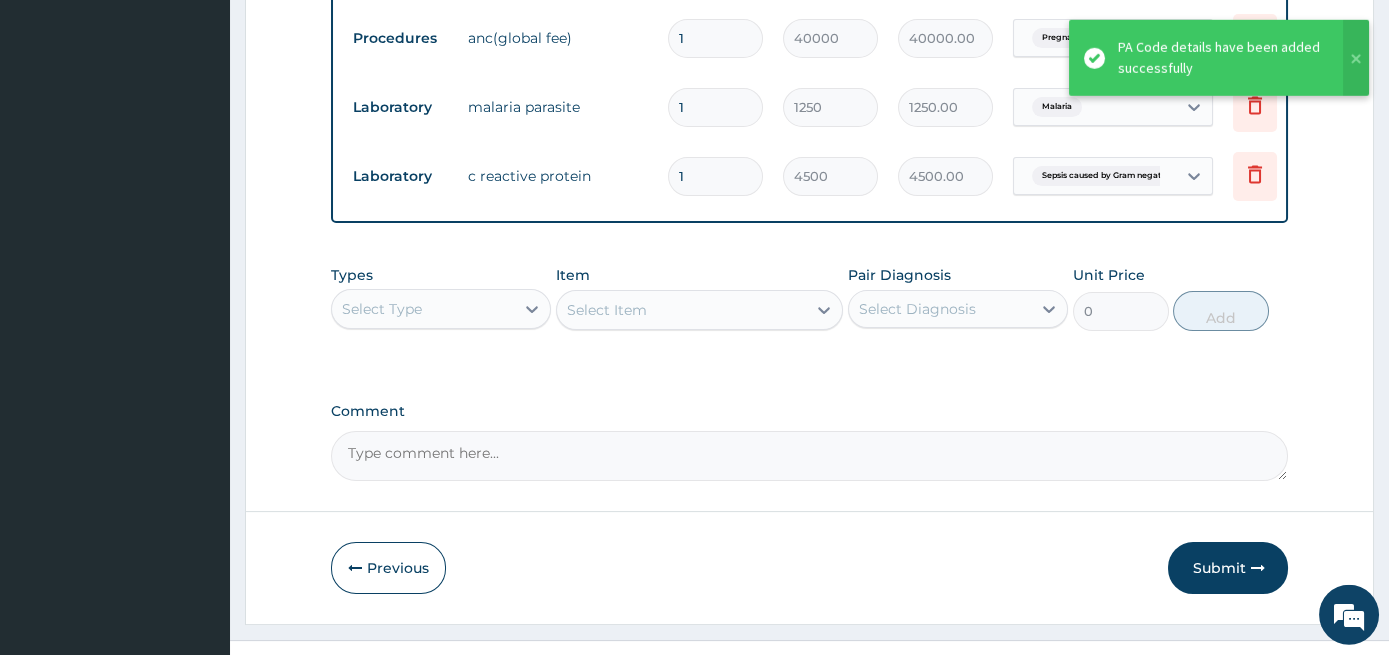 scroll, scrollTop: 1687, scrollLeft: 0, axis: vertical 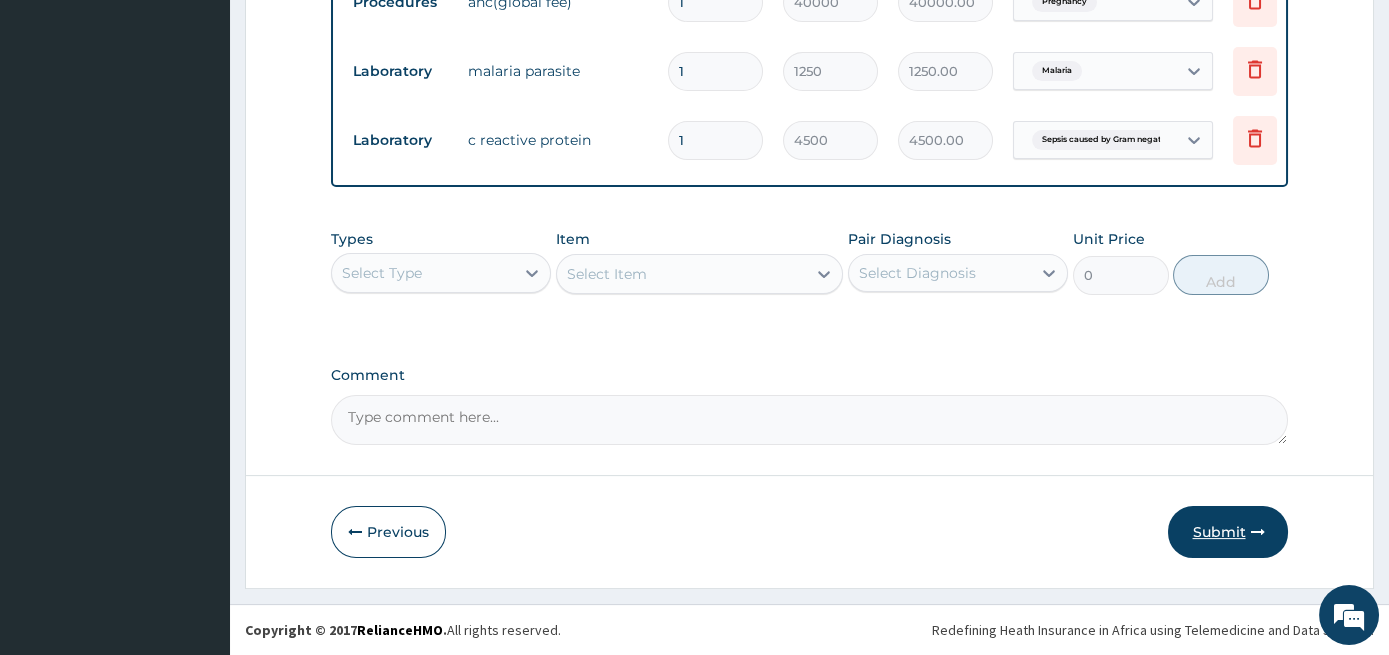 click on "Submit" at bounding box center (1228, 532) 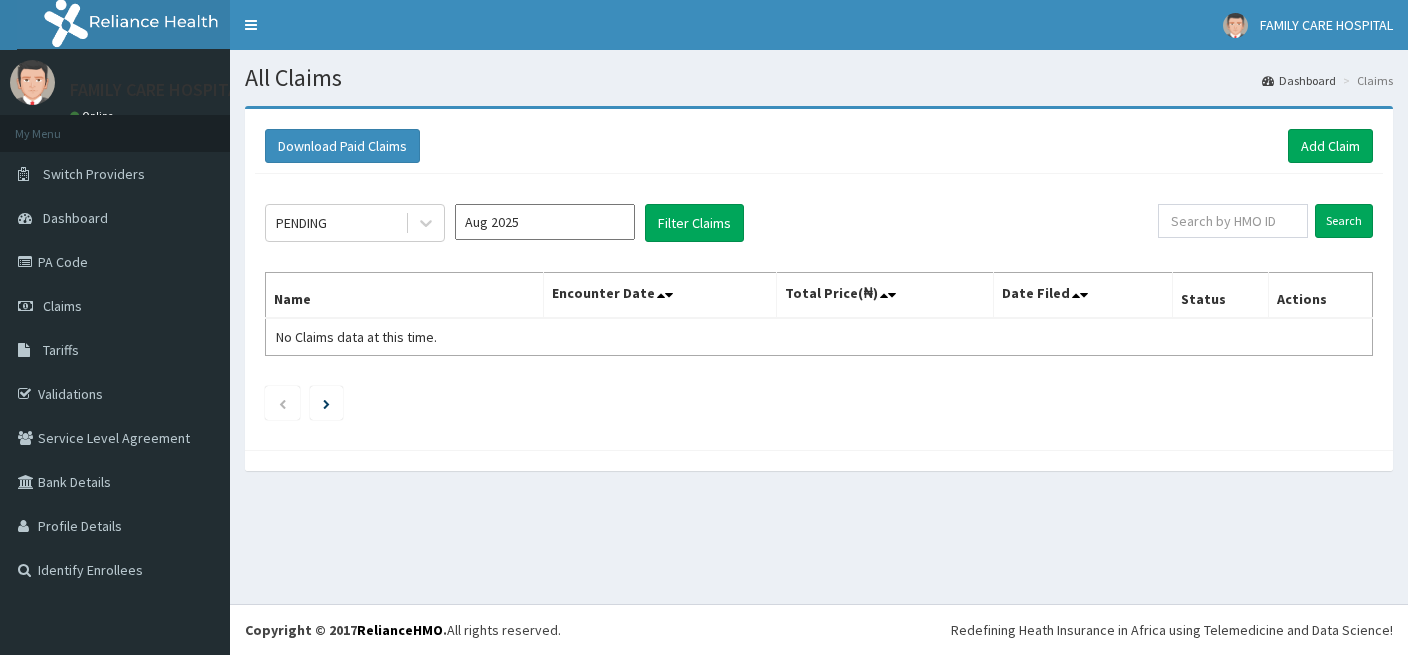 scroll, scrollTop: 0, scrollLeft: 0, axis: both 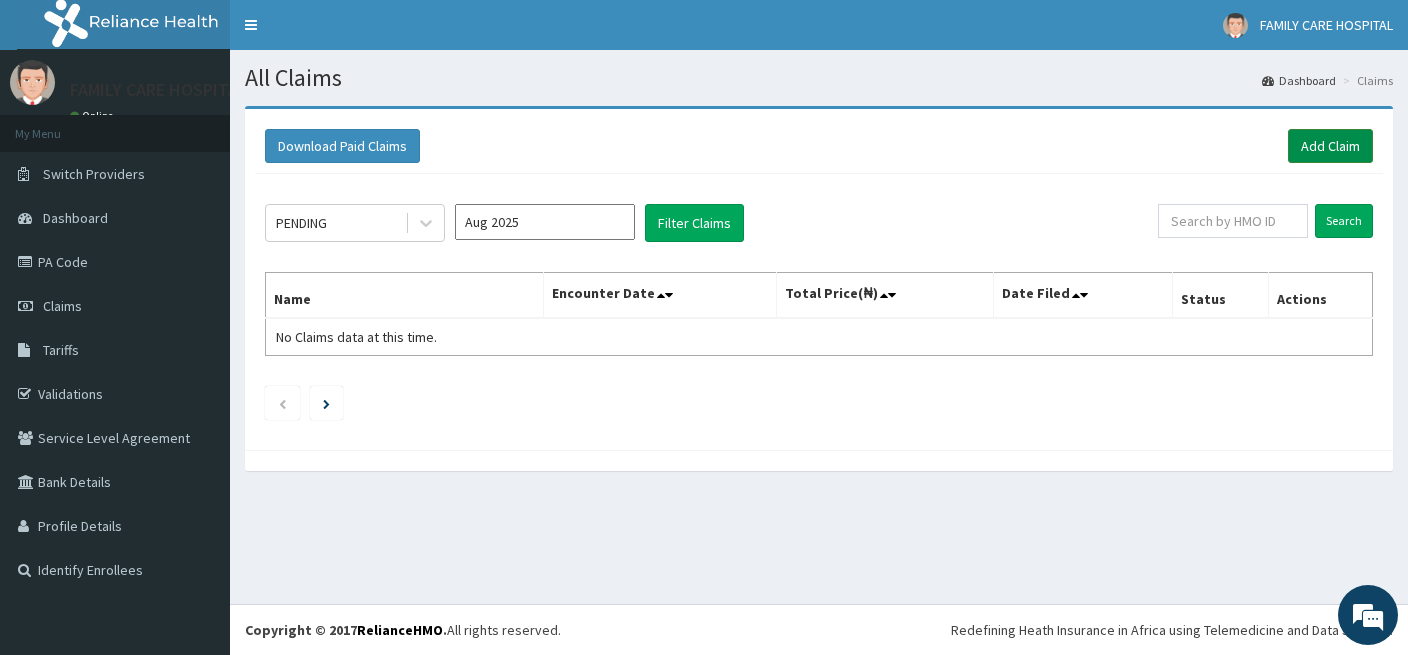 click on "Add Claim" at bounding box center [1330, 146] 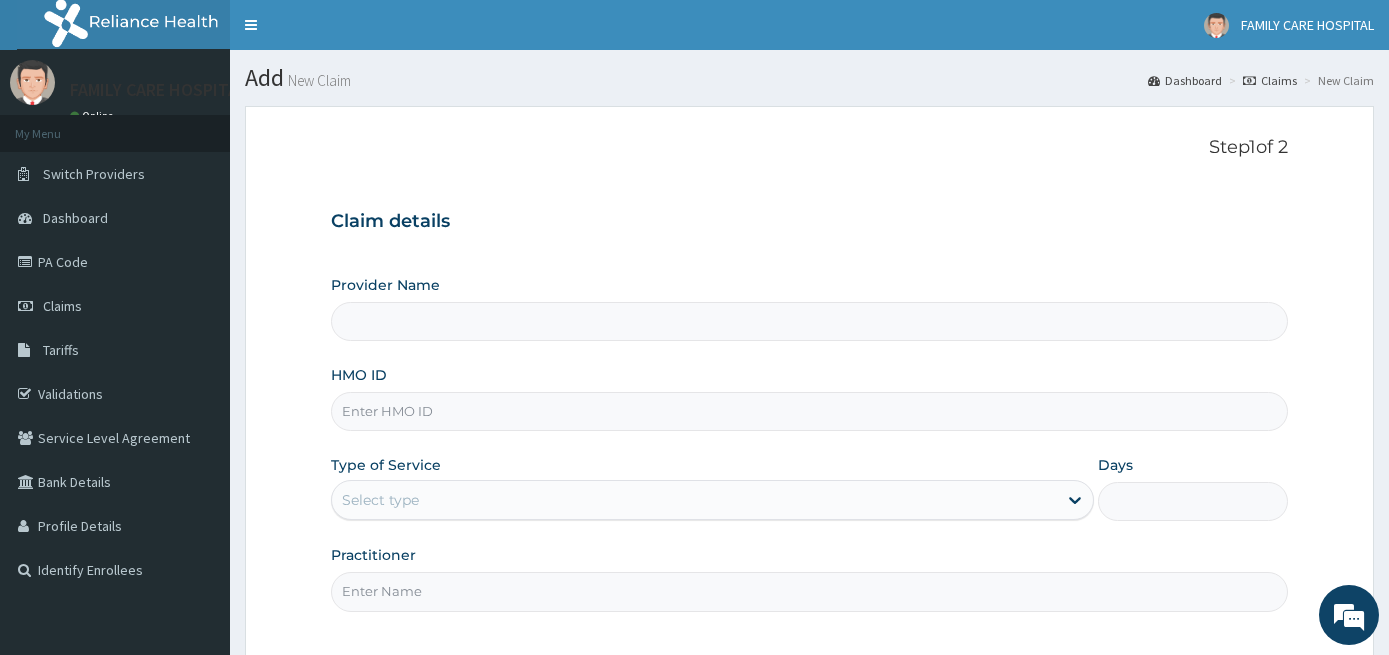 scroll, scrollTop: 0, scrollLeft: 0, axis: both 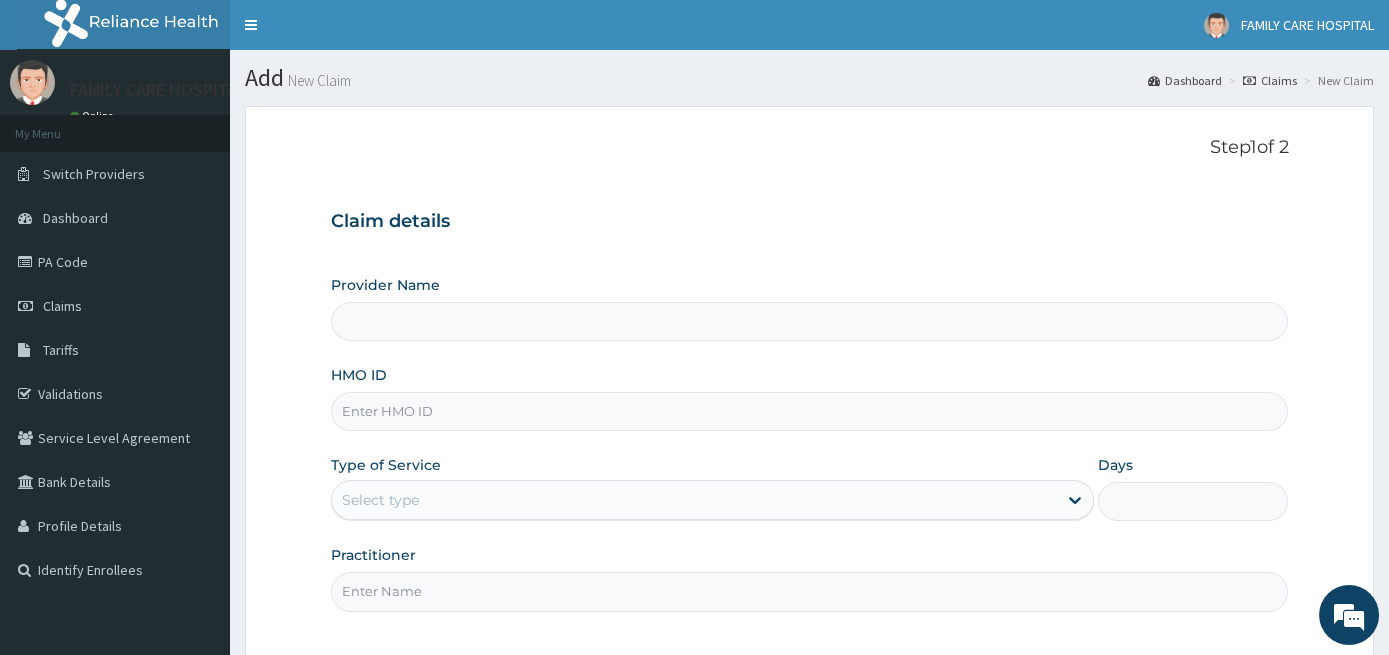 type on "FAMILYCARE SPECIALIST CLINICS AND MATERNITY-OWERRI" 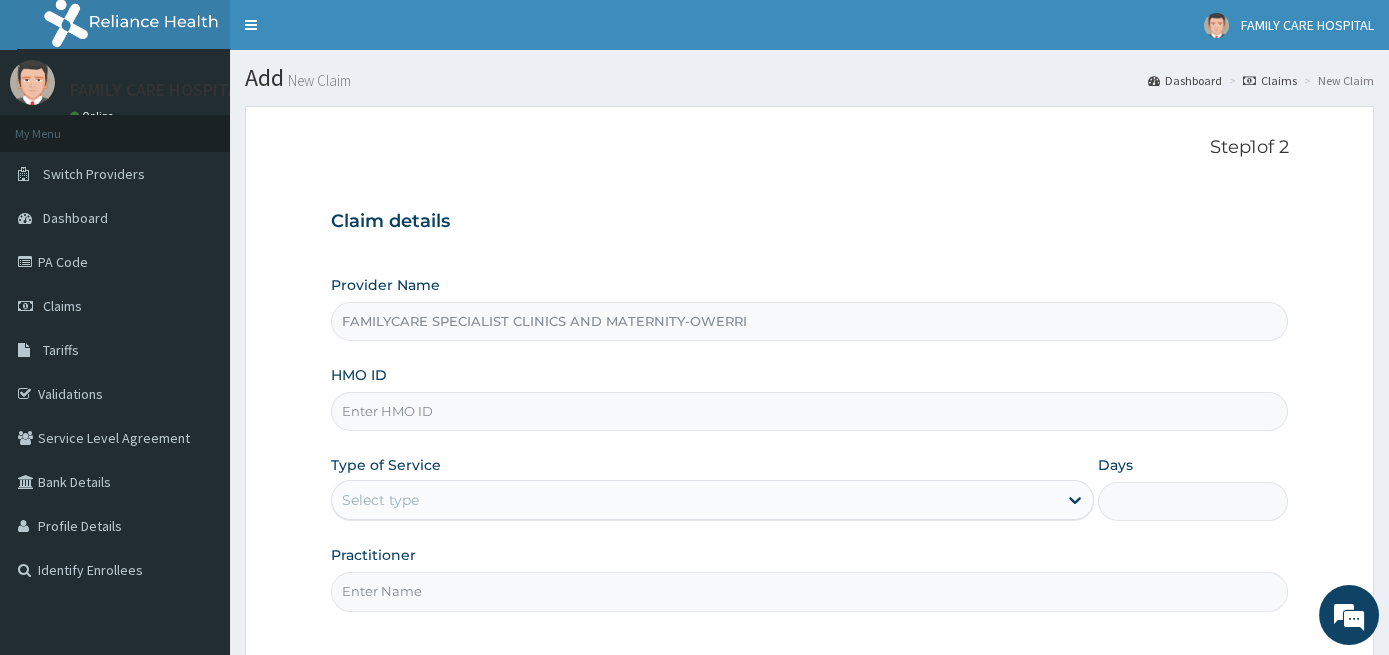 scroll, scrollTop: 0, scrollLeft: 0, axis: both 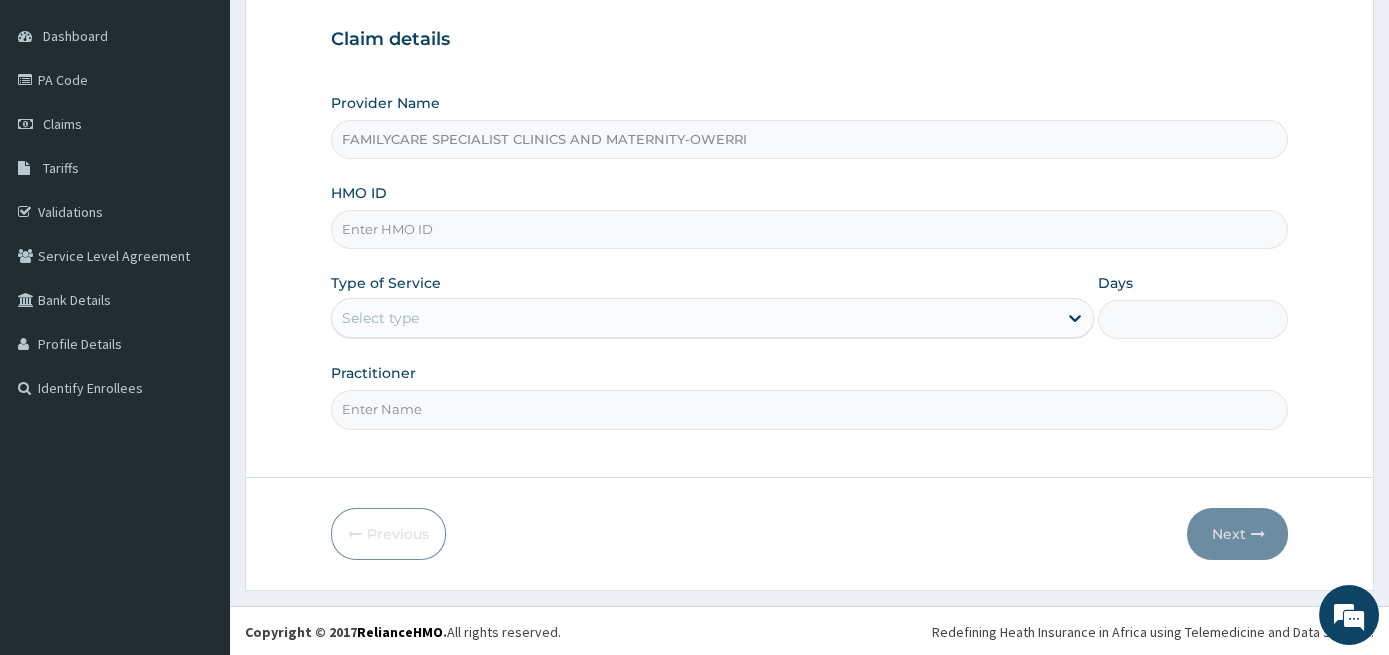 click on "HMO ID" at bounding box center [810, 229] 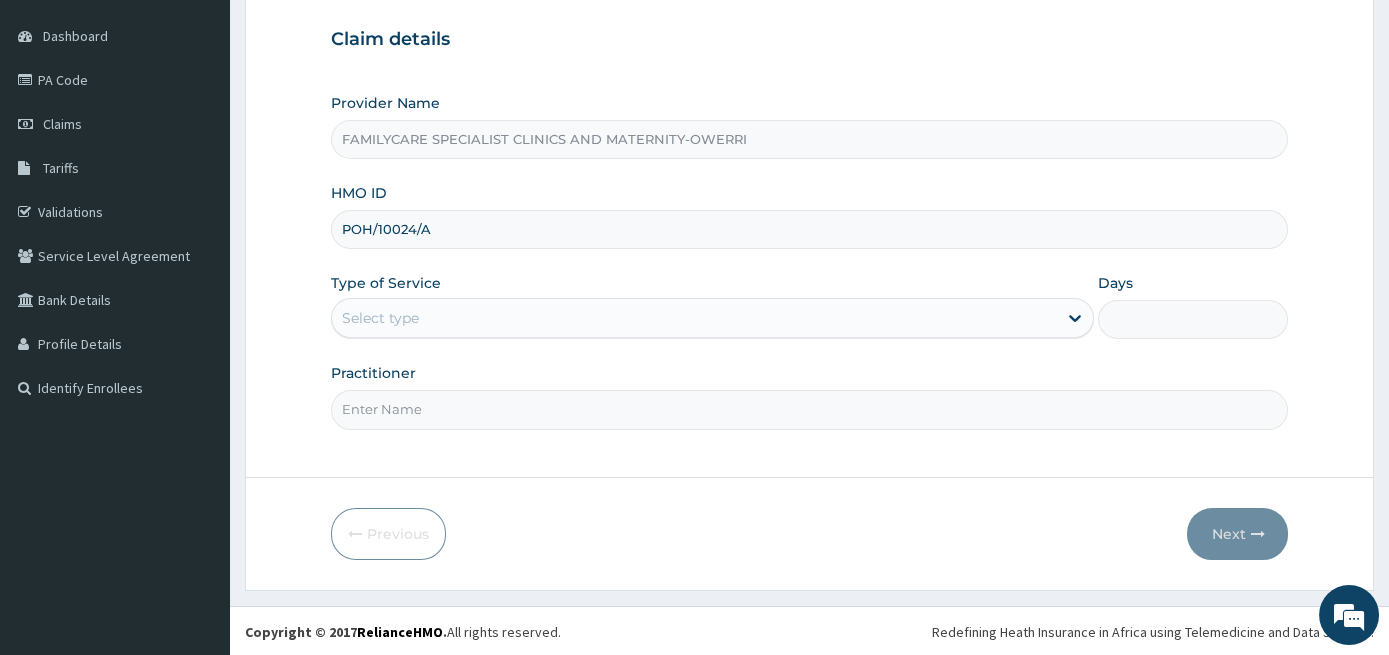 type on "POH/10024/A" 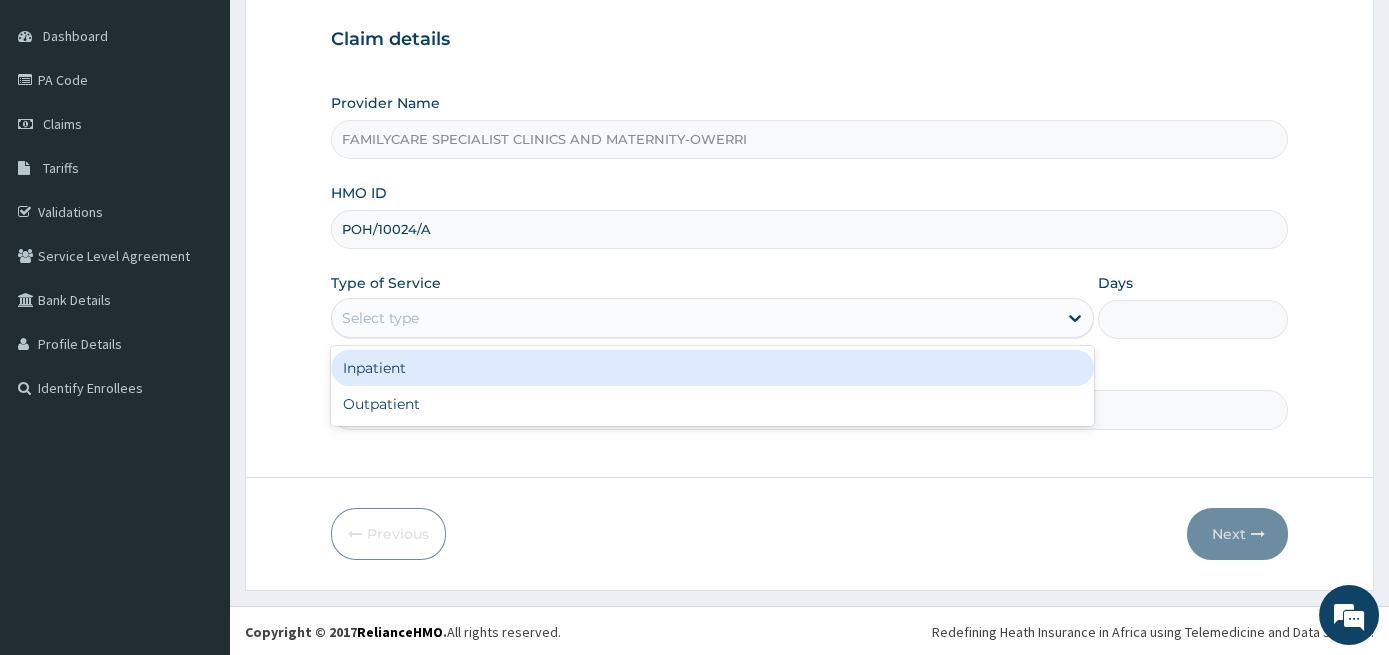 click on "Select type" at bounding box center [694, 318] 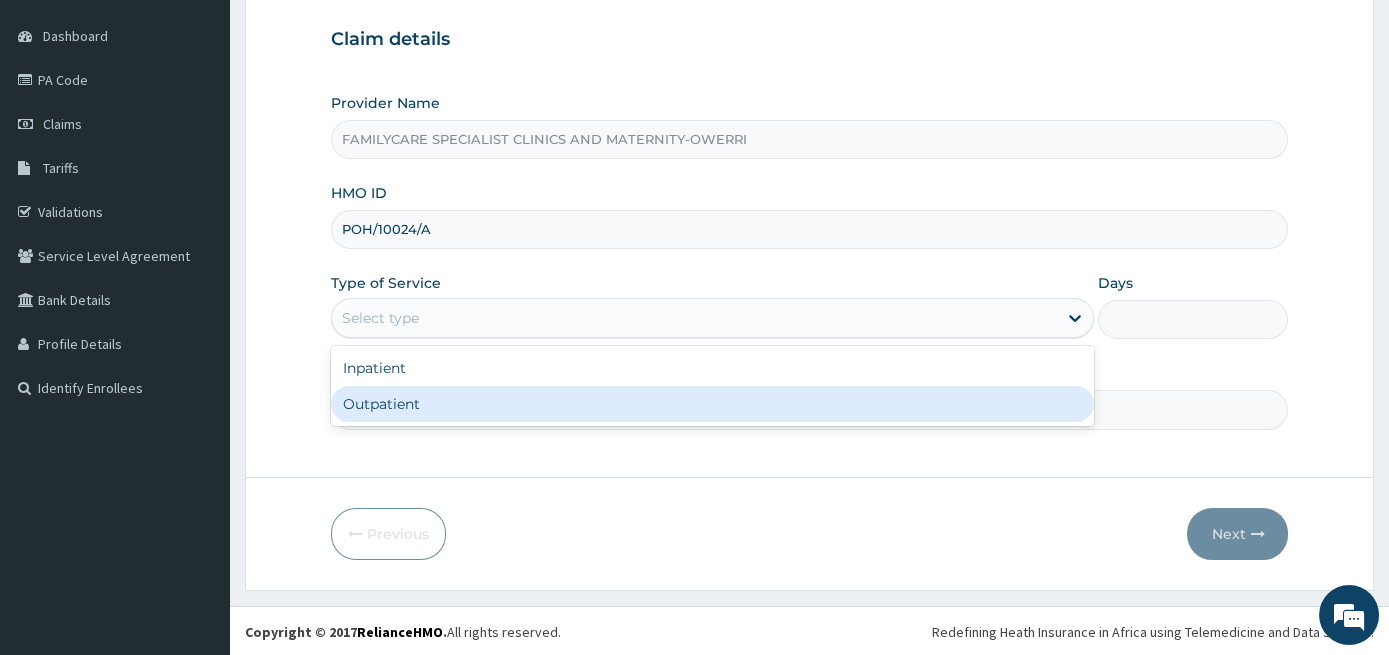 click on "Outpatient" at bounding box center (712, 404) 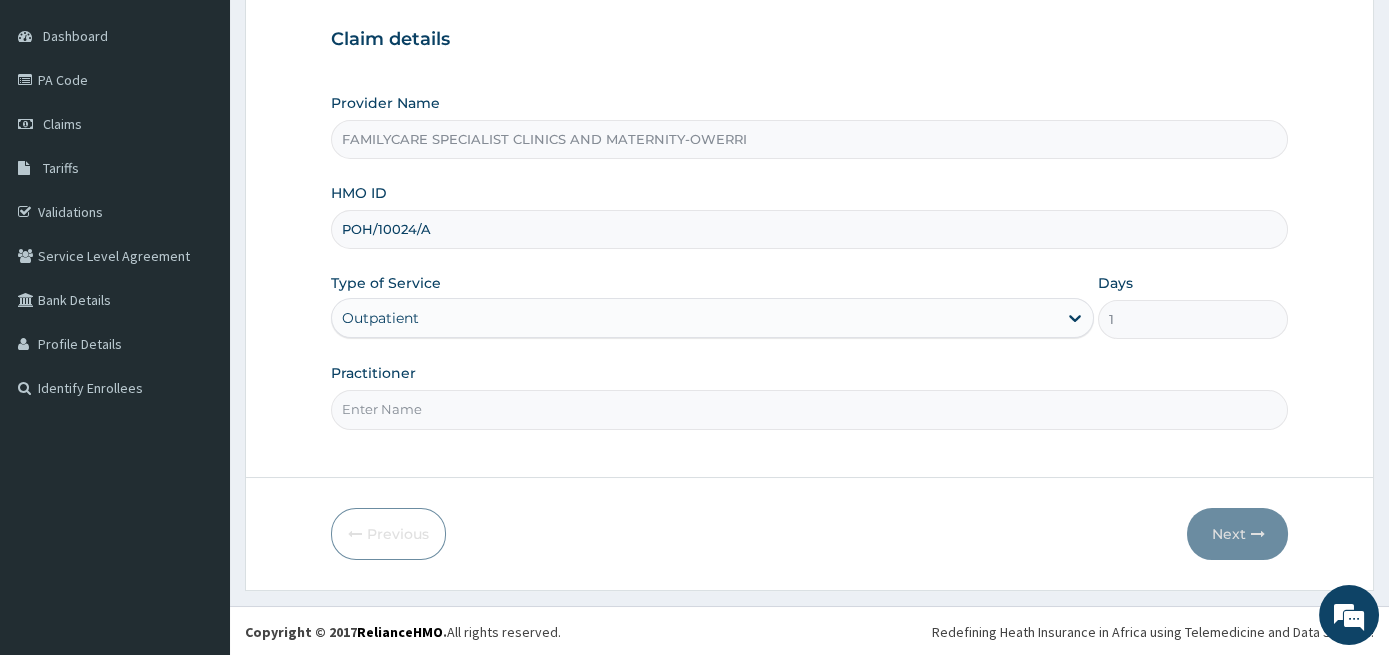 click on "Practitioner" at bounding box center [810, 409] 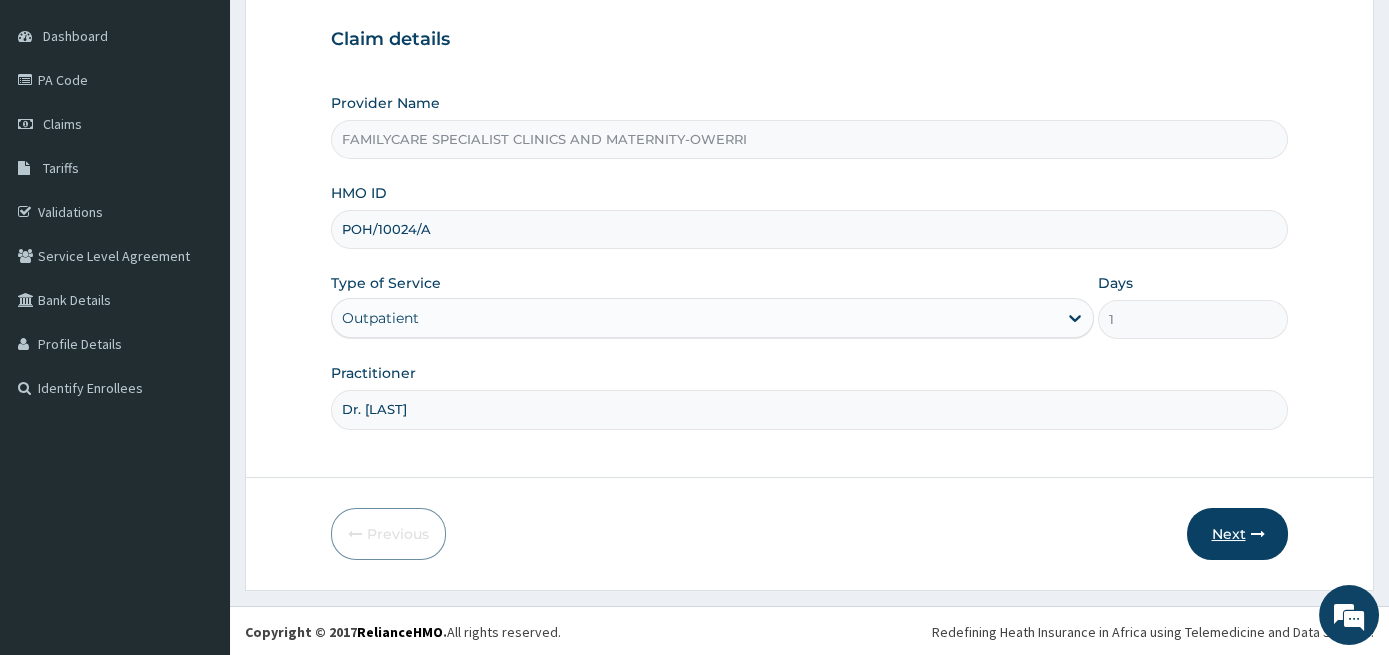 type on "Dr. [LAST] [LAST]" 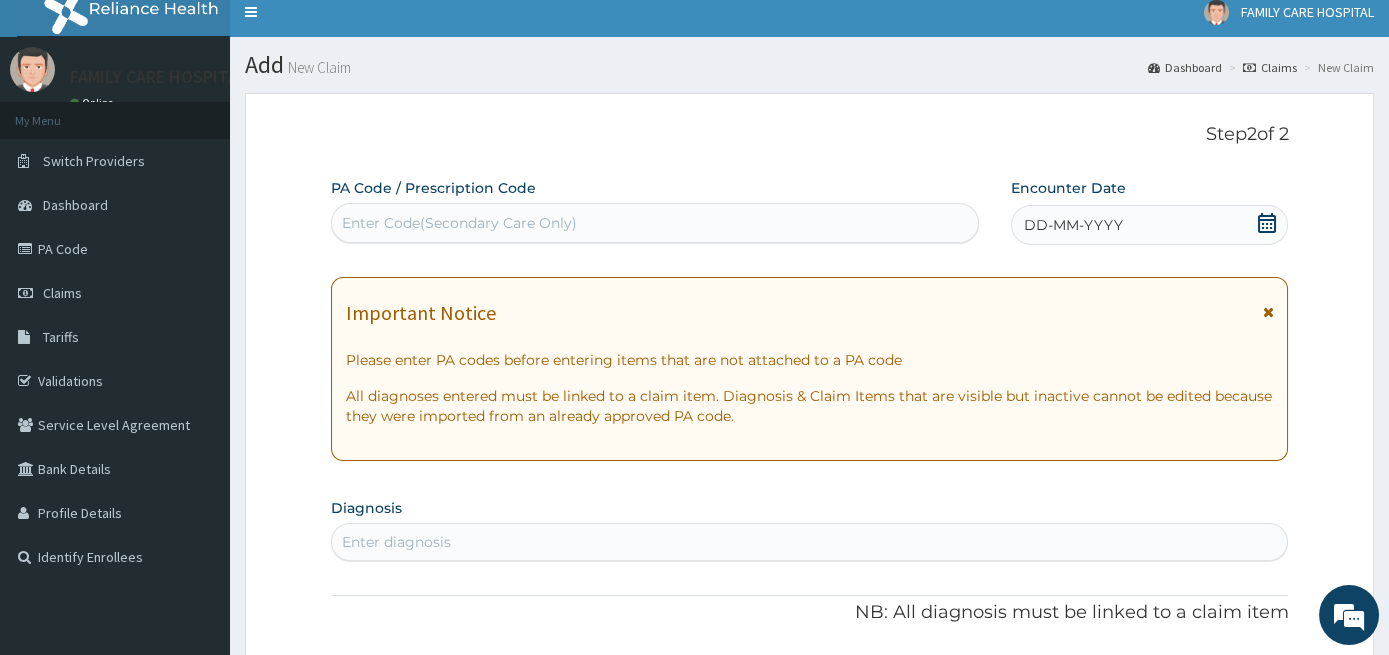 scroll, scrollTop: 10, scrollLeft: 0, axis: vertical 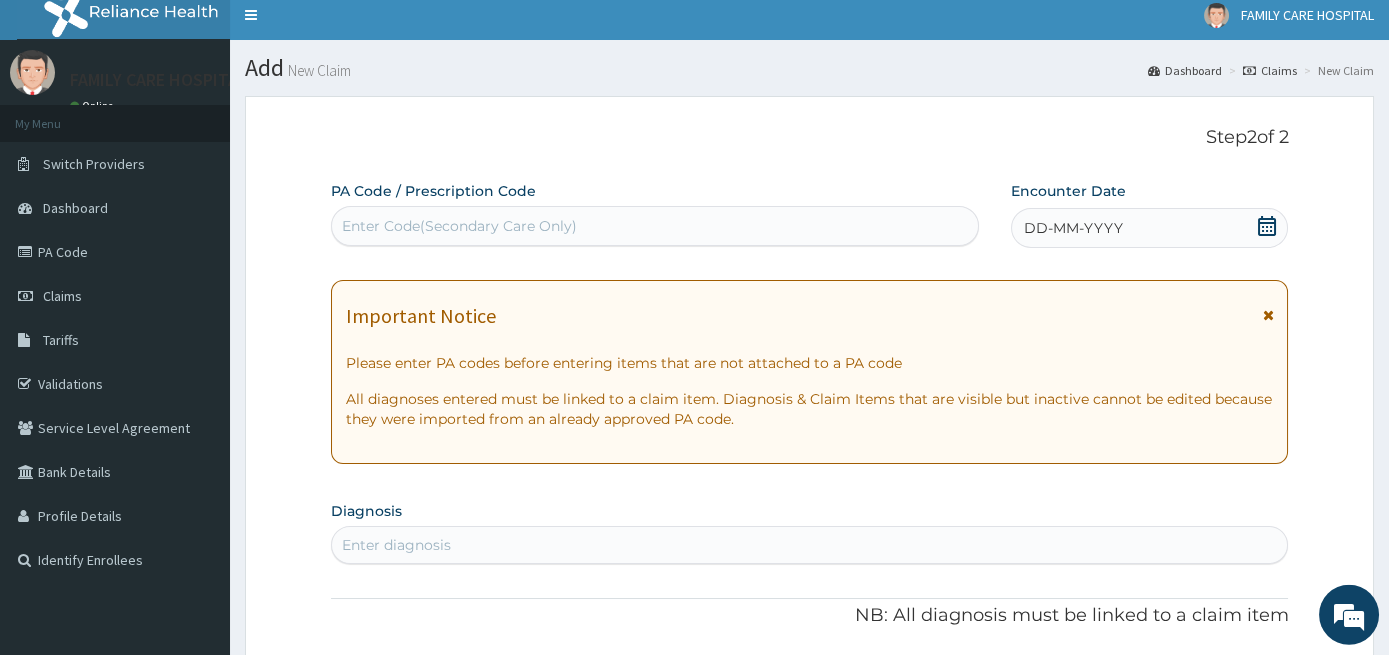 click on "Enter Code(Secondary Care Only)" at bounding box center [655, 226] 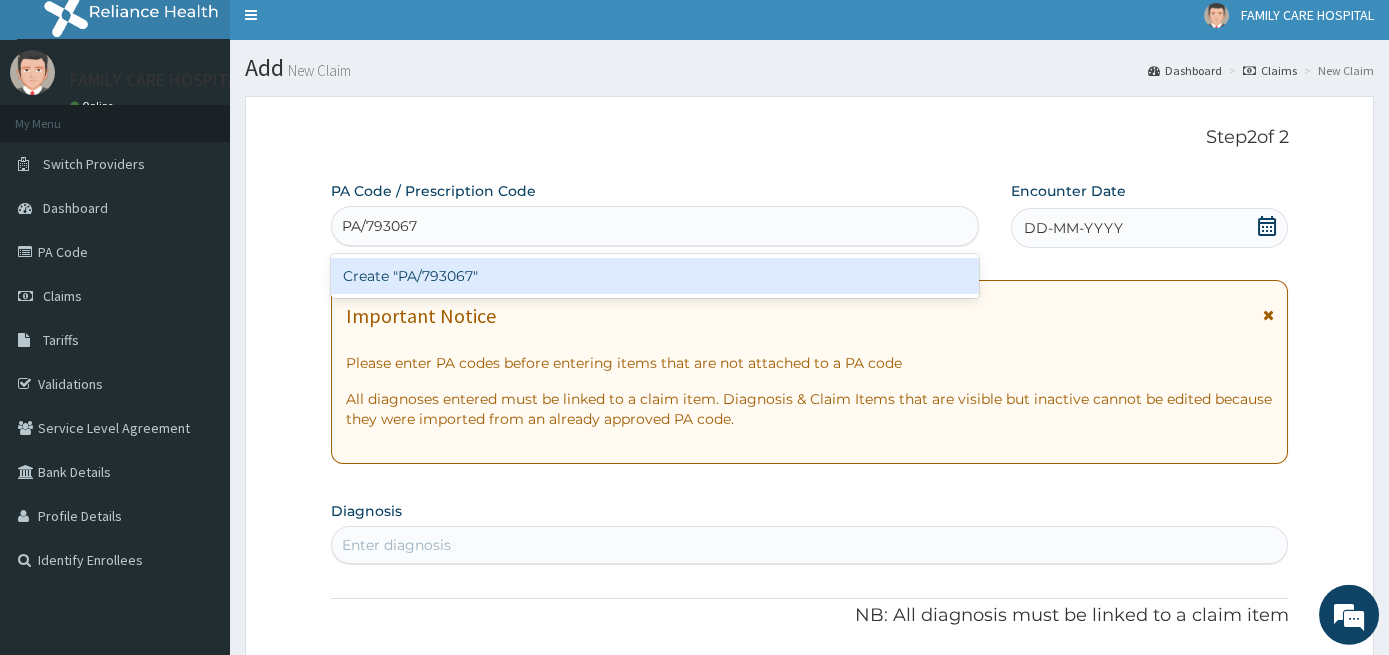 click on "Create "PA/793067"" at bounding box center (655, 276) 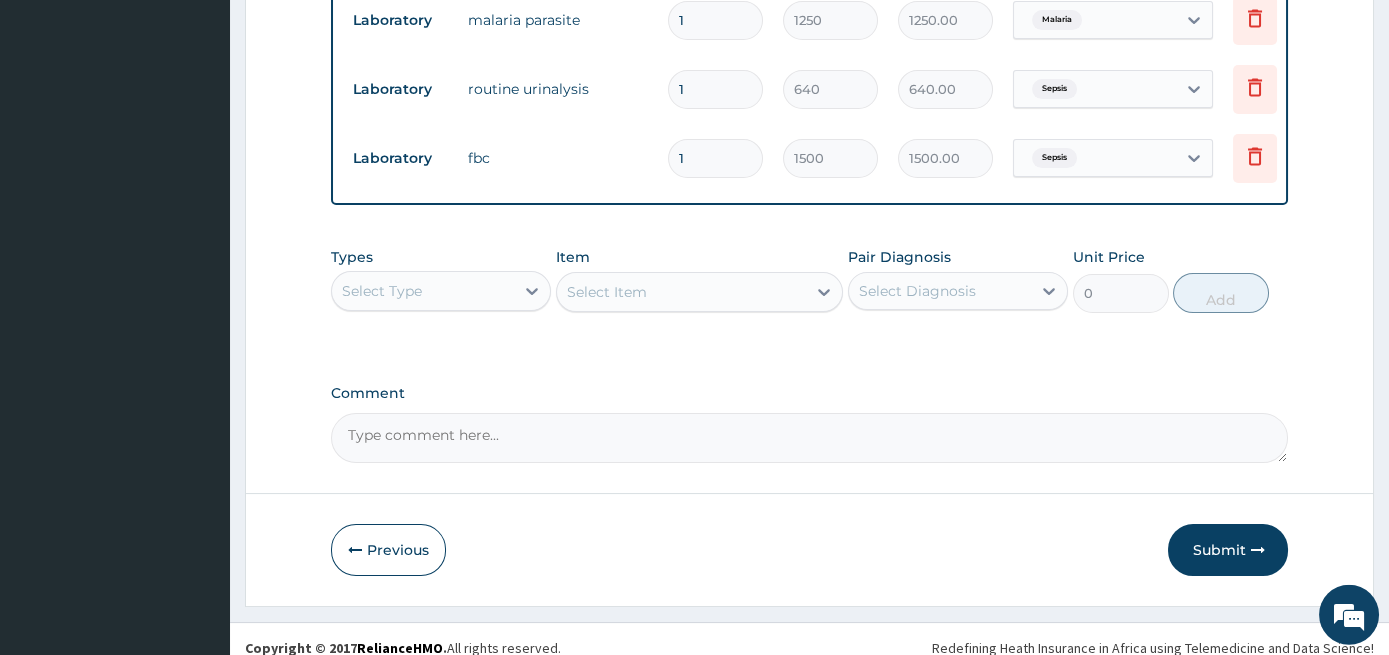 scroll, scrollTop: 1202, scrollLeft: 0, axis: vertical 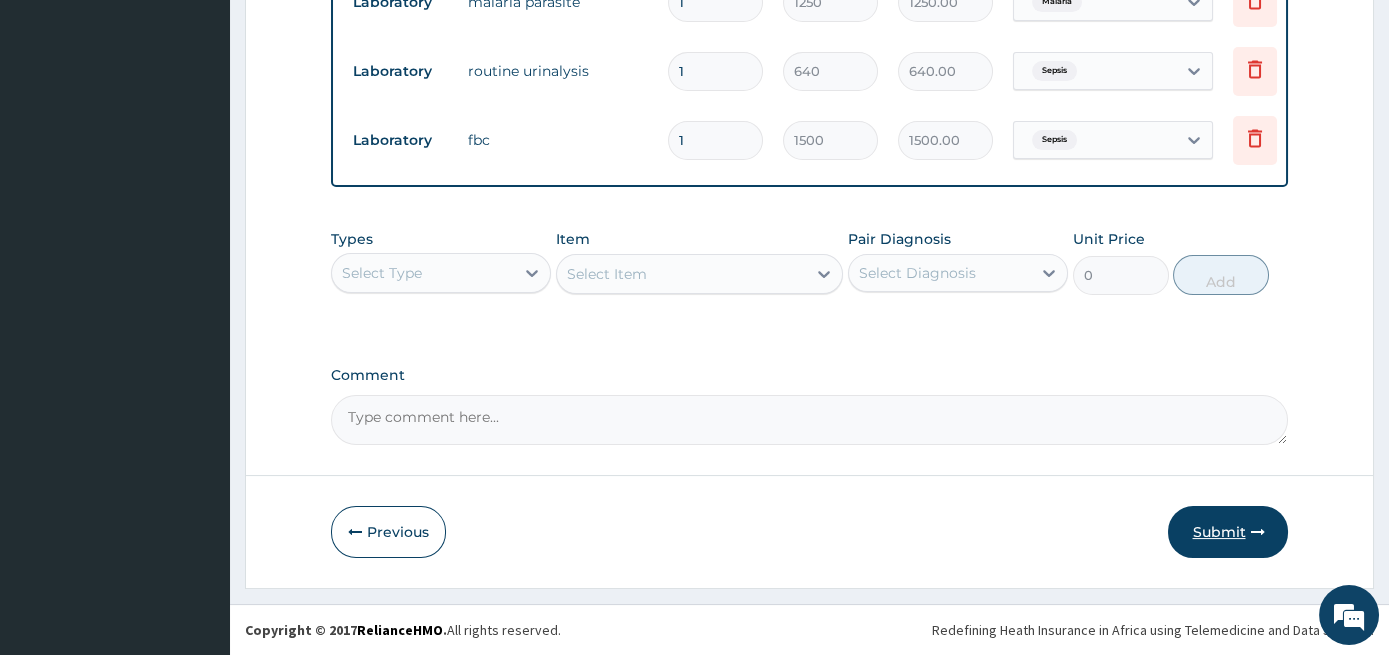 click on "Submit" at bounding box center [1228, 532] 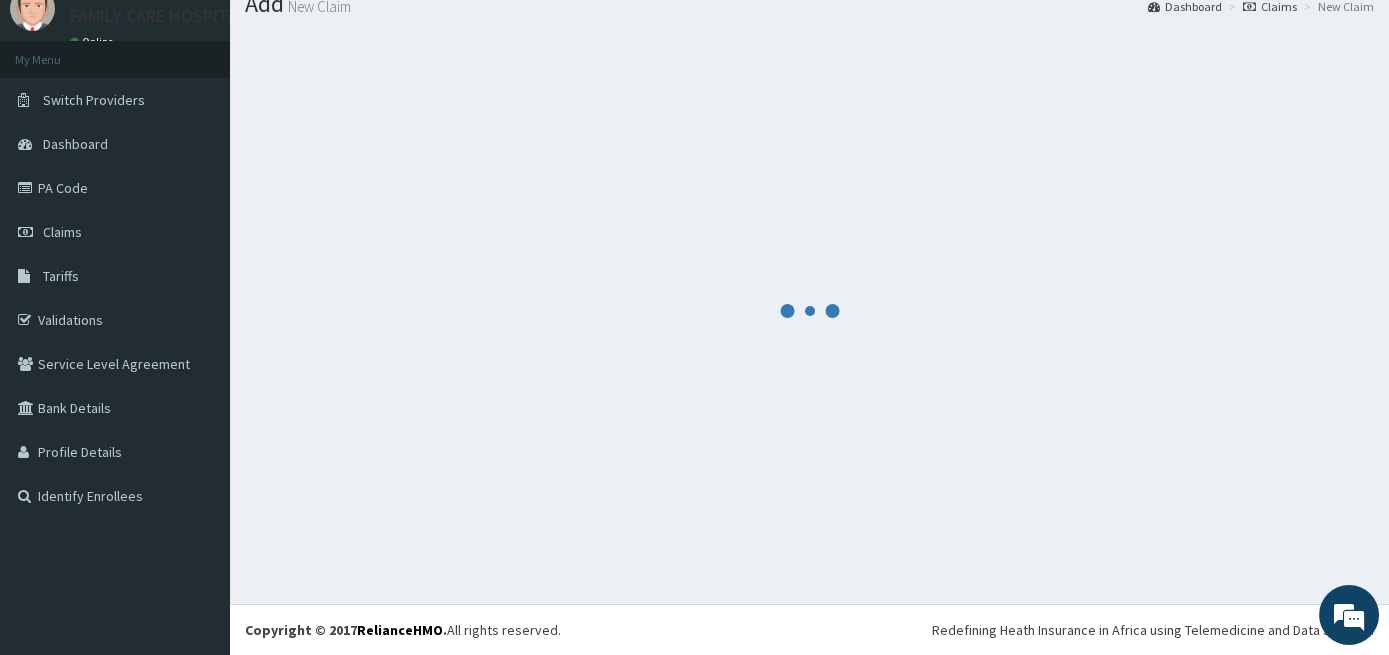 scroll, scrollTop: 74, scrollLeft: 0, axis: vertical 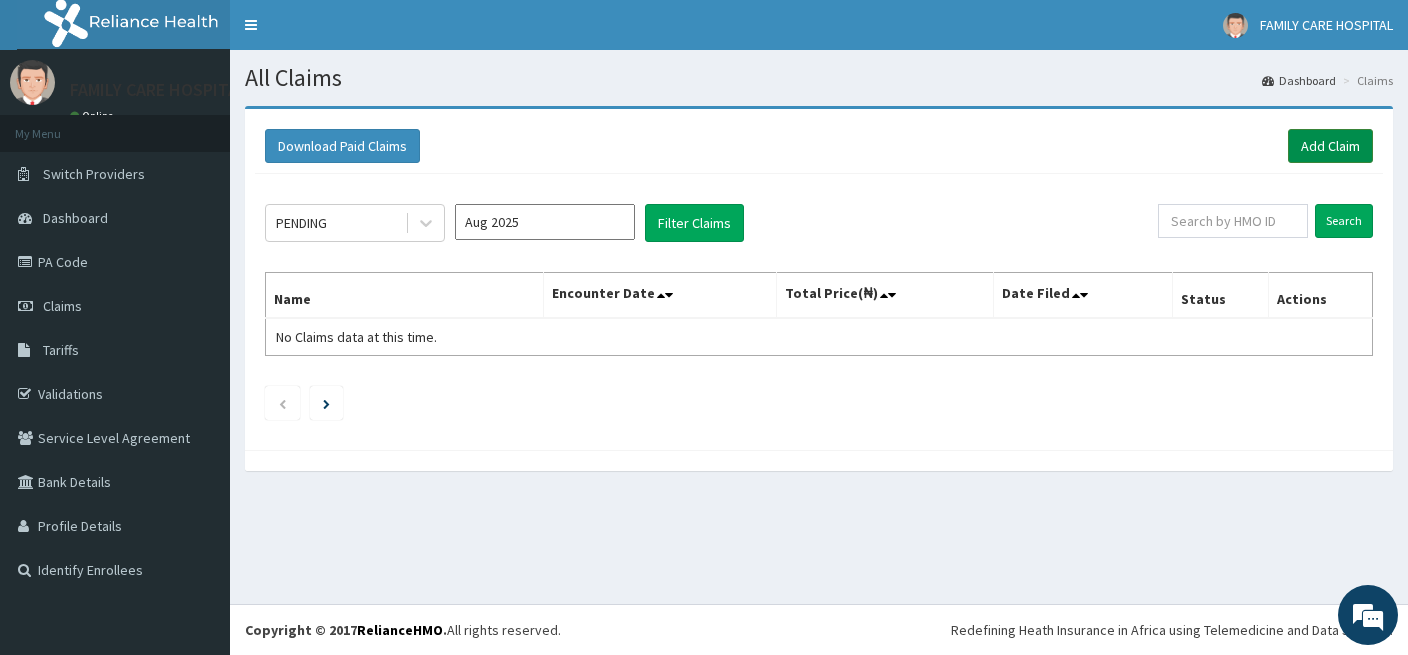click on "Add Claim" at bounding box center [1330, 146] 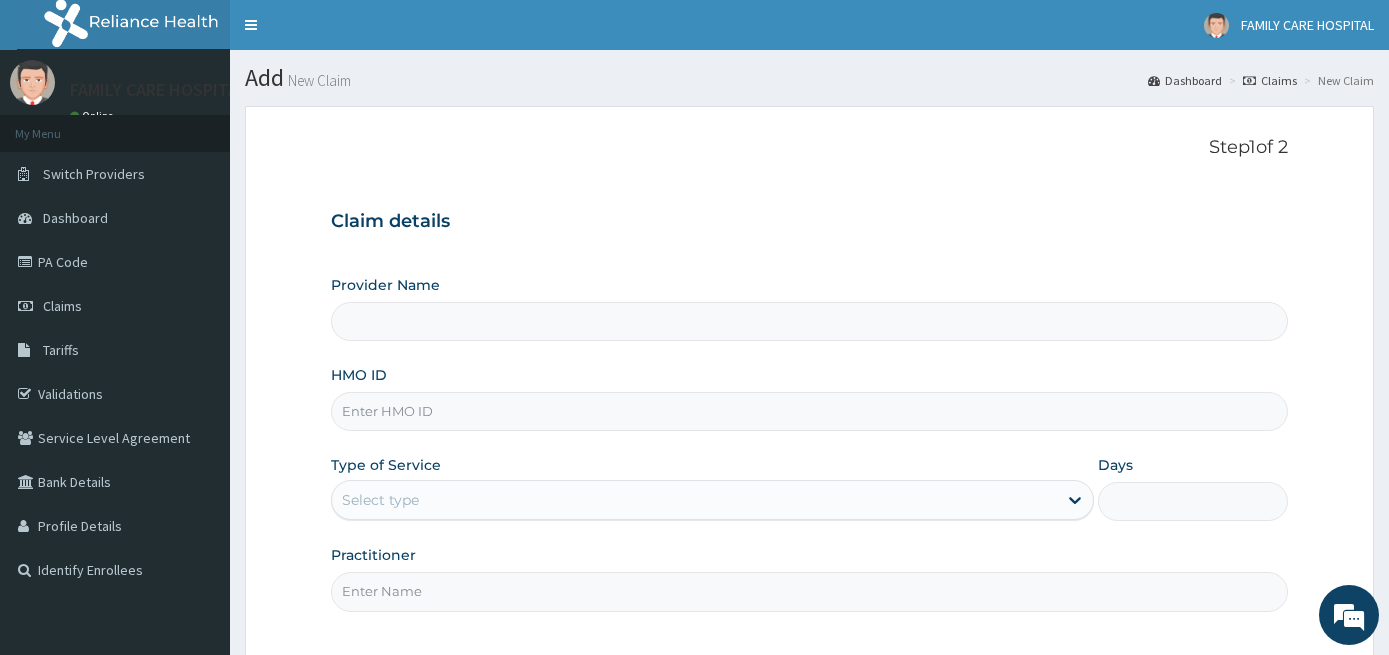 scroll, scrollTop: 0, scrollLeft: 0, axis: both 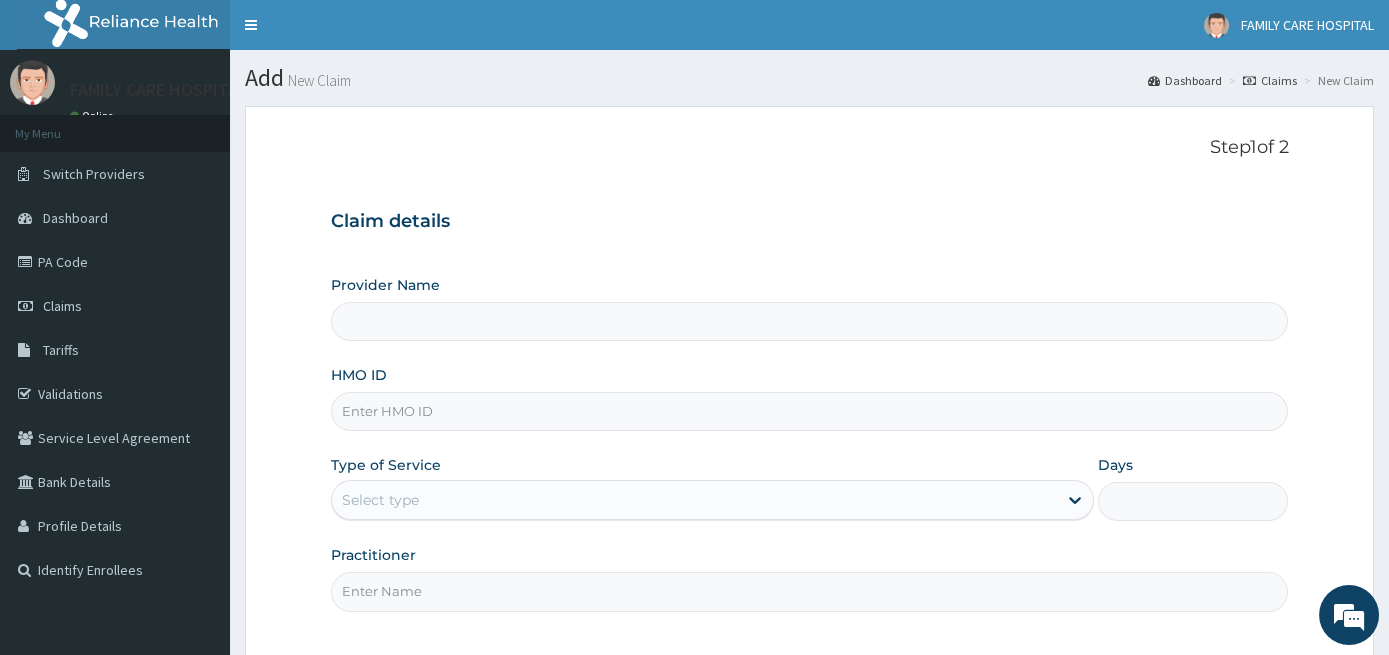 type on "FAMILYCARE SPECIALIST CLINICS AND MATERNITY-OWERRI" 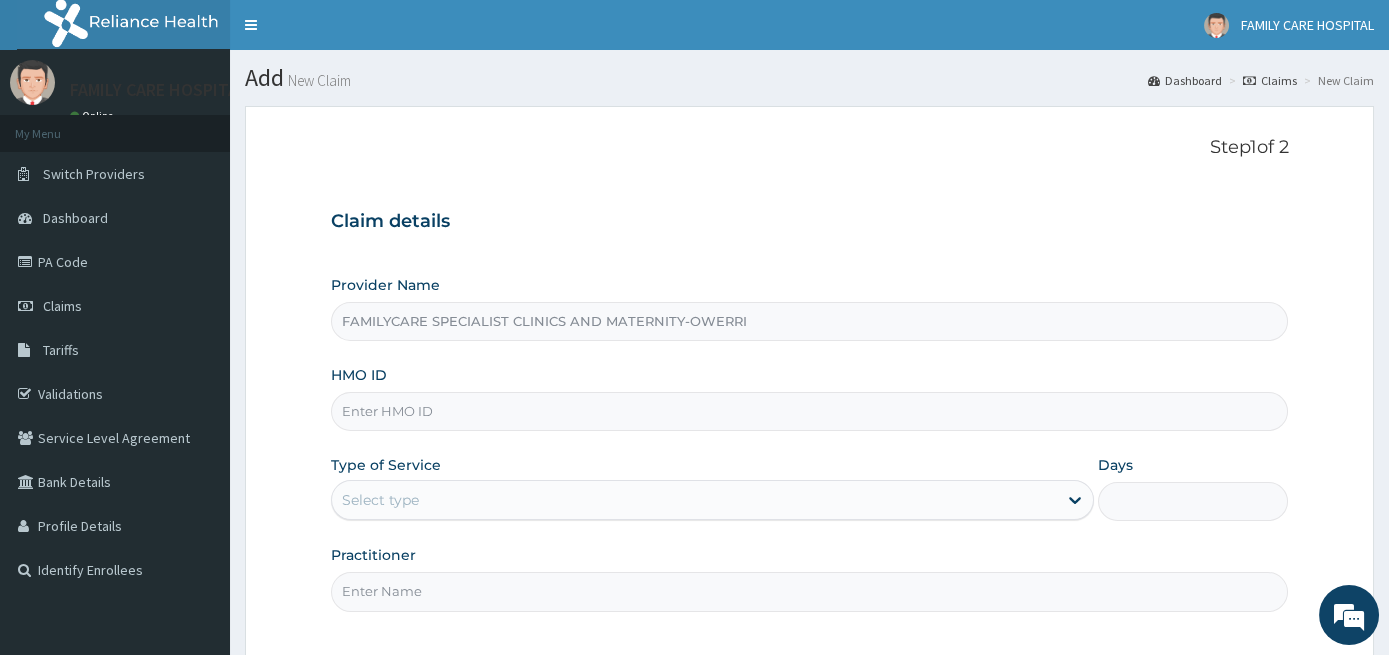 scroll, scrollTop: 0, scrollLeft: 0, axis: both 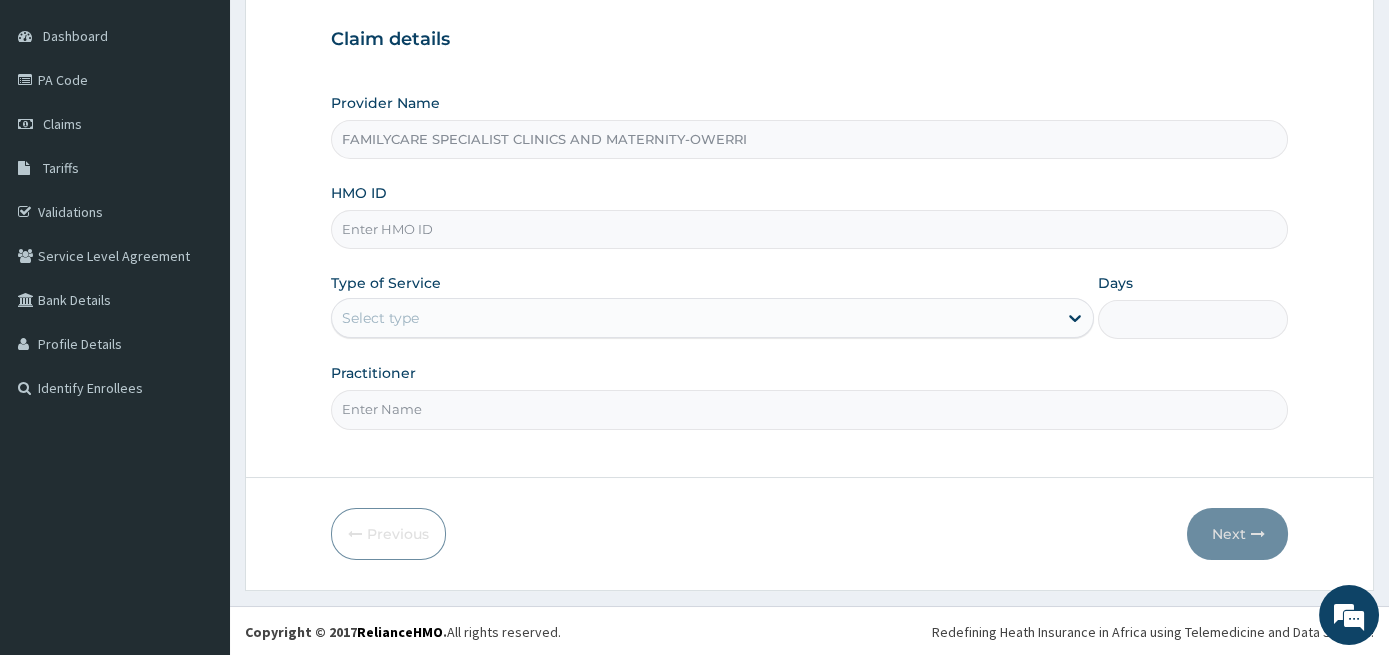 click on "HMO ID" at bounding box center (810, 229) 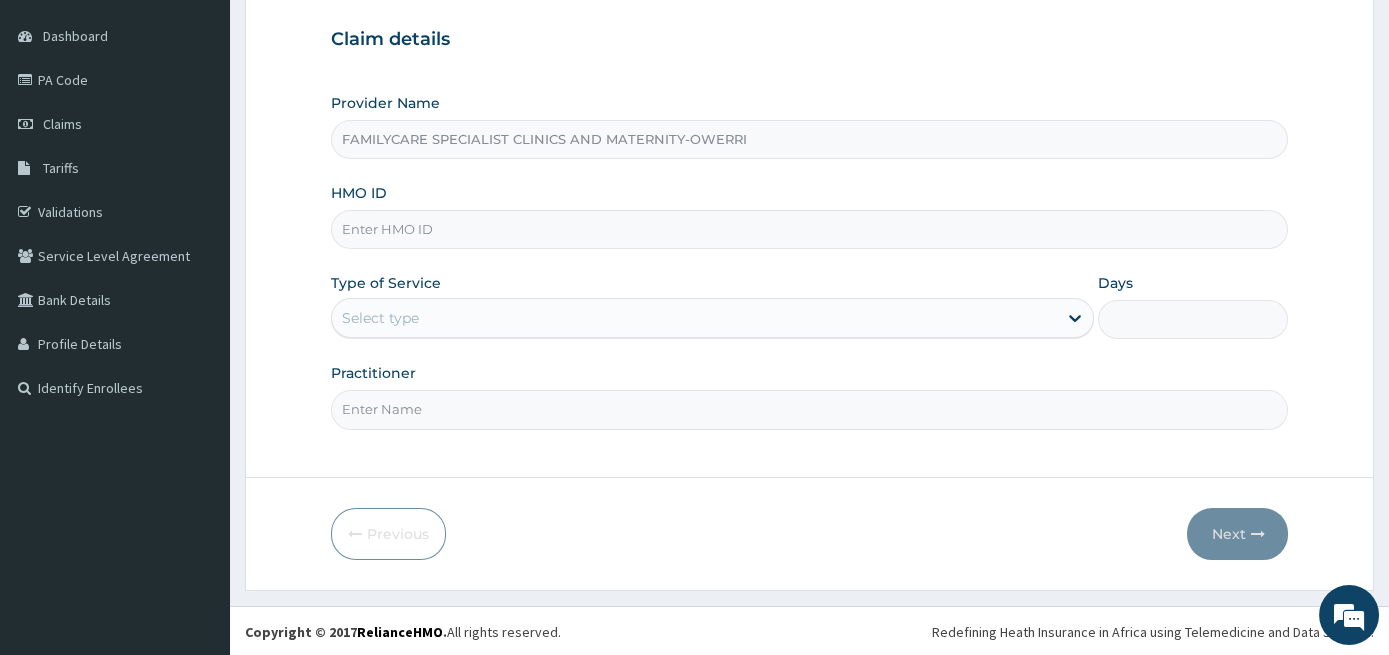 paste on "CER/10003/F" 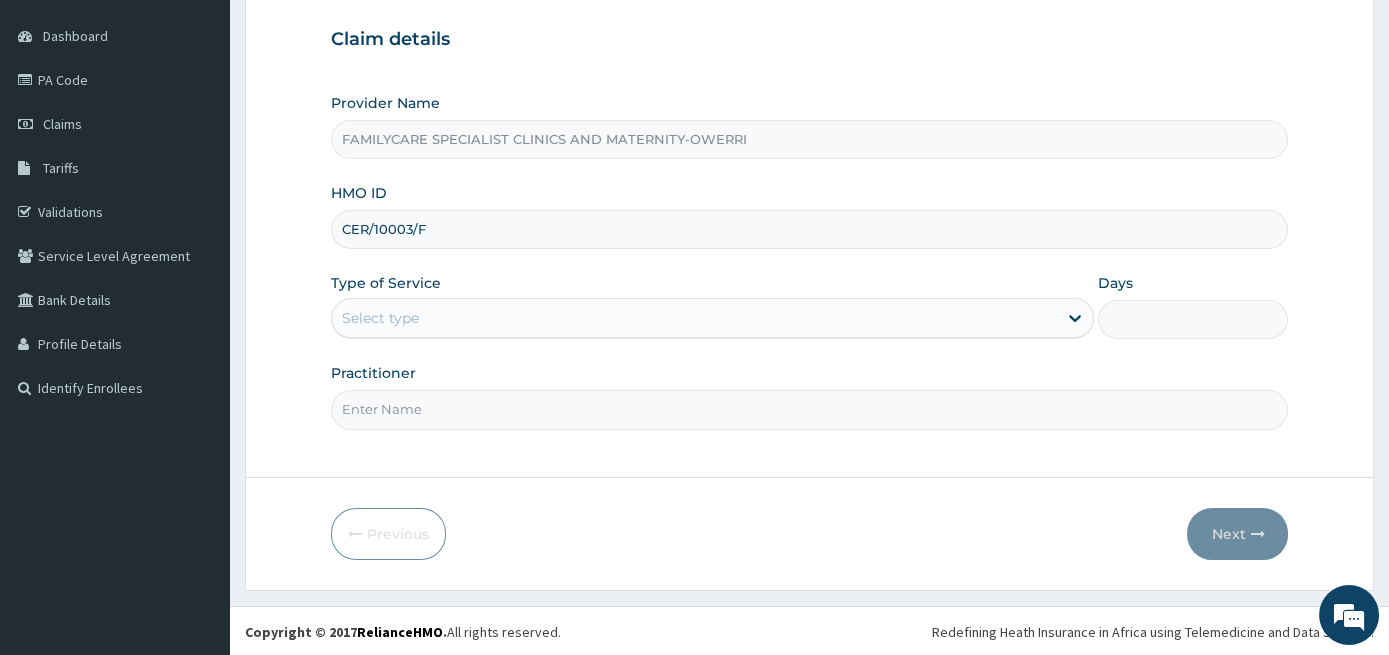 type on "CER/10003/F" 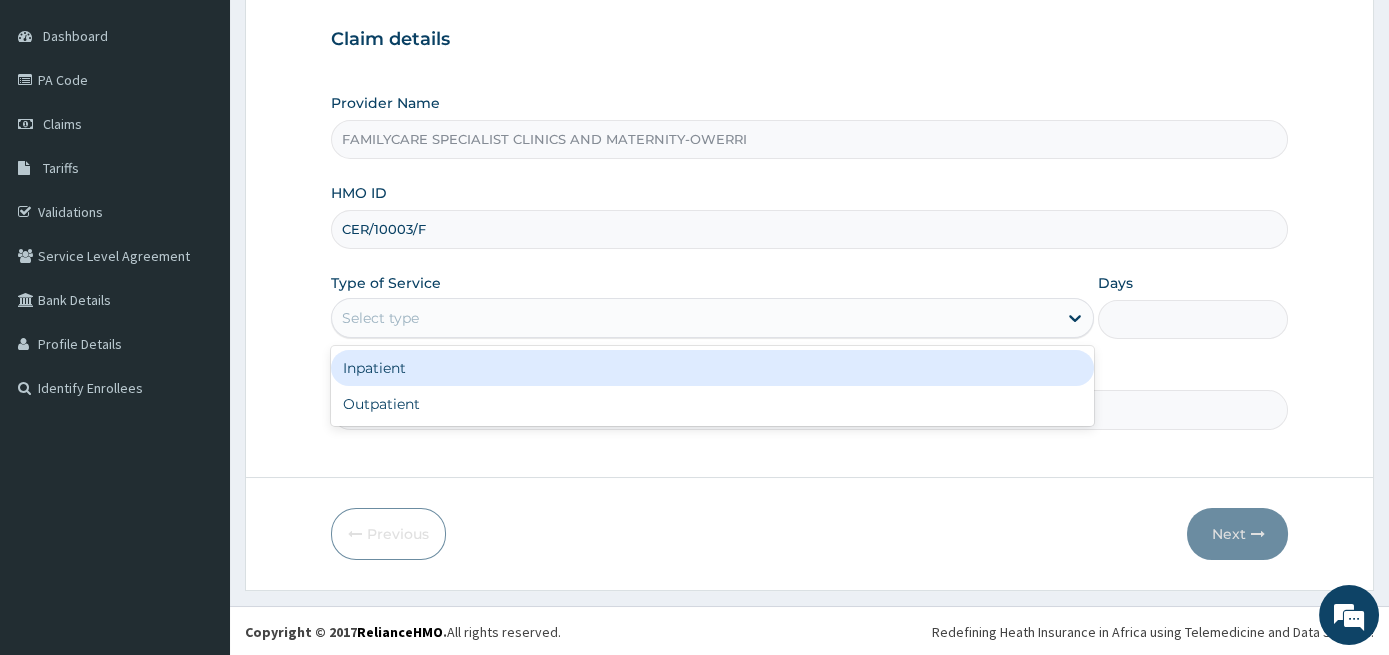 click on "Select type" at bounding box center (694, 318) 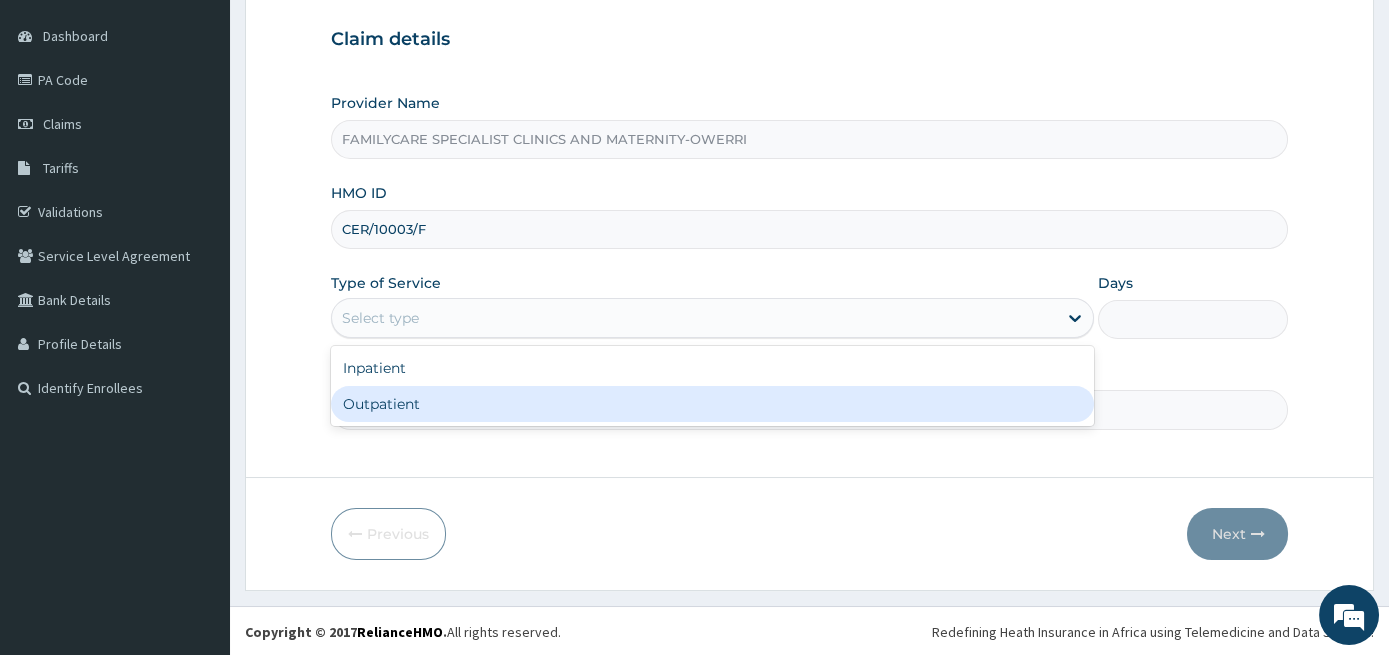 click on "Outpatient" at bounding box center [712, 404] 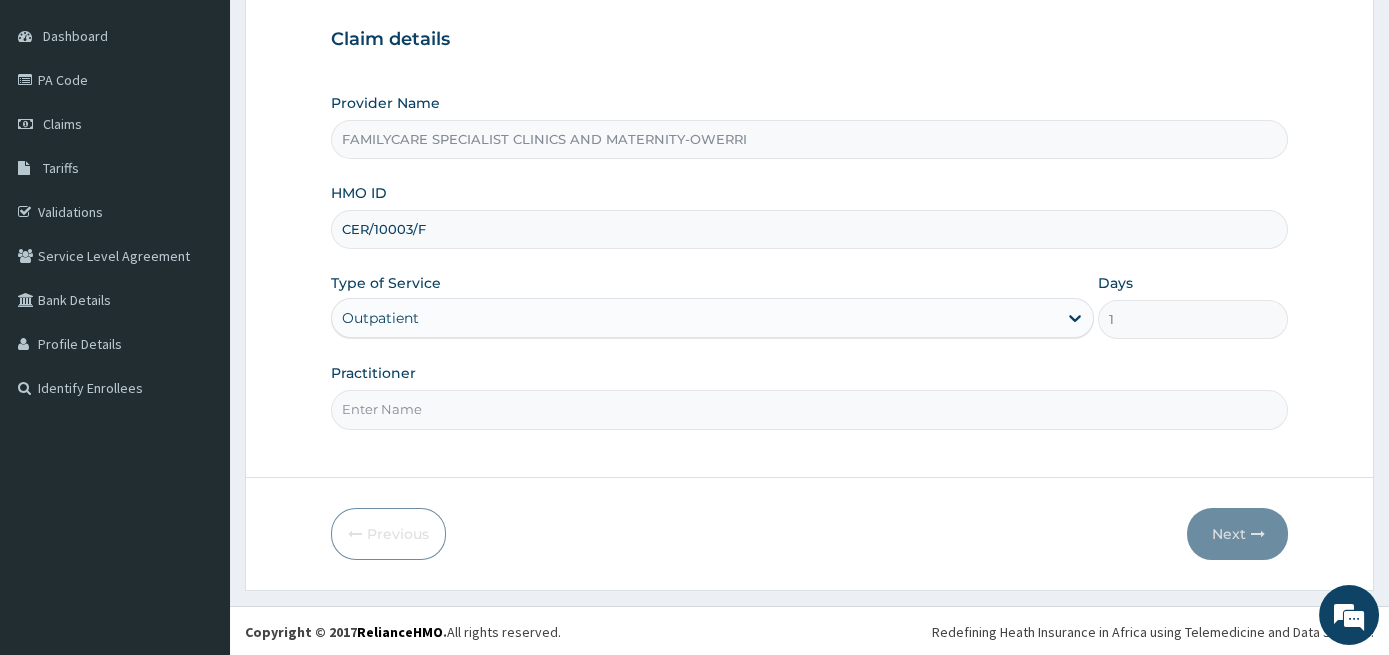 click on "Practitioner" at bounding box center (810, 409) 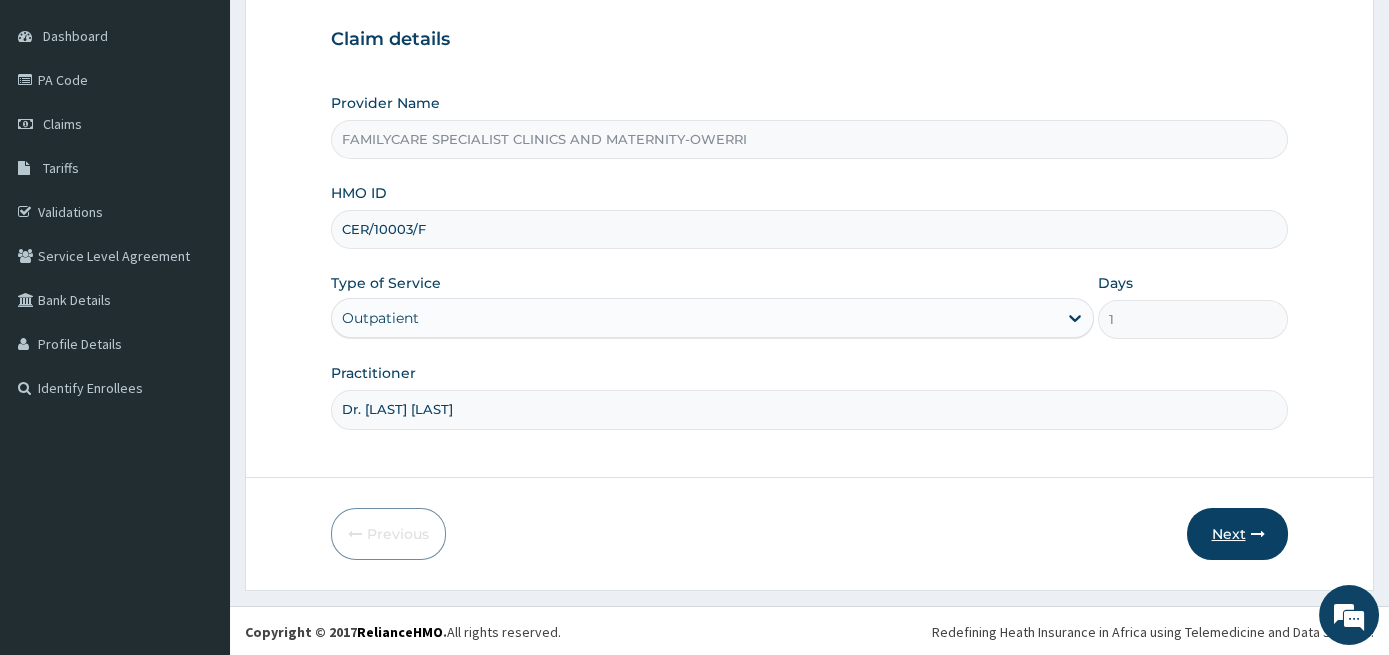 type on "Dr. [LAST] [LAST]" 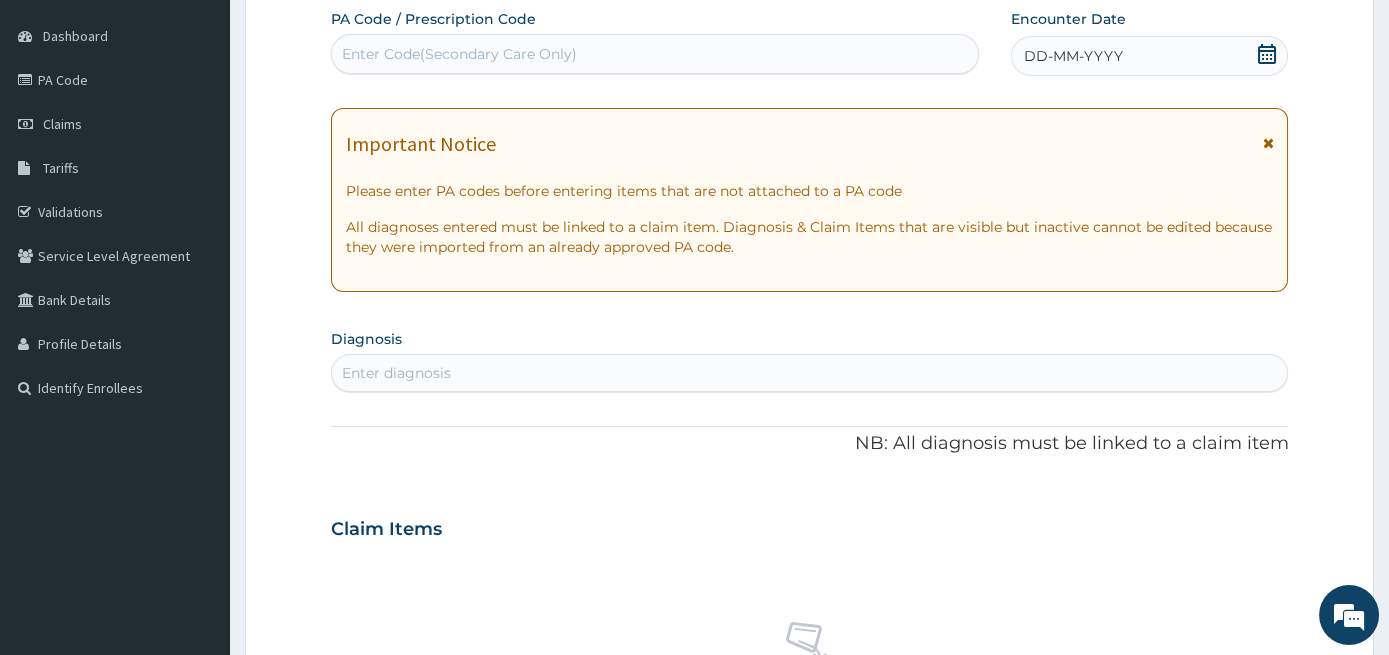 click on "Enter Code(Secondary Care Only)" at bounding box center (655, 54) 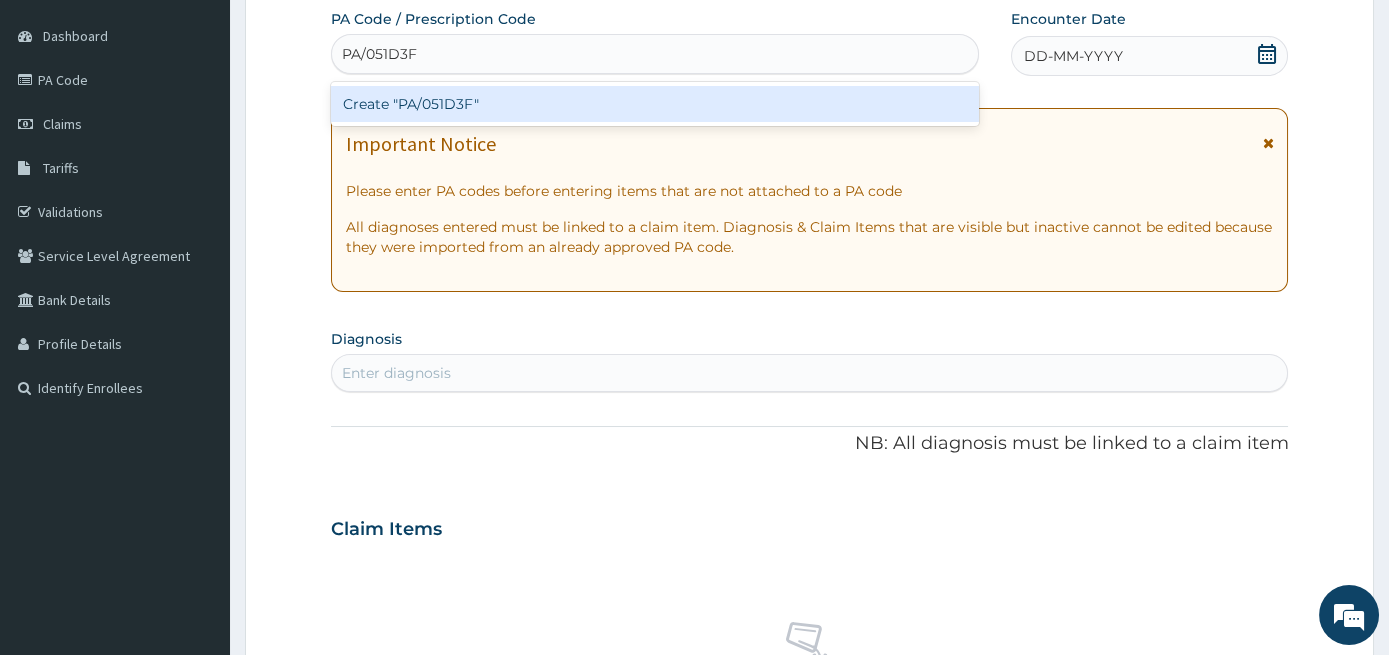 type on "PA/051D3F" 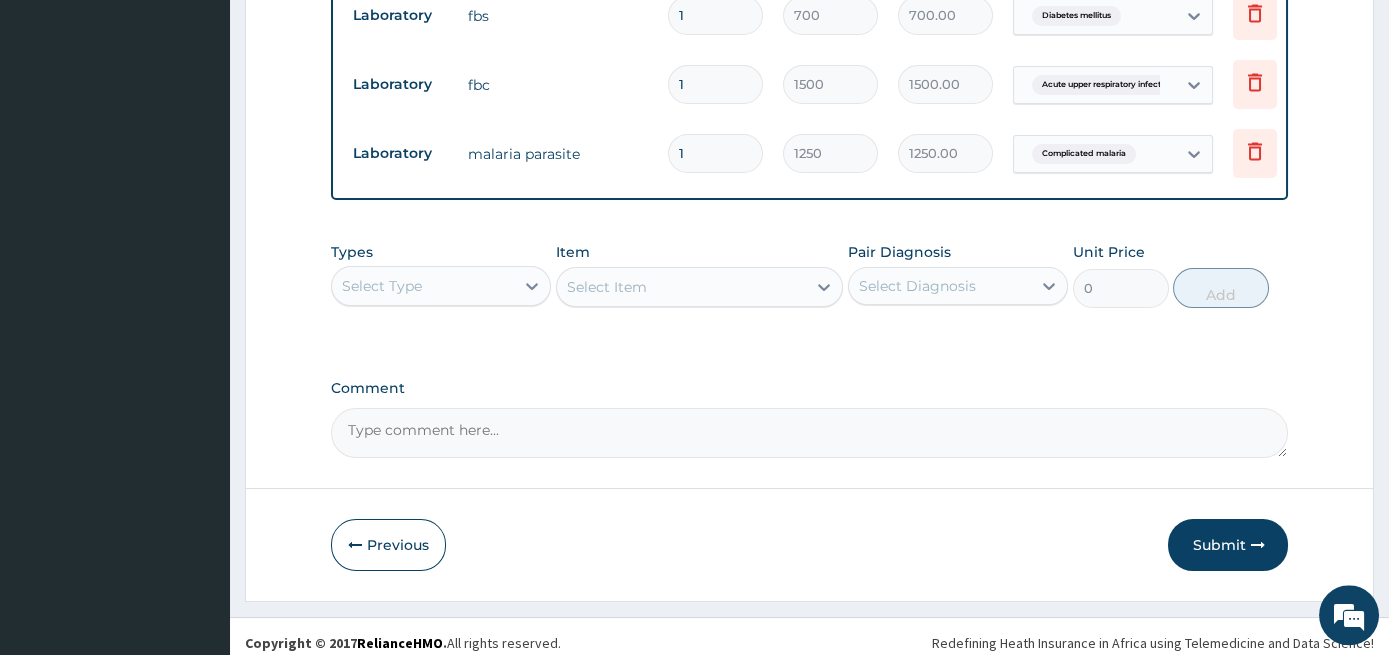 scroll, scrollTop: 1487, scrollLeft: 0, axis: vertical 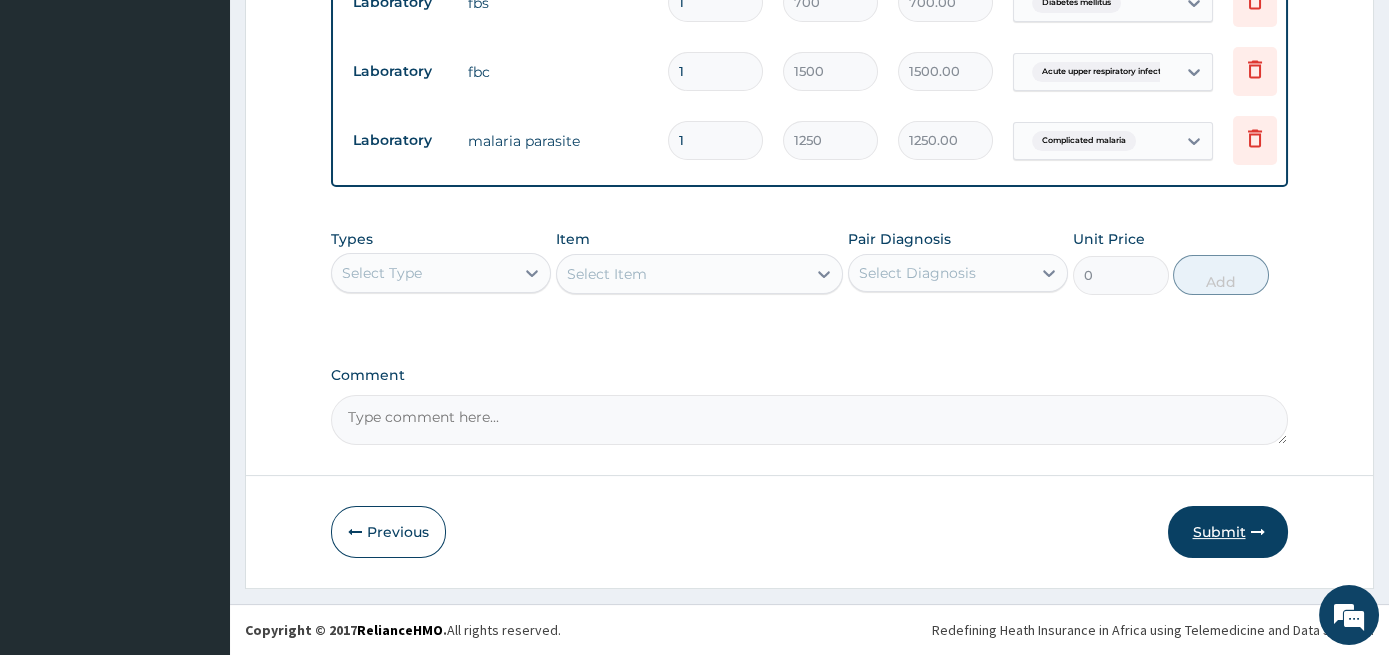 click on "Submit" at bounding box center (1228, 532) 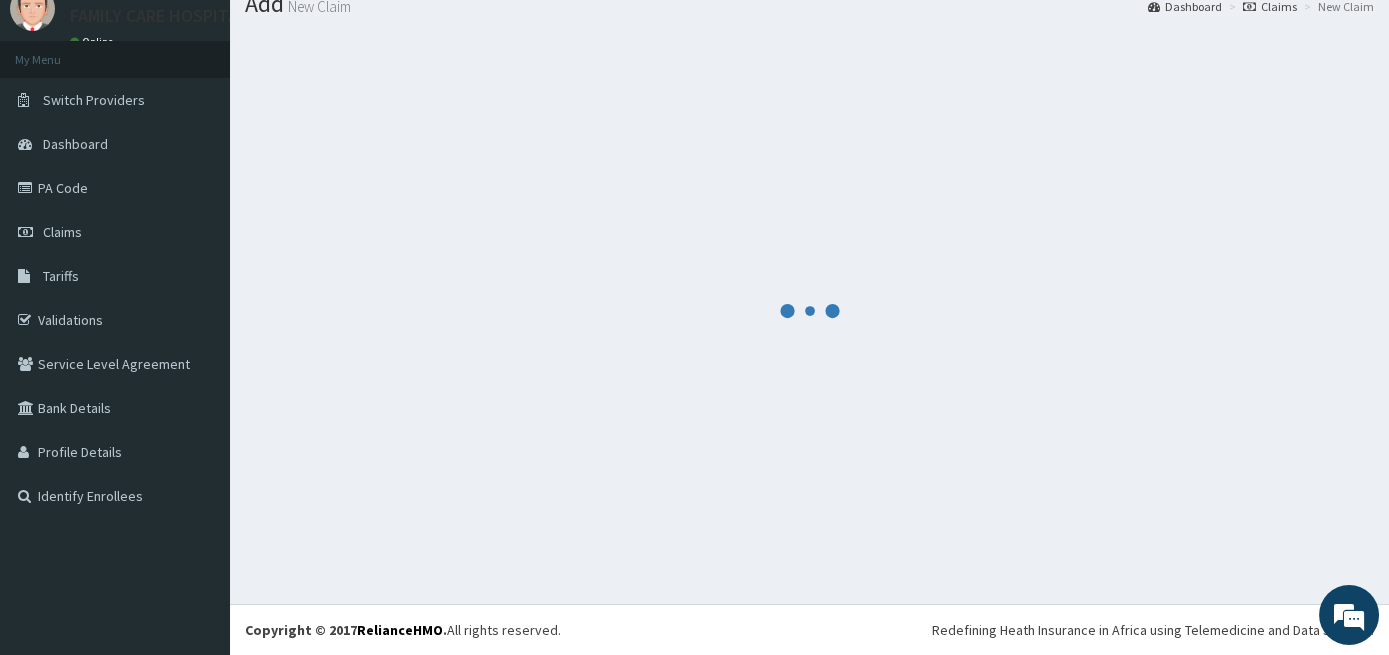 scroll, scrollTop: 74, scrollLeft: 0, axis: vertical 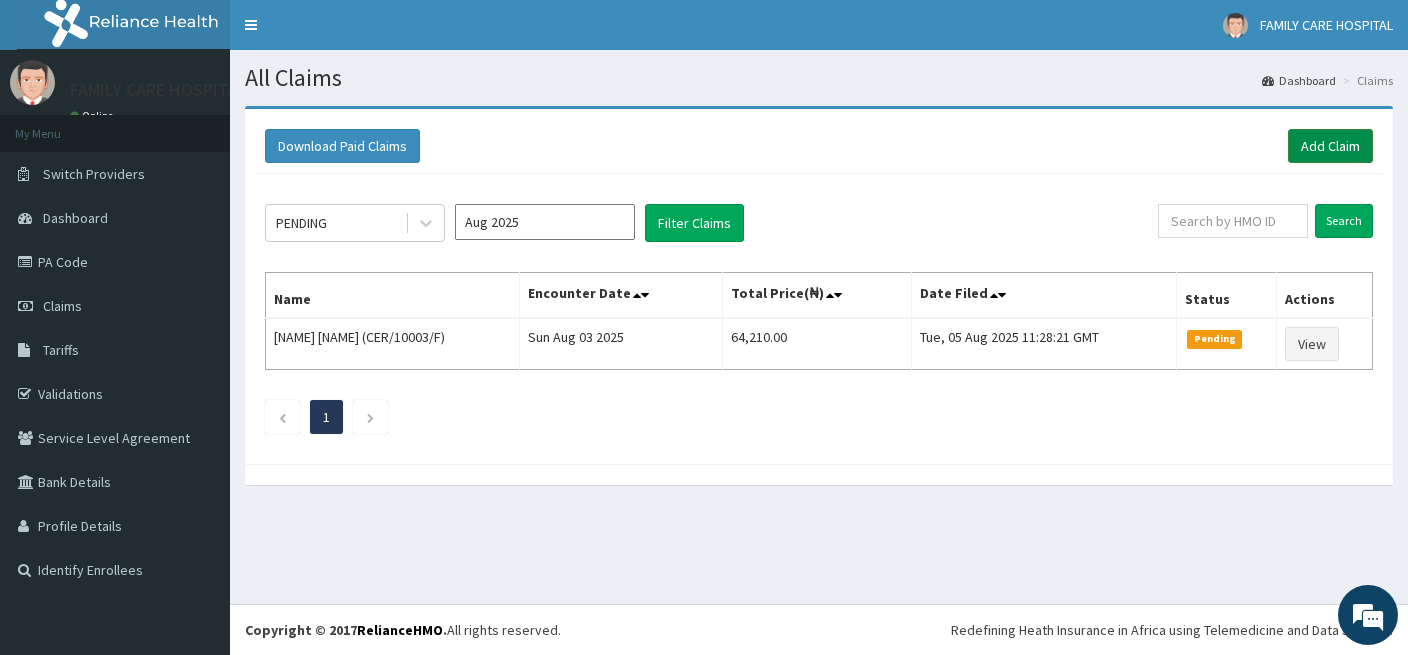click on "Add Claim" at bounding box center (1330, 146) 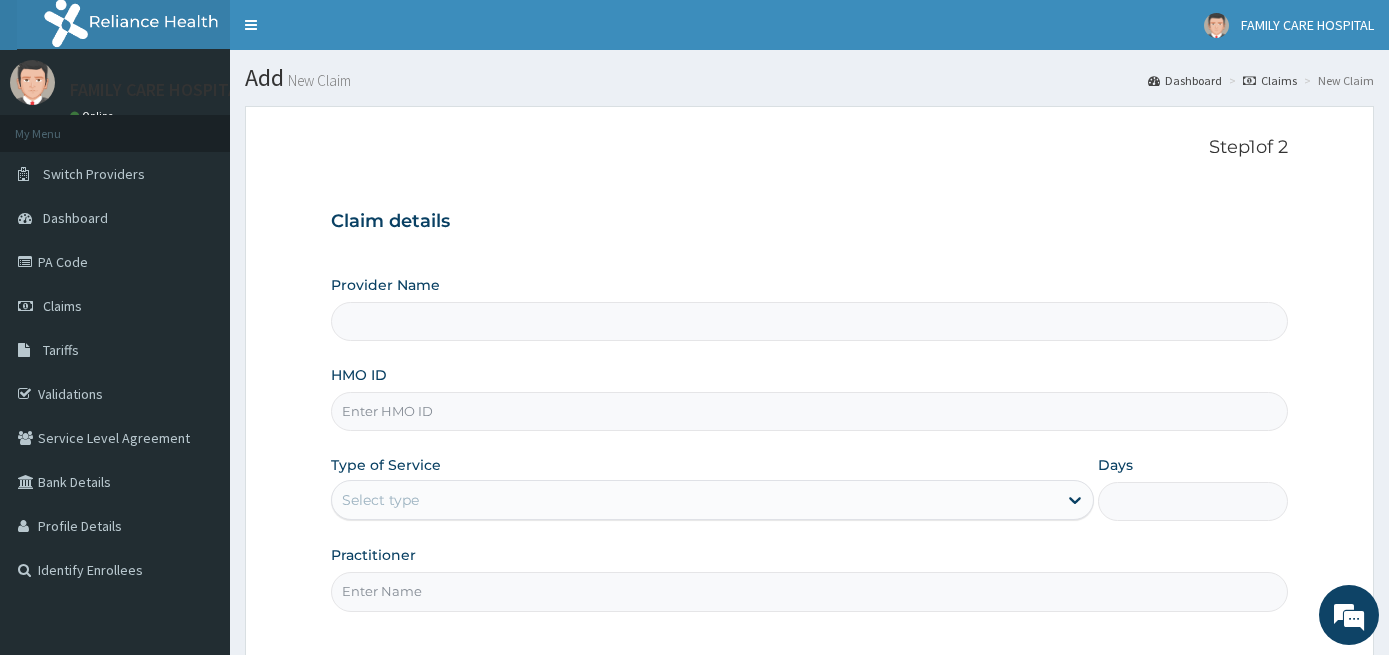 scroll, scrollTop: 0, scrollLeft: 0, axis: both 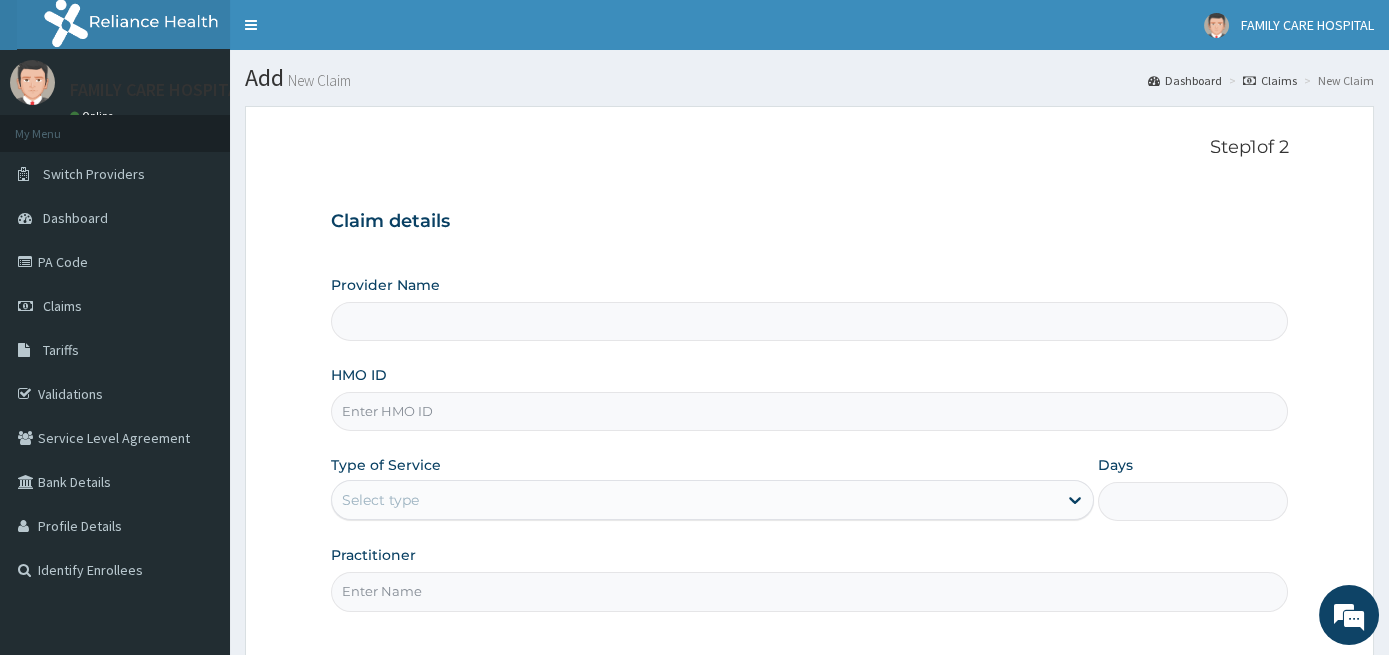 type on "FAMILYCARE SPECIALIST CLINICS AND MATERNITY-OWERRI" 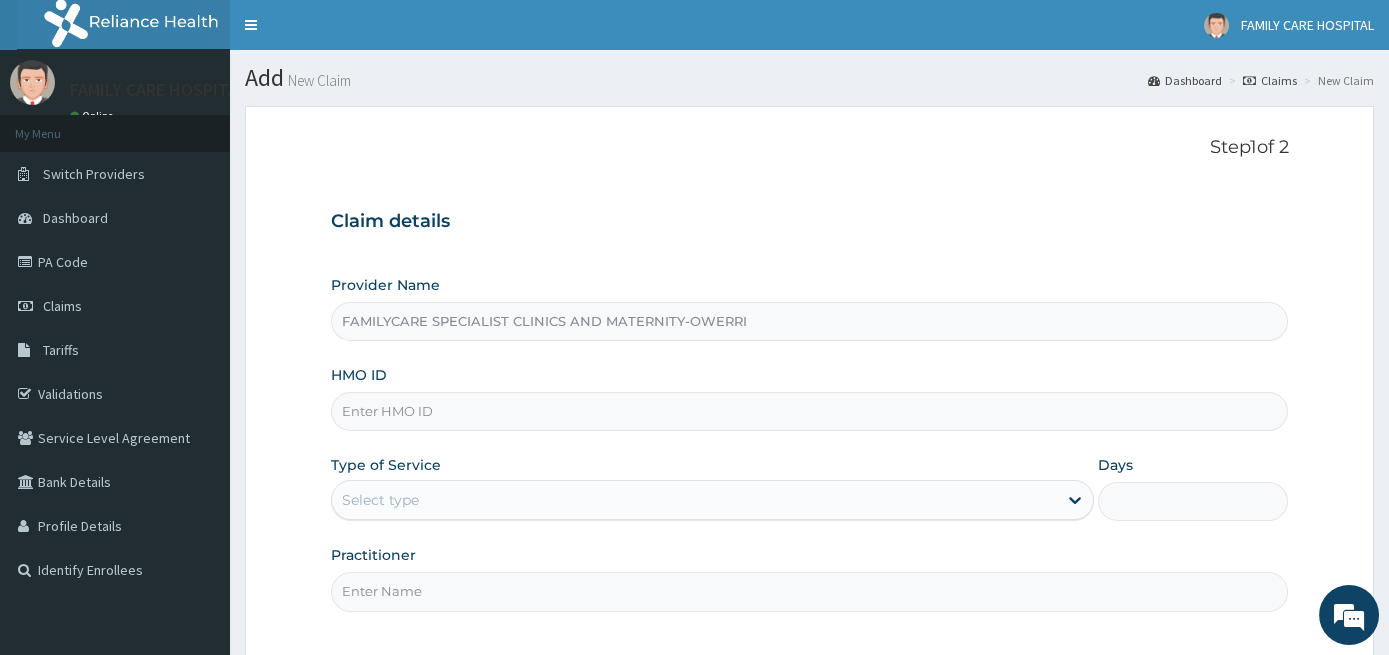 scroll, scrollTop: 0, scrollLeft: 0, axis: both 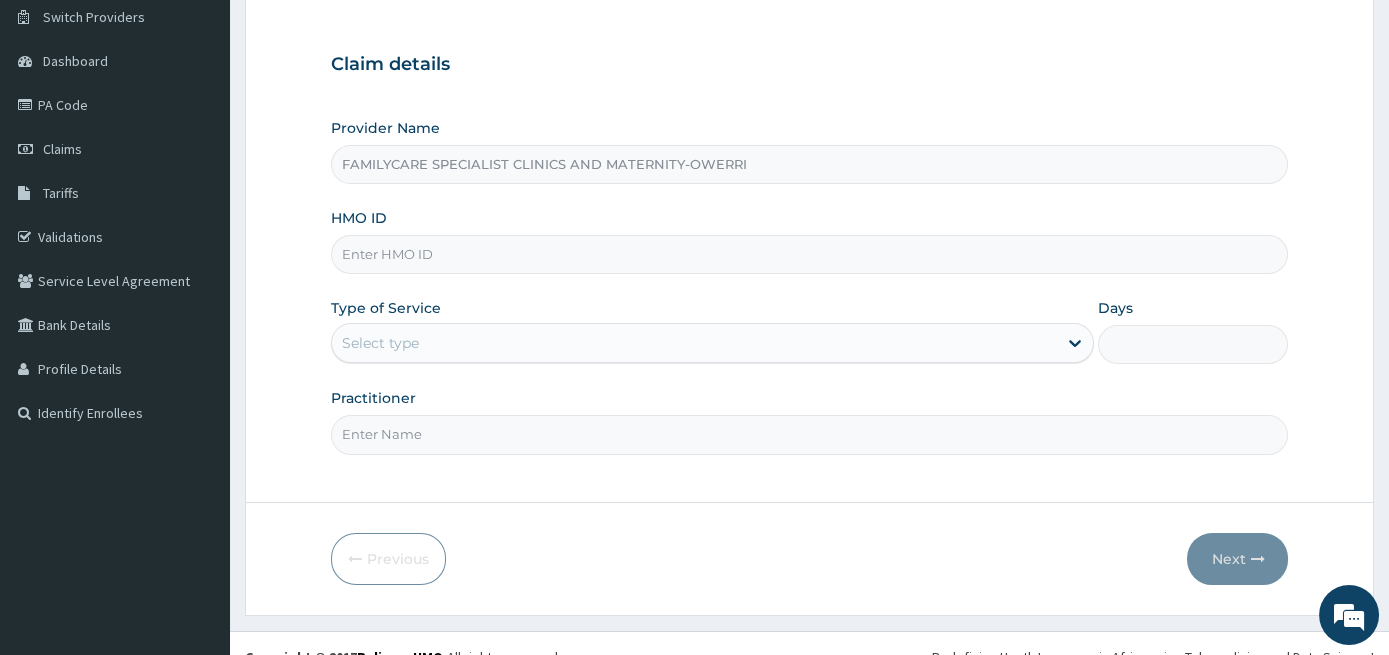 click on "HMO ID" at bounding box center (810, 254) 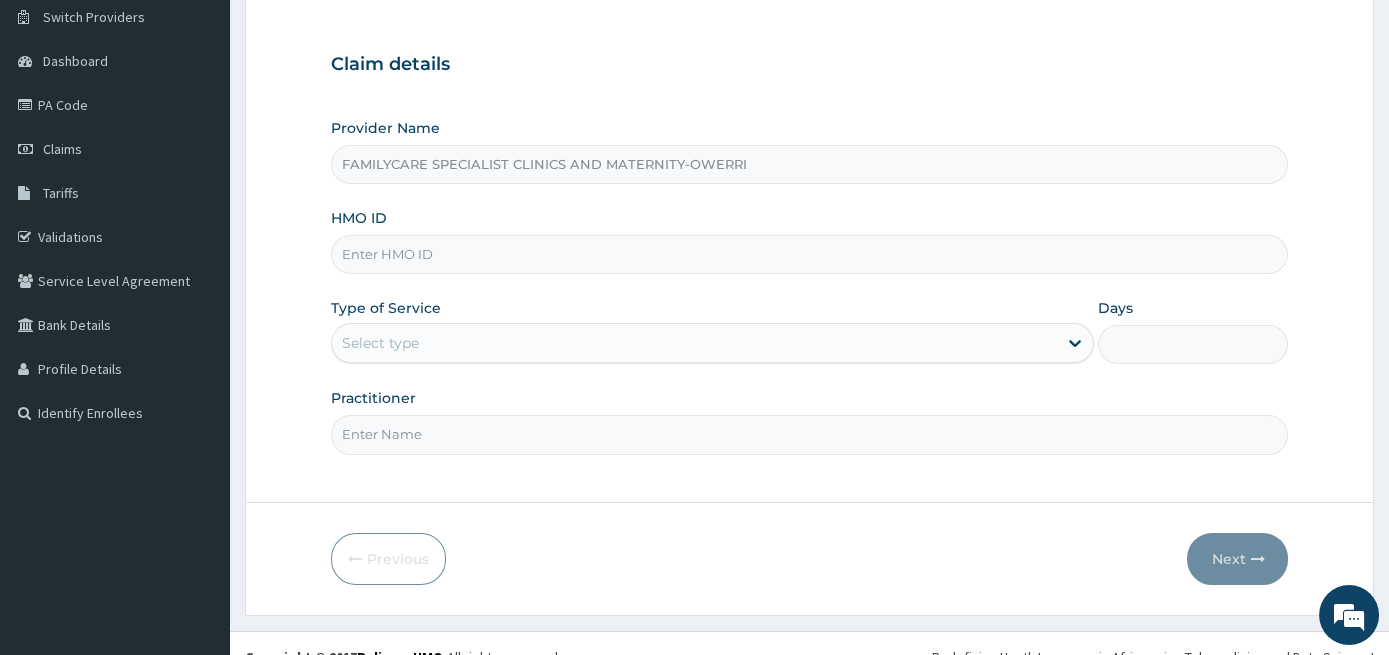 paste on "[DOCUMENT_ID]" 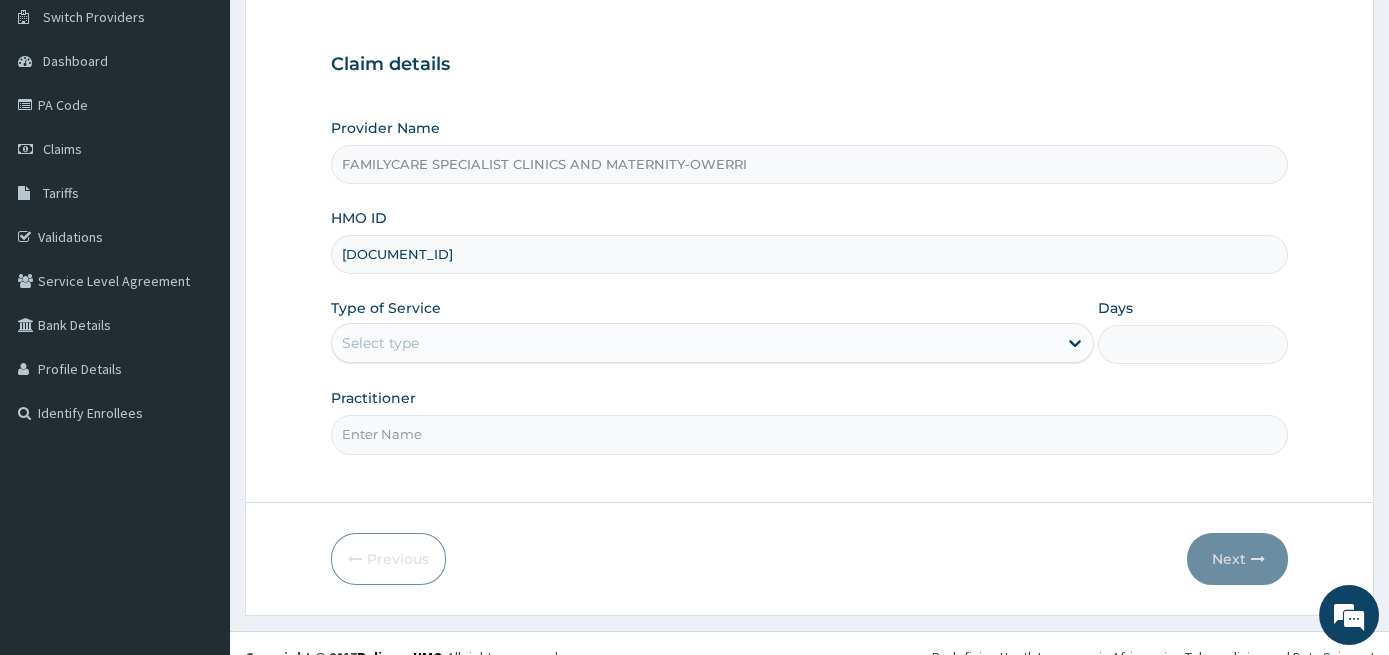 type on "CER/10003/D" 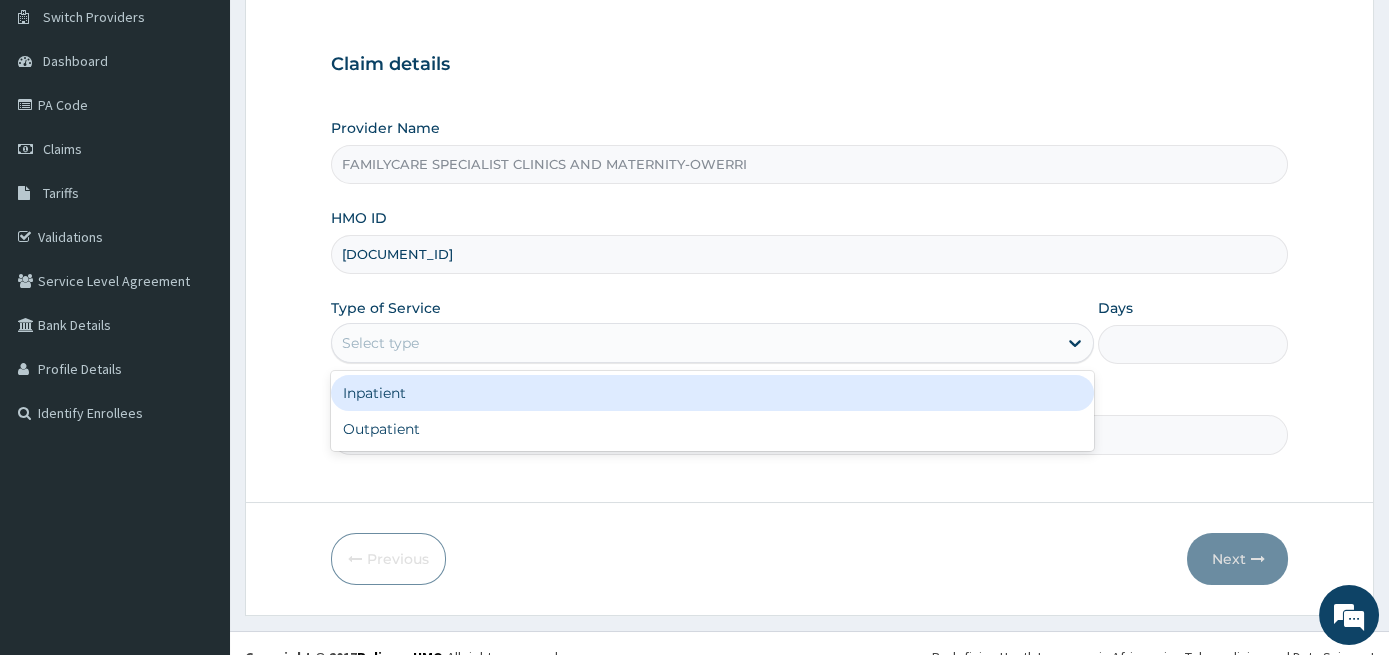 click on "Select type" at bounding box center (694, 343) 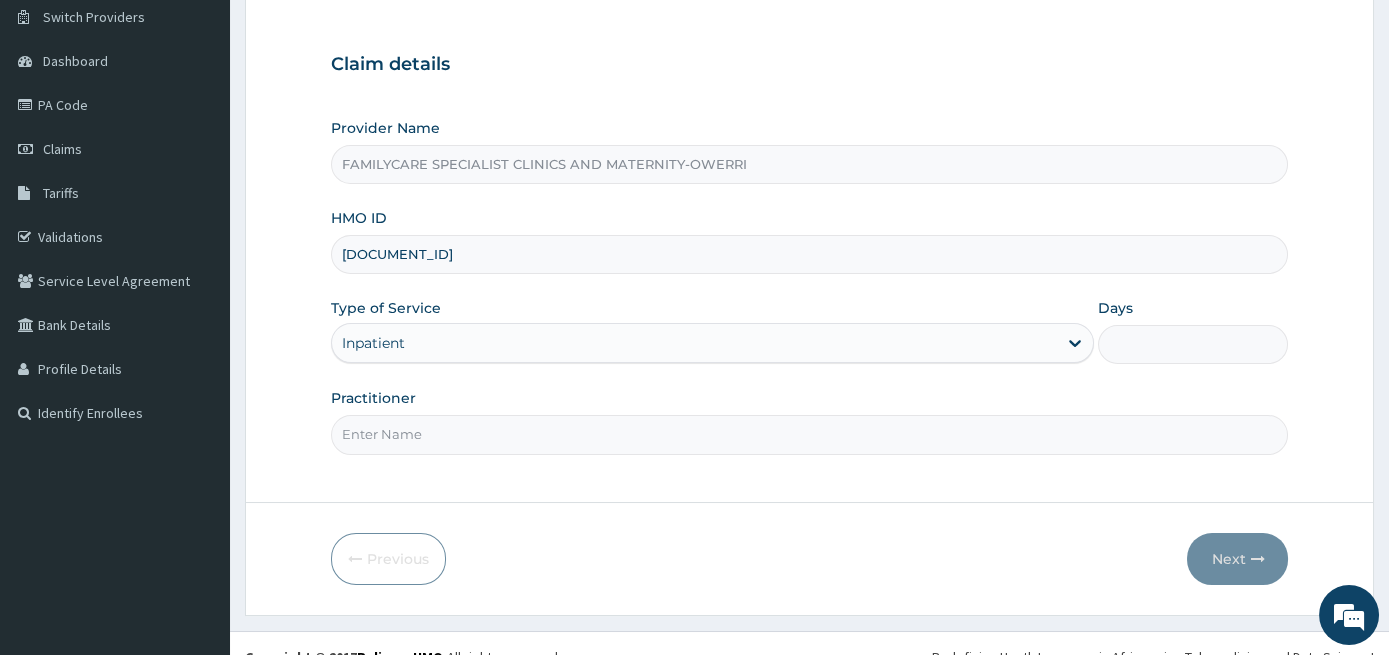 click on "Days" at bounding box center (1193, 344) 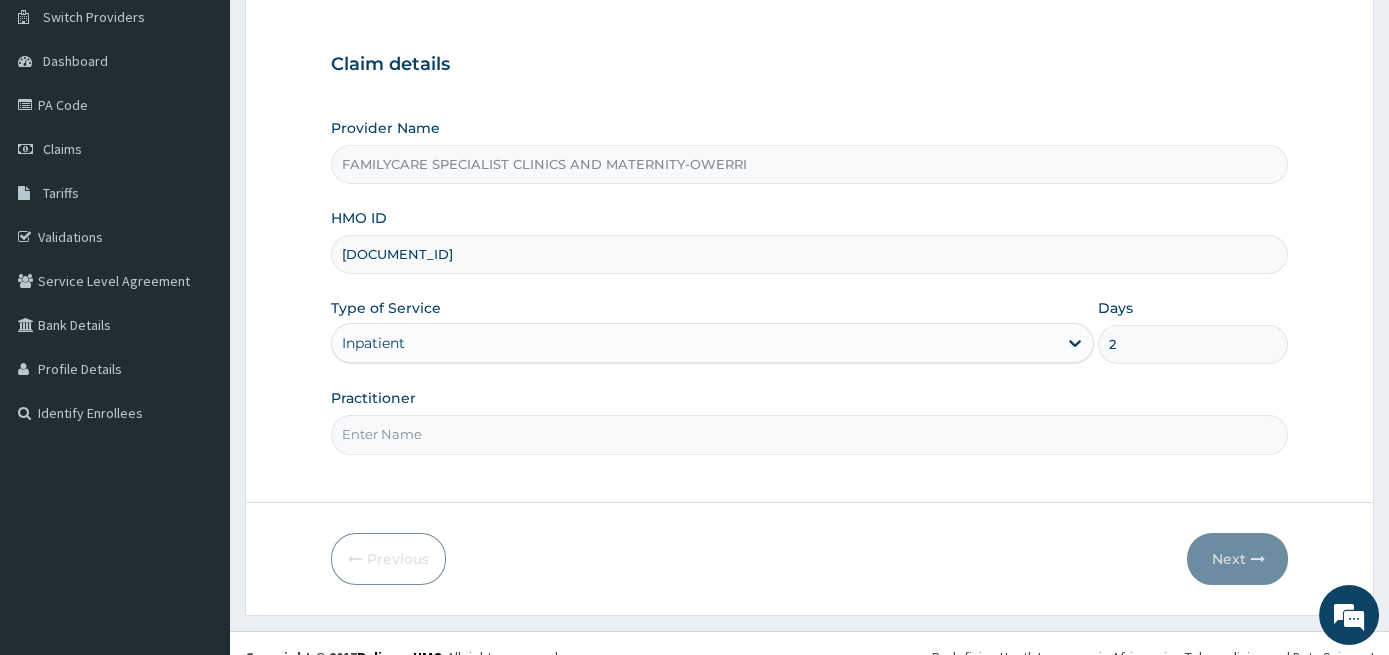 type on "2" 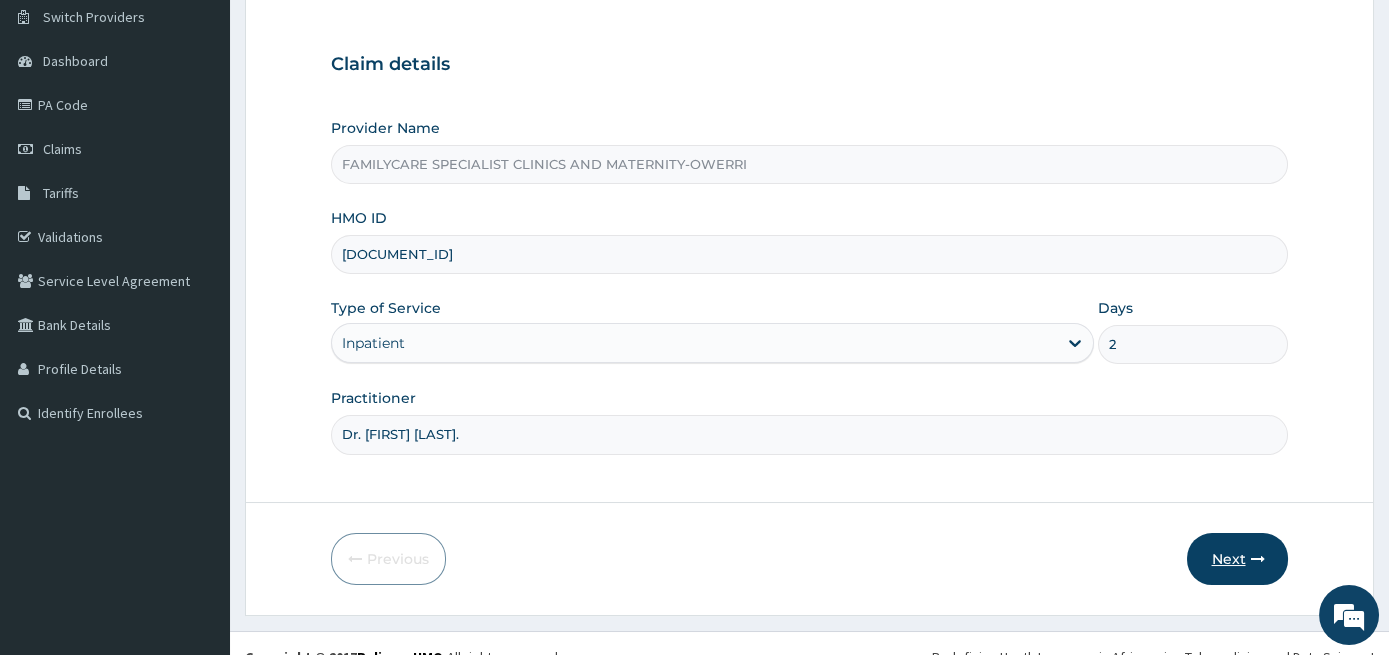 type on "Dr. Jideuma Egwim." 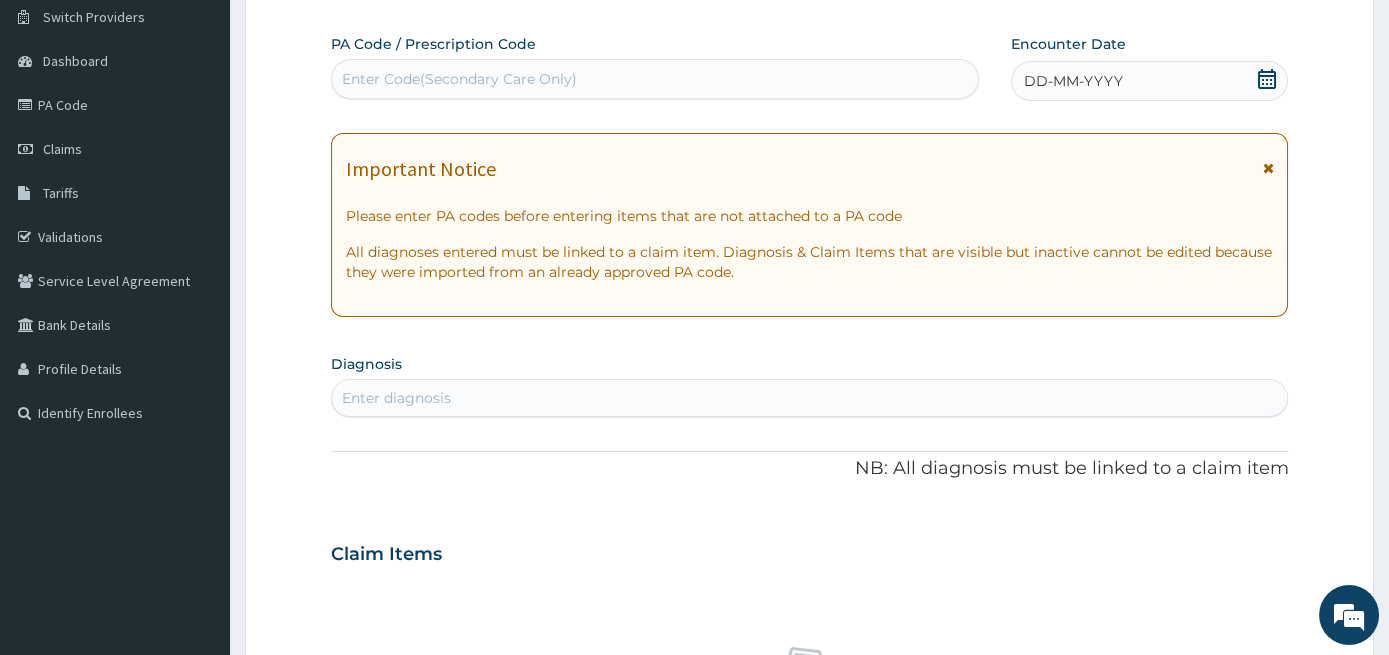 click on "Enter Code(Secondary Care Only)" at bounding box center (655, 79) 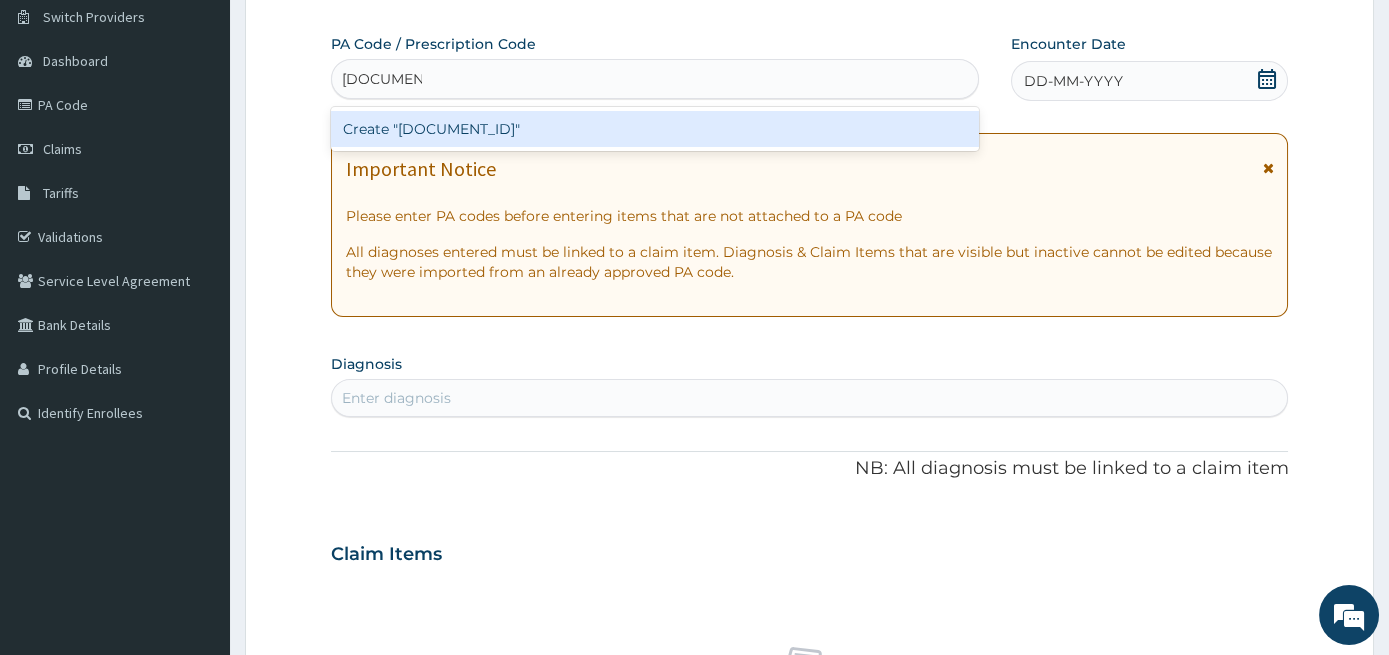 click on "Create "PA/567D86"" at bounding box center (655, 129) 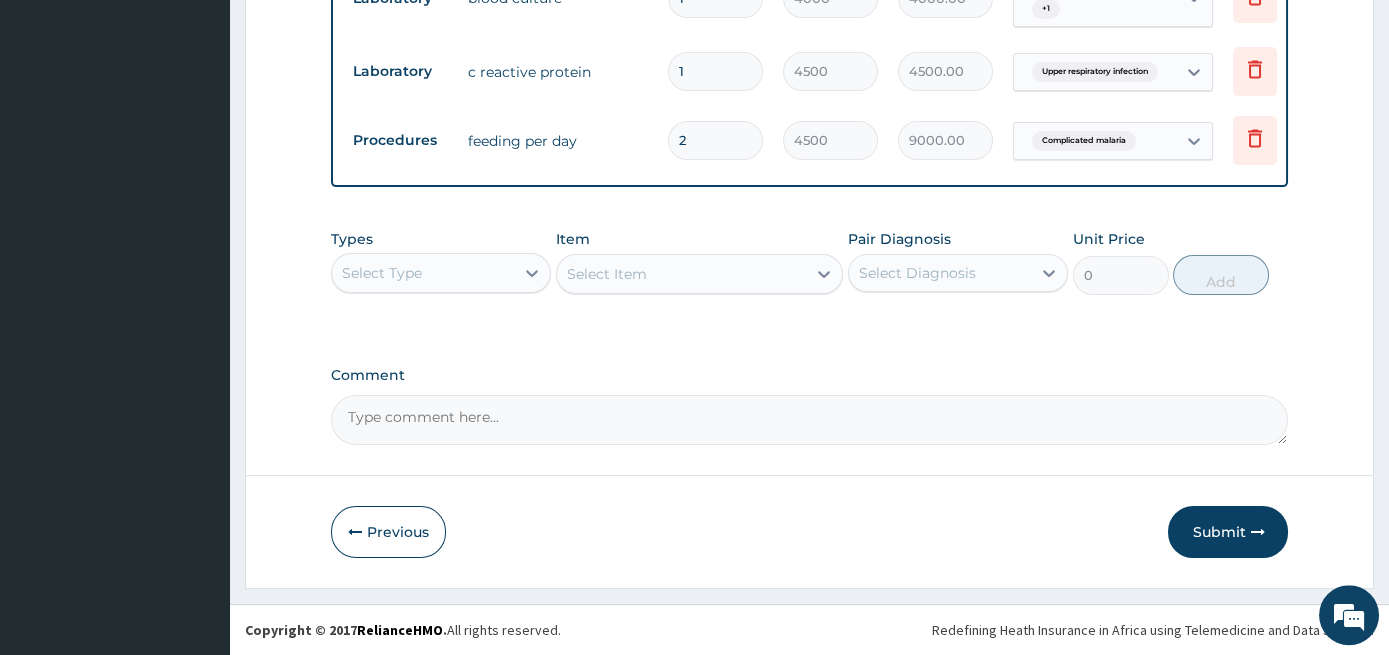 scroll, scrollTop: 1853, scrollLeft: 0, axis: vertical 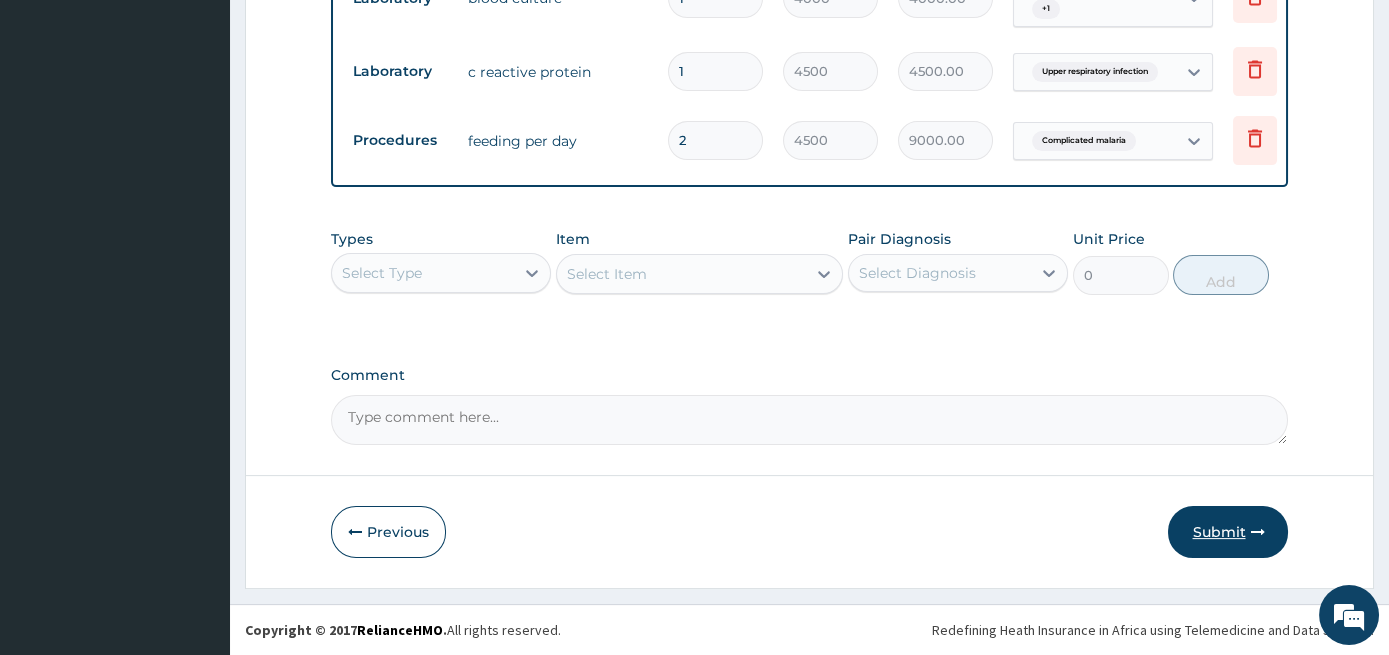 click on "Submit" at bounding box center (1228, 532) 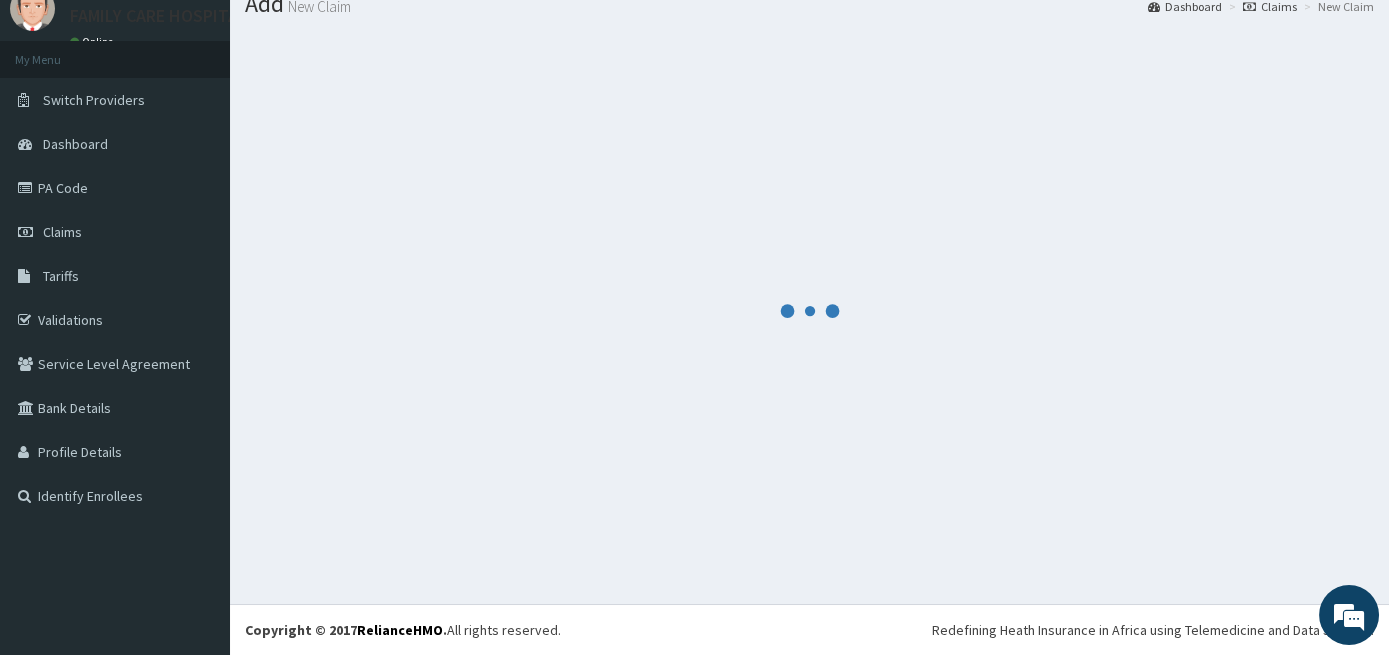 scroll, scrollTop: 74, scrollLeft: 0, axis: vertical 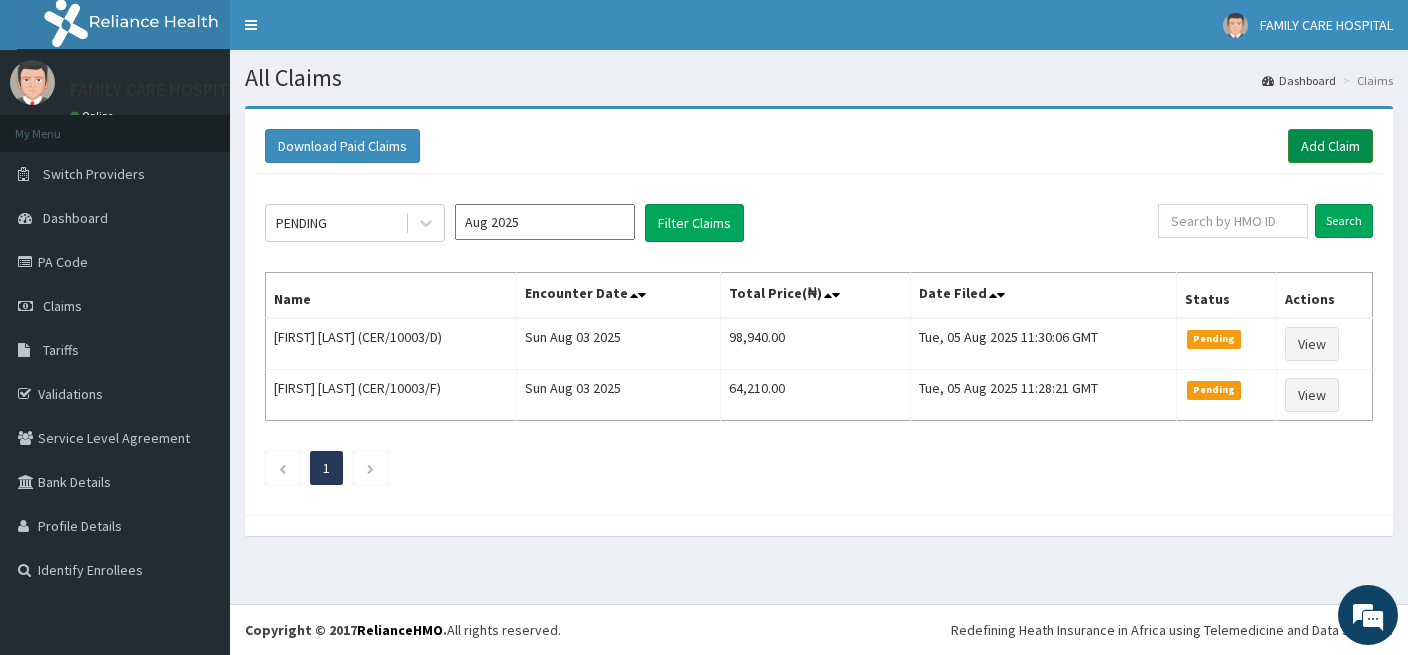 click on "Add Claim" at bounding box center (1330, 146) 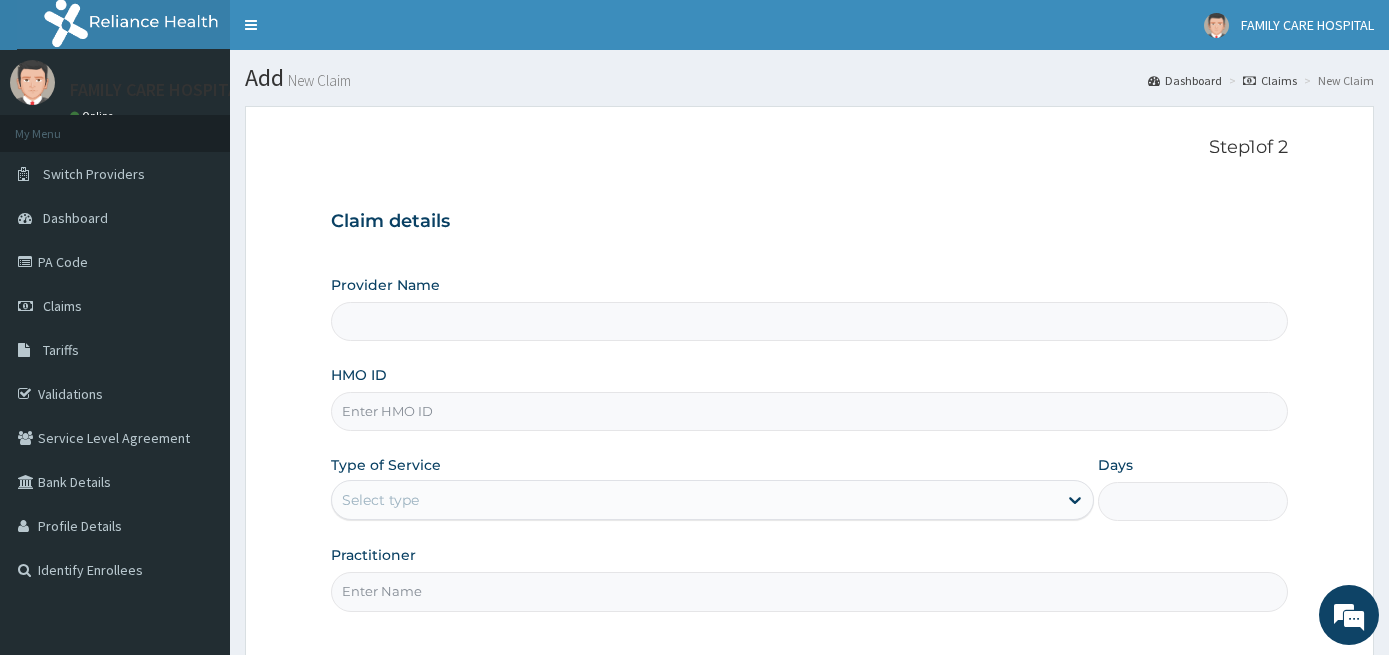 scroll, scrollTop: 0, scrollLeft: 0, axis: both 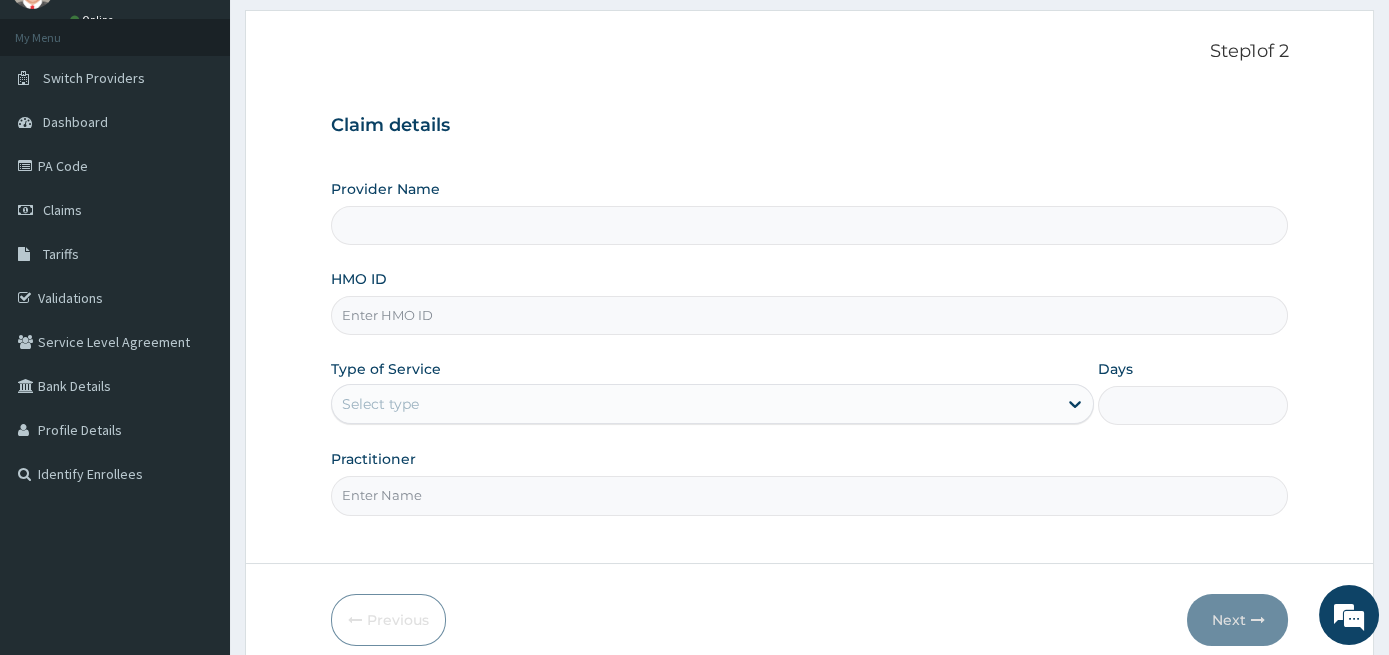type on "FAMILYCARE SPECIALIST CLINICS AND MATERNITY-OWERRI" 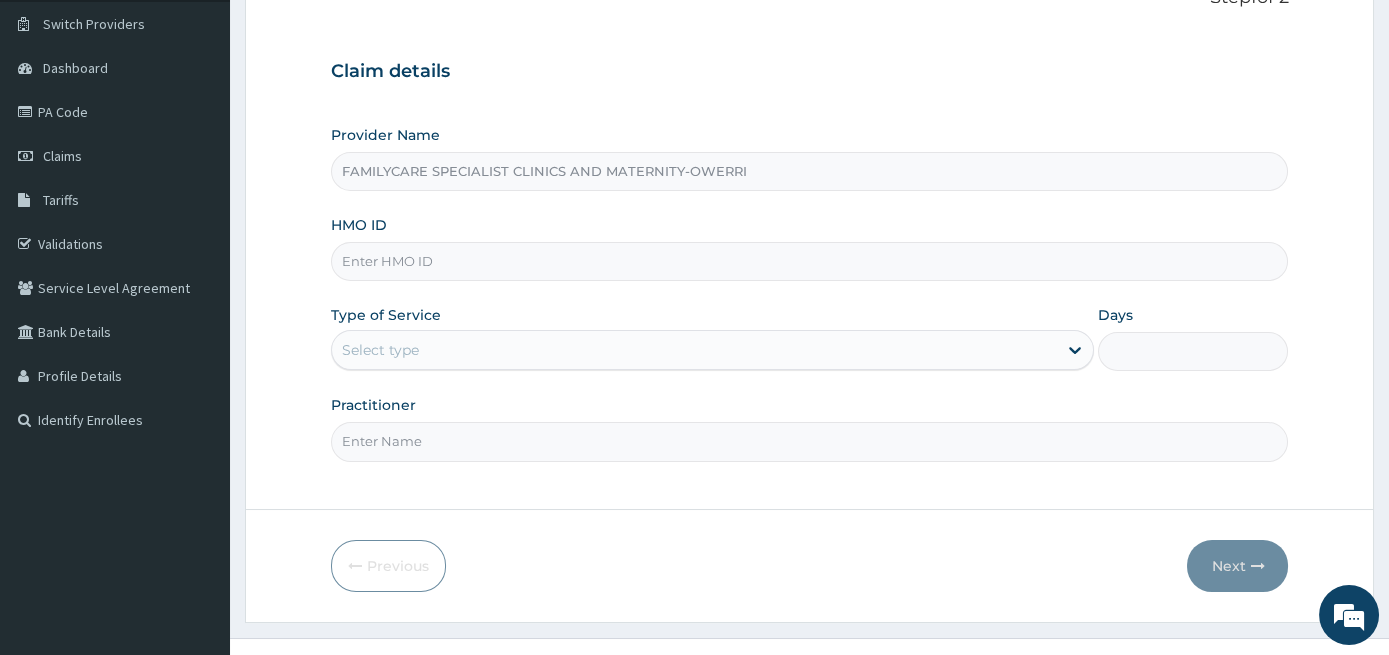 scroll, scrollTop: 182, scrollLeft: 0, axis: vertical 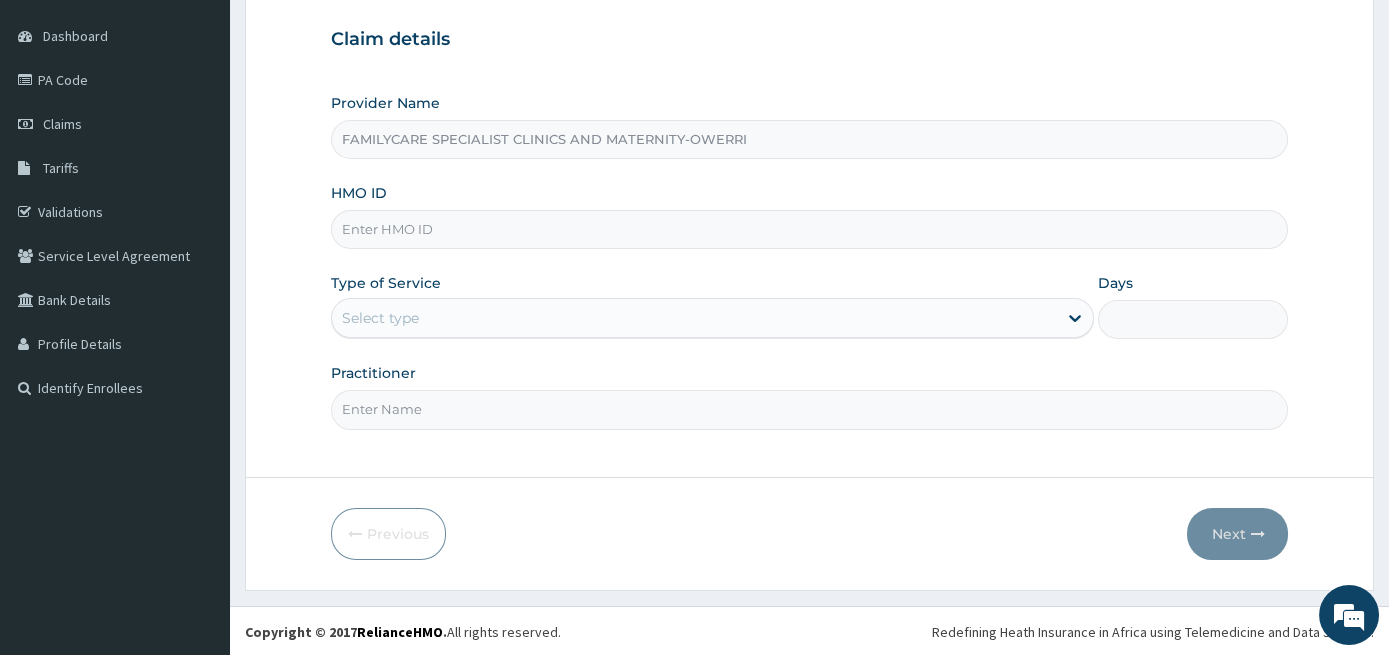 click on "HMO ID" at bounding box center [810, 229] 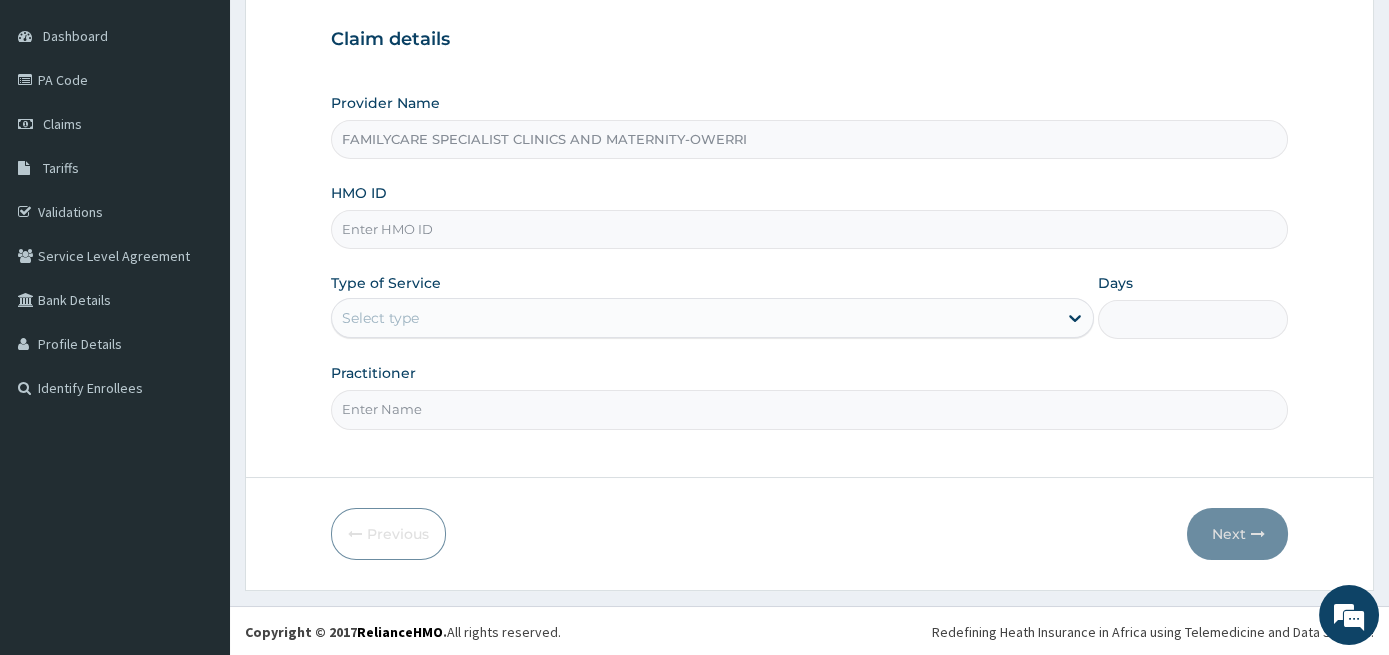 paste on "XIA/10490/A" 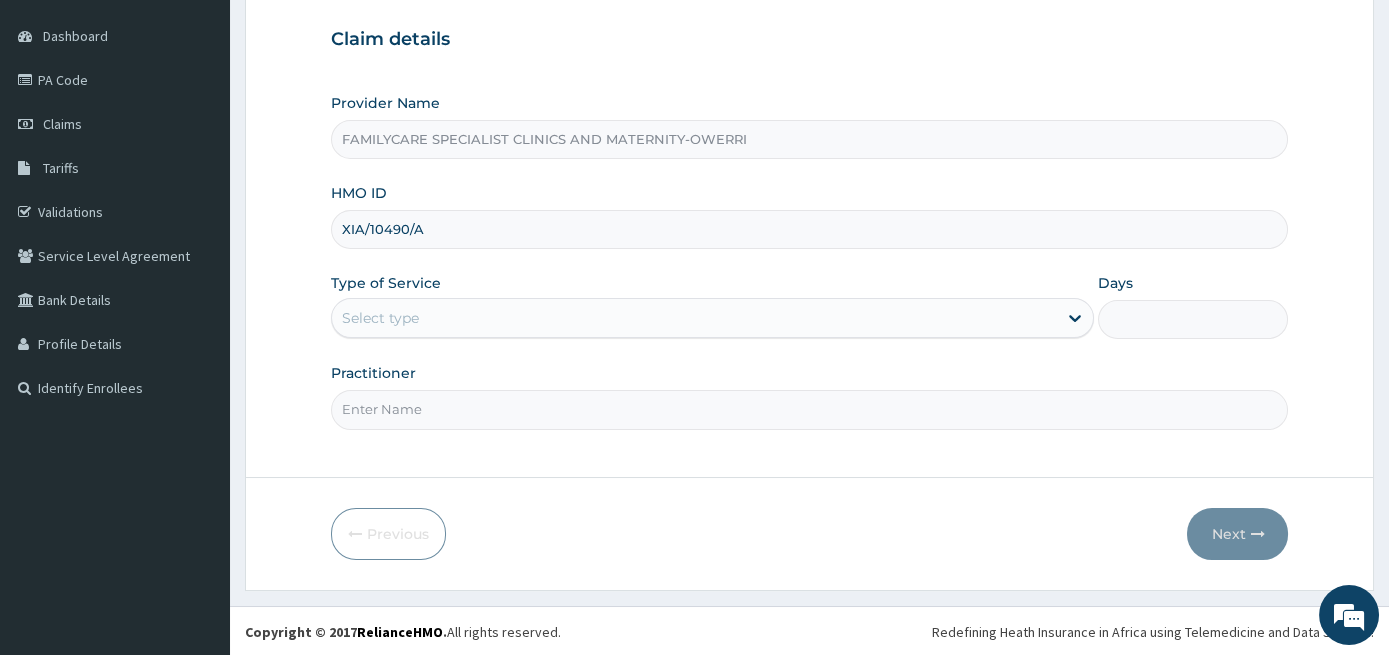 type on "XIA/10490/A" 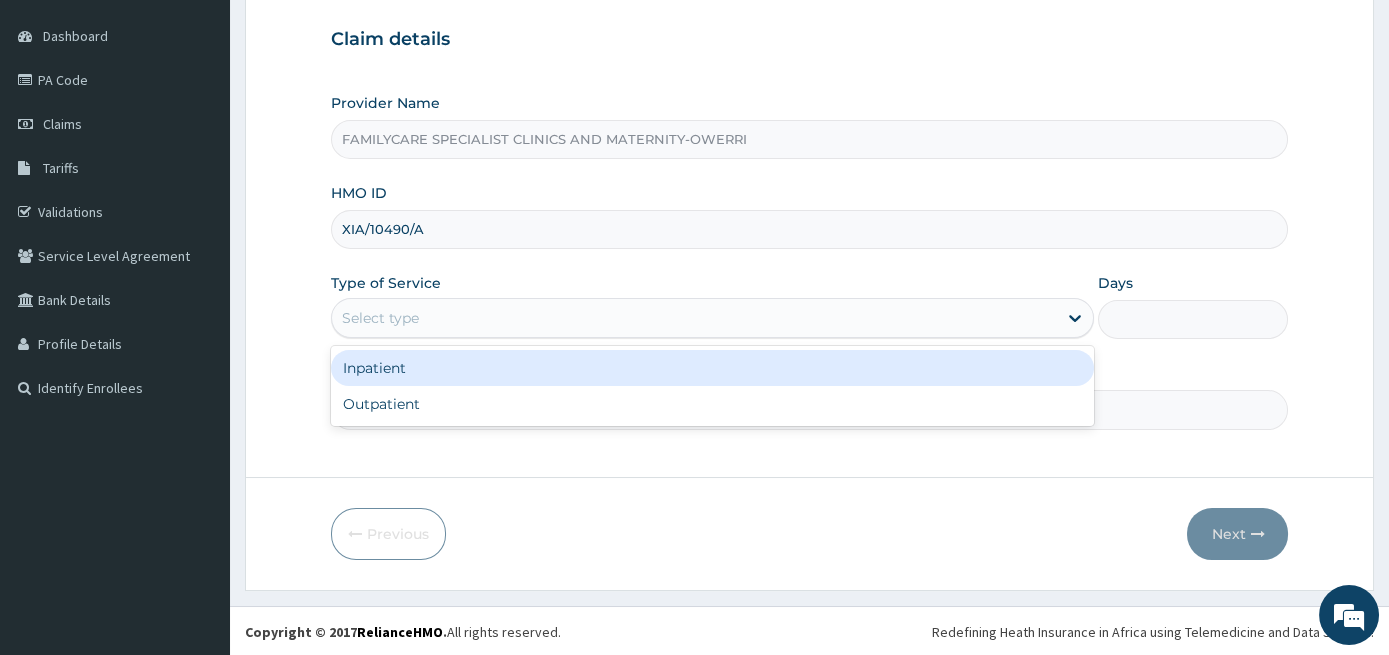 click on "Select type" at bounding box center [694, 318] 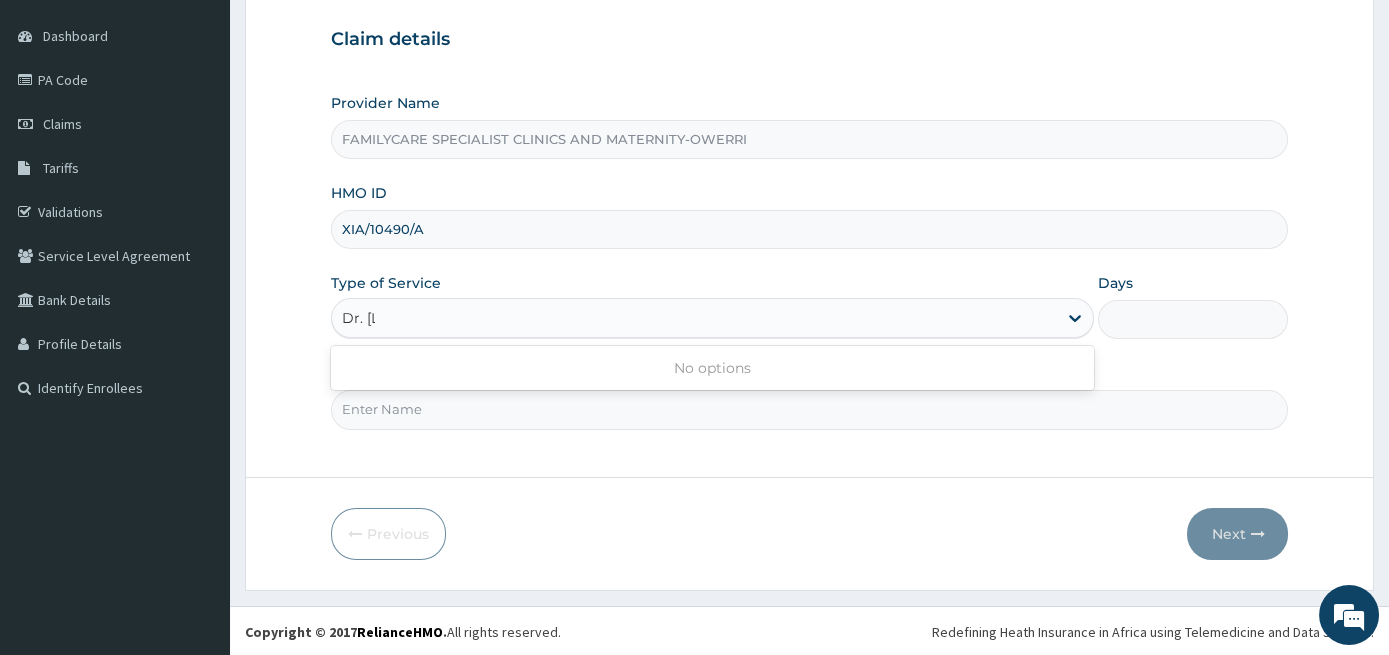 scroll, scrollTop: 0, scrollLeft: 0, axis: both 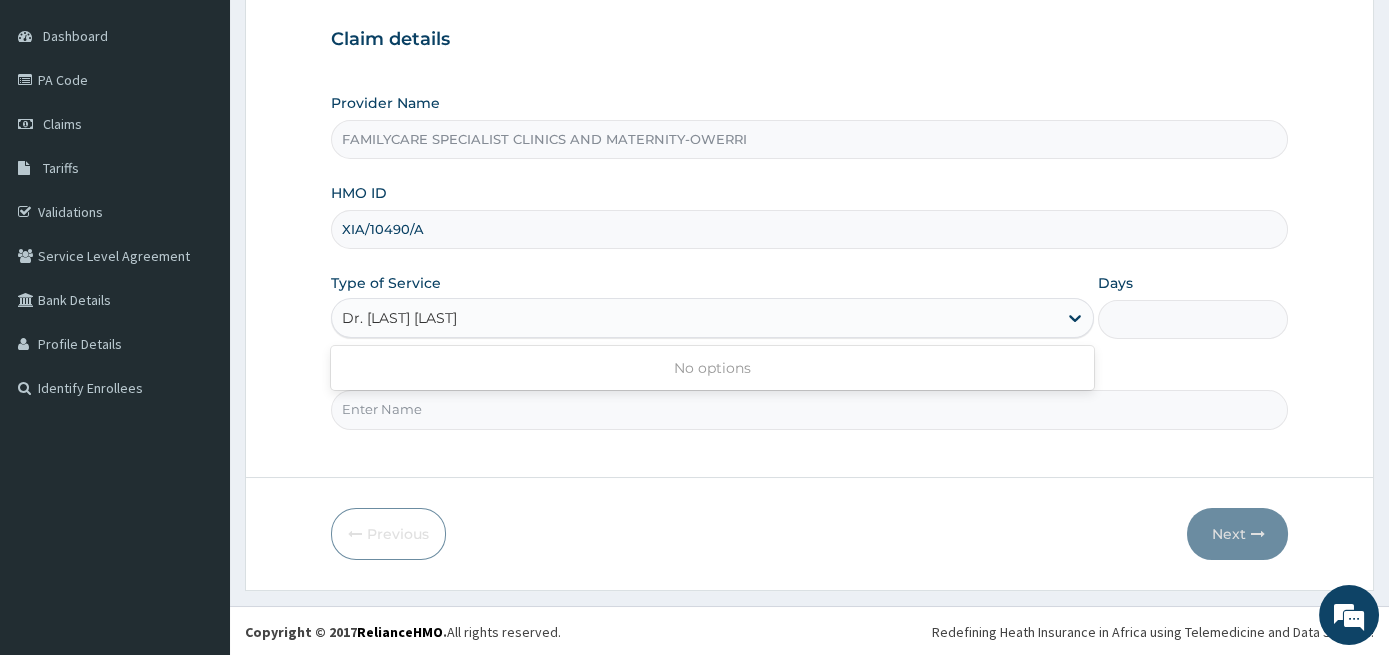 type on "Dr. [FIRST] [LAST]" 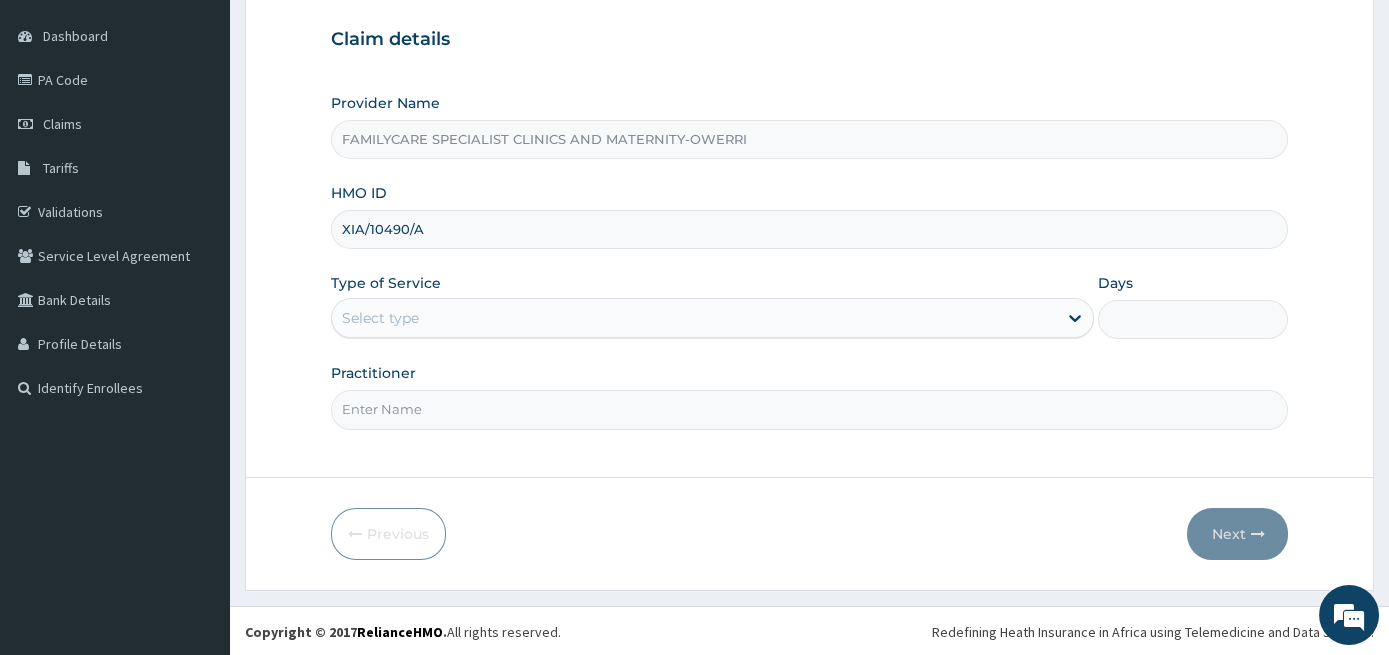 click on "Practitioner" at bounding box center (810, 409) 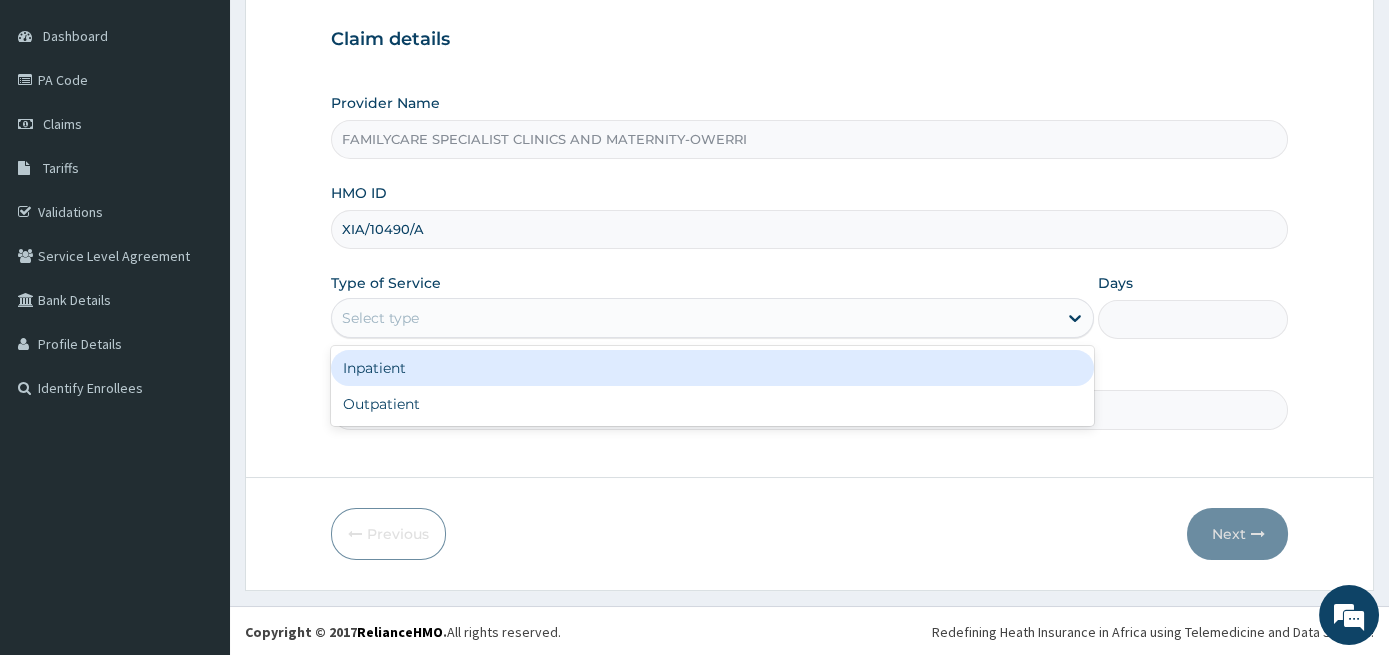 click on "Select type" at bounding box center (694, 318) 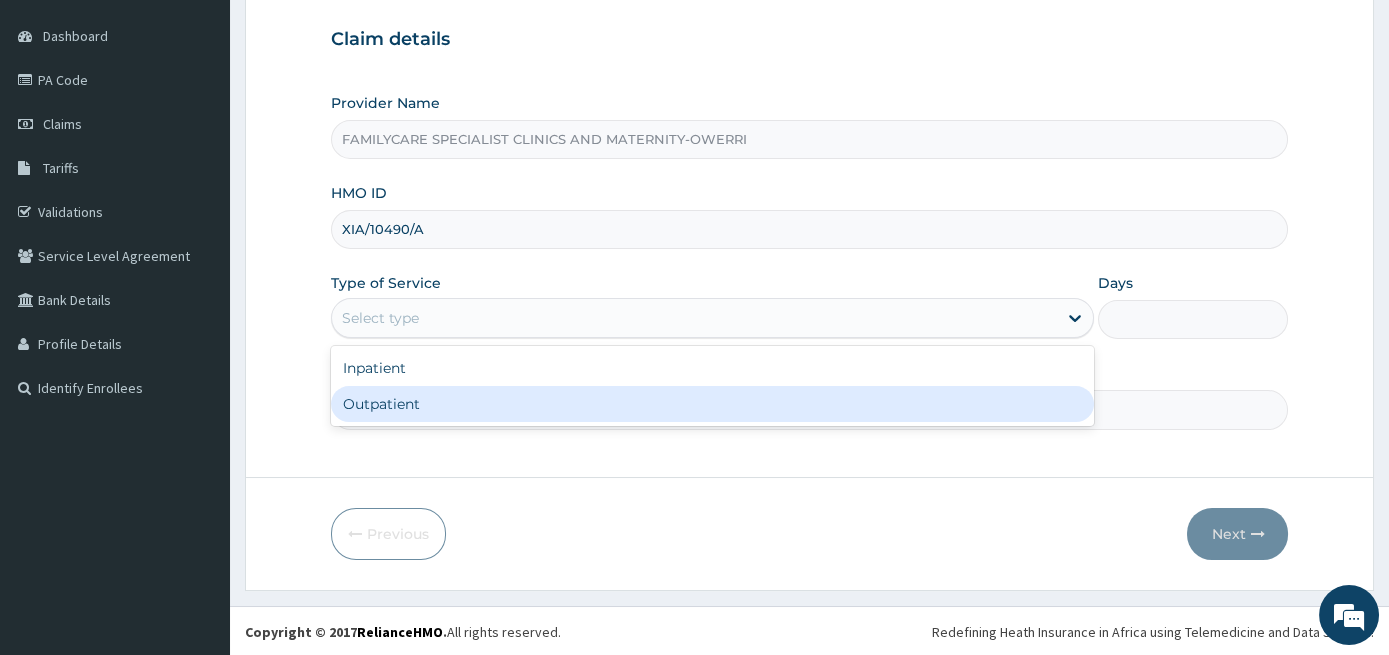click on "Outpatient" at bounding box center [712, 404] 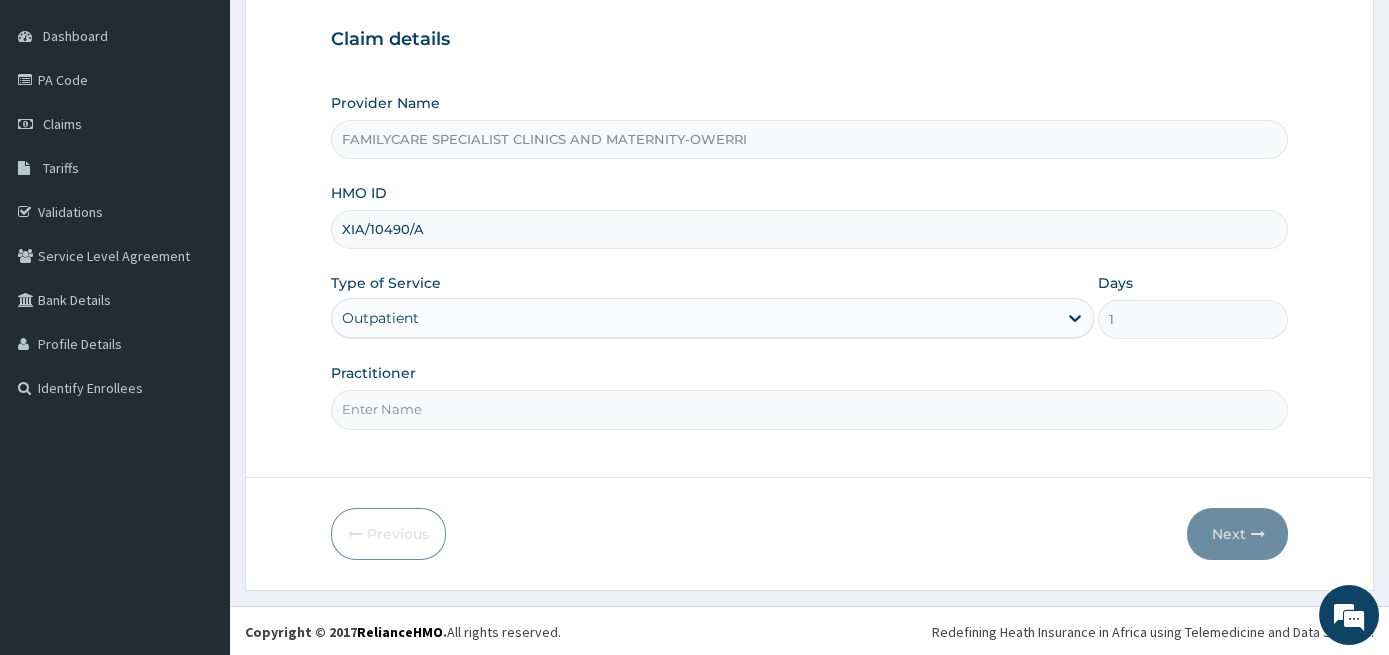 click on "Practitioner" at bounding box center [810, 409] 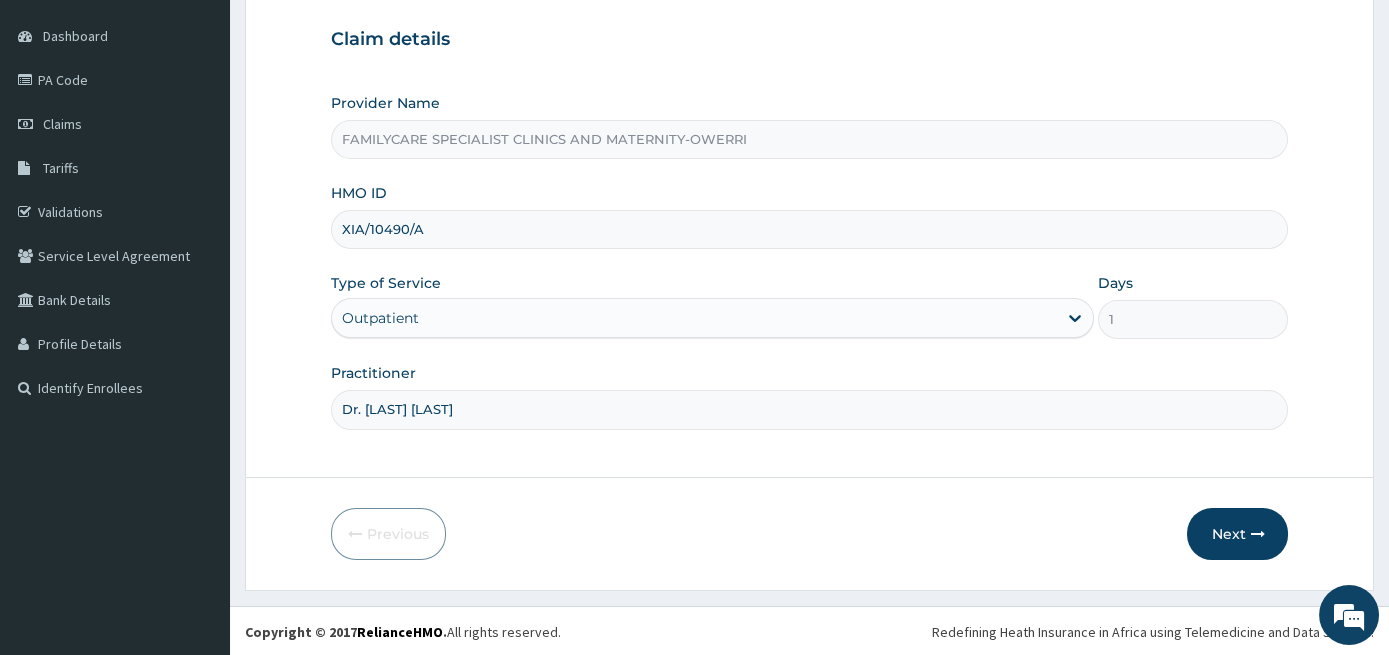 type on "Dr. Jideuma Egwim" 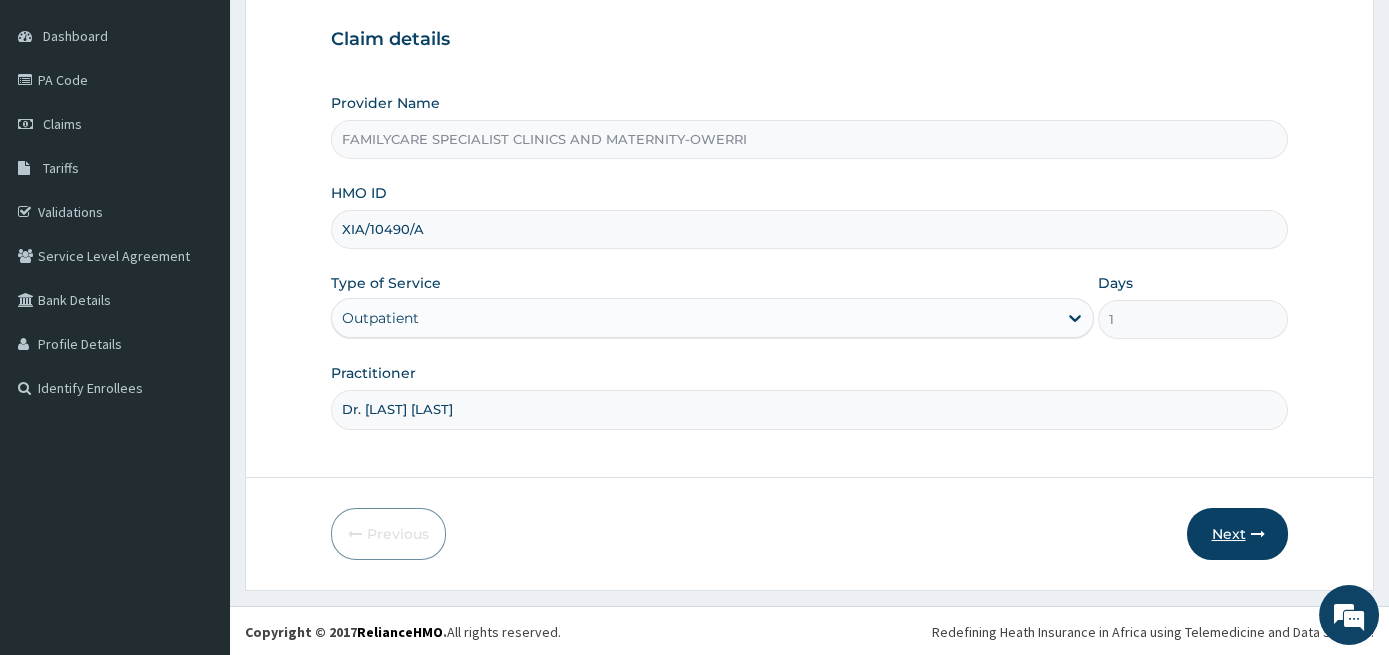 click on "Next" at bounding box center [1237, 534] 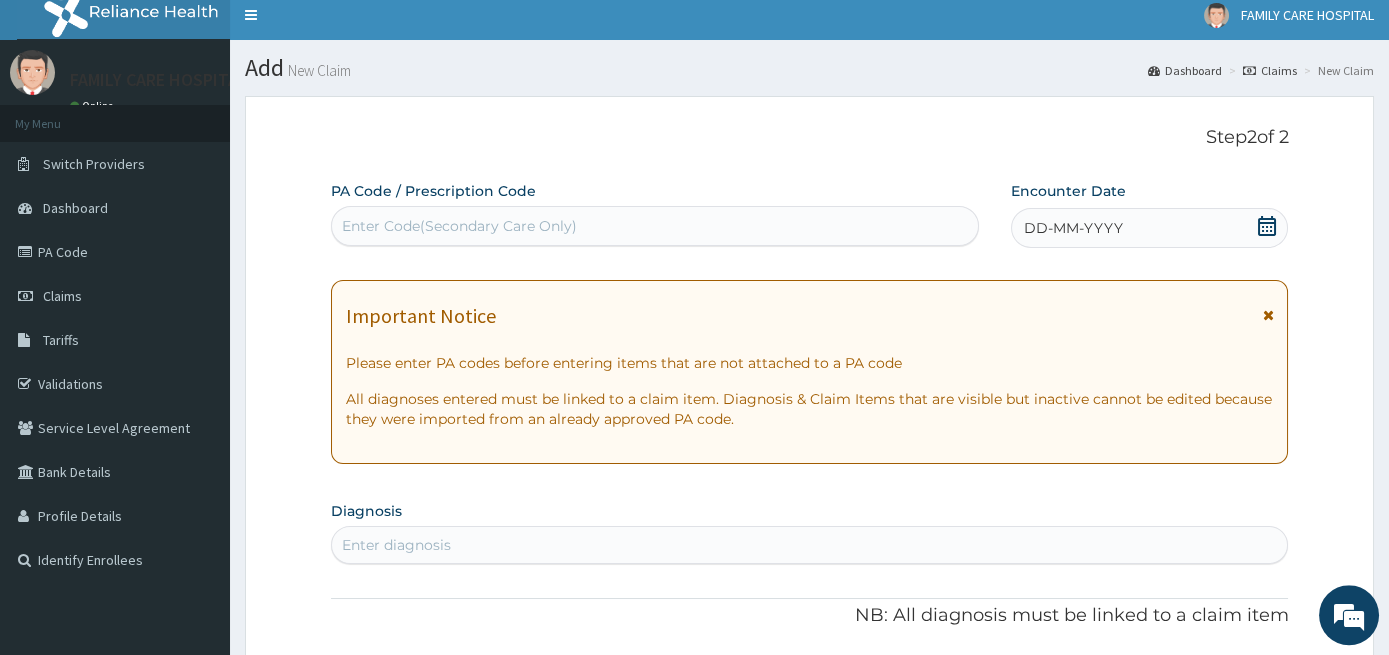 scroll, scrollTop: 0, scrollLeft: 0, axis: both 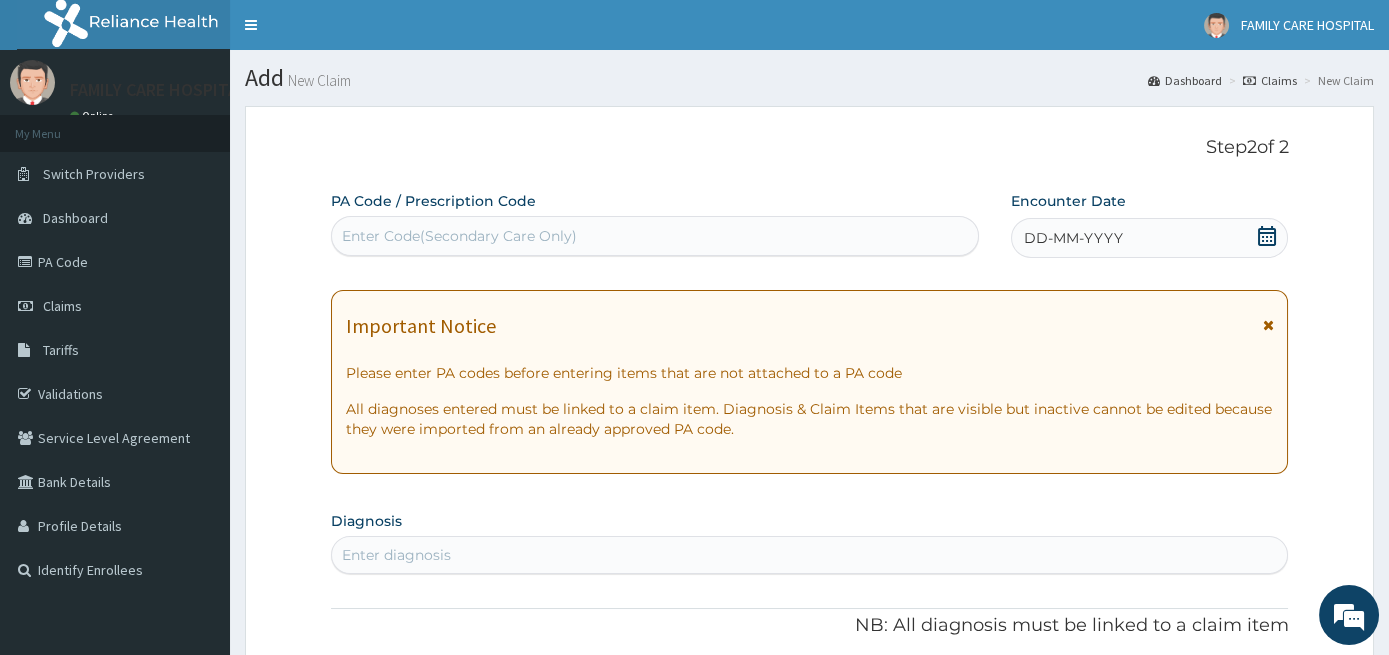 click on "Enter Code(Secondary Care Only)" at bounding box center (655, 236) 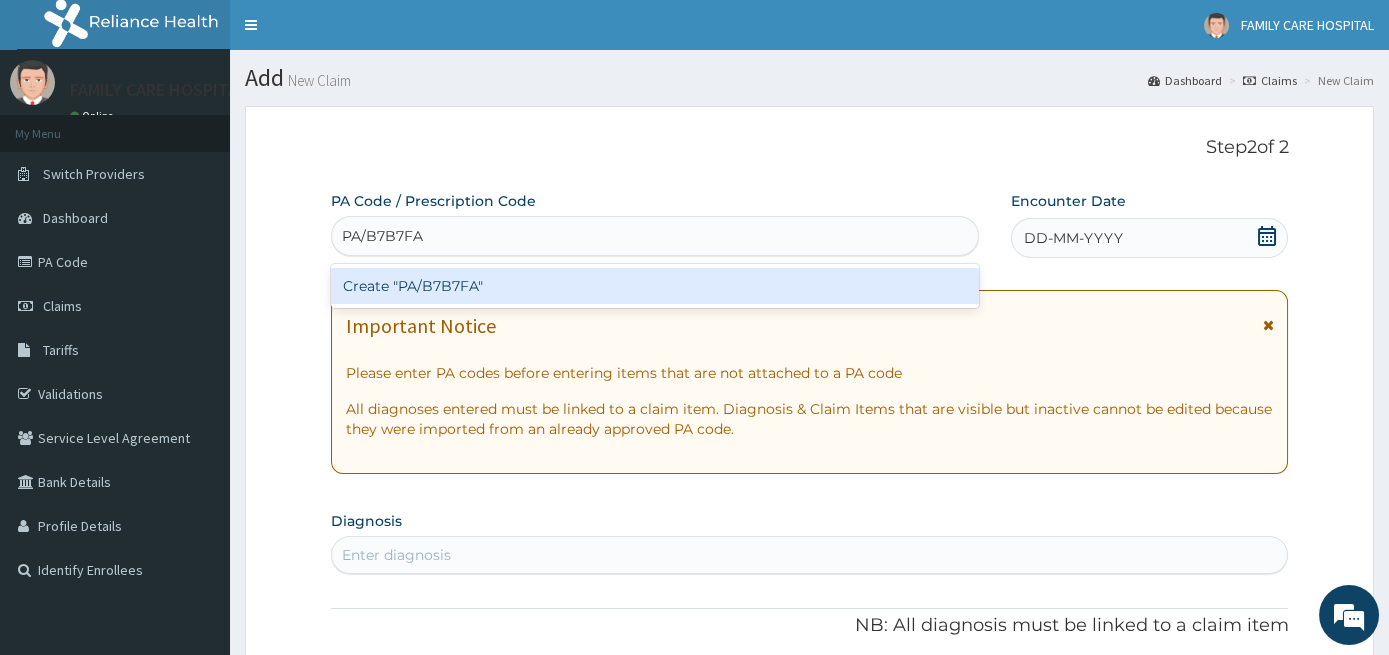 click on "Create "PA/B7B7FA"" at bounding box center (655, 286) 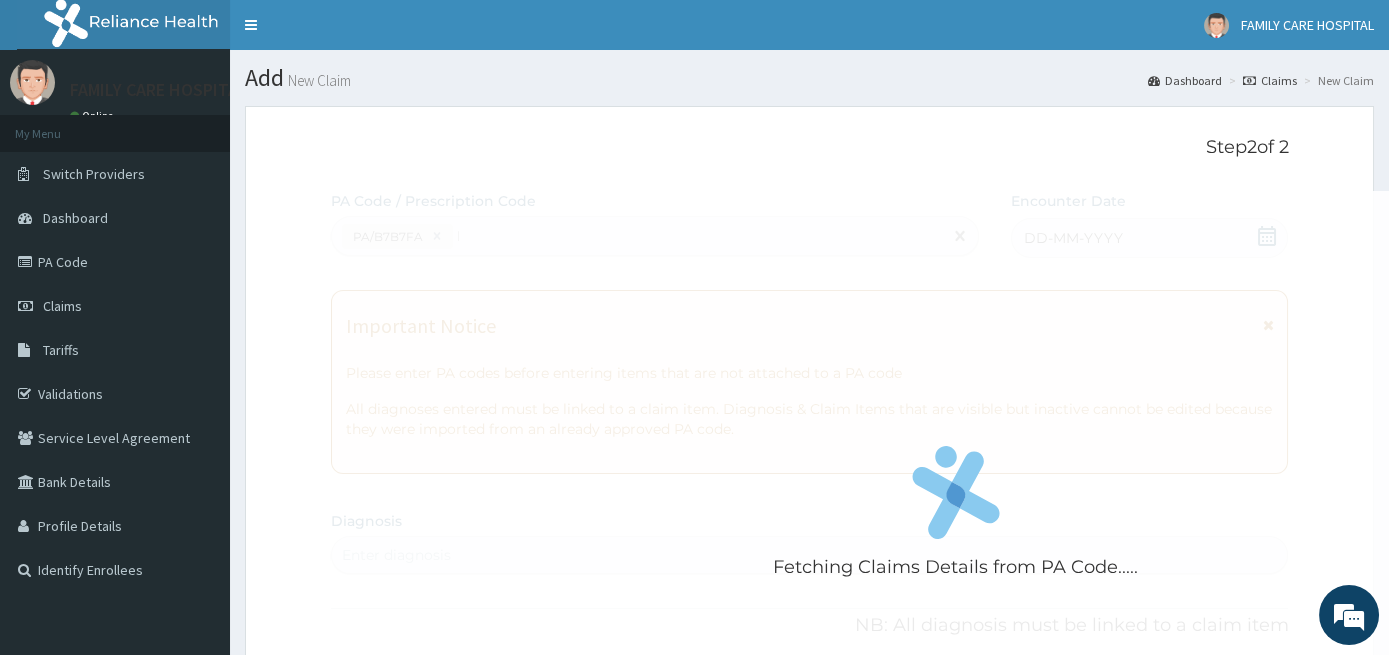 type 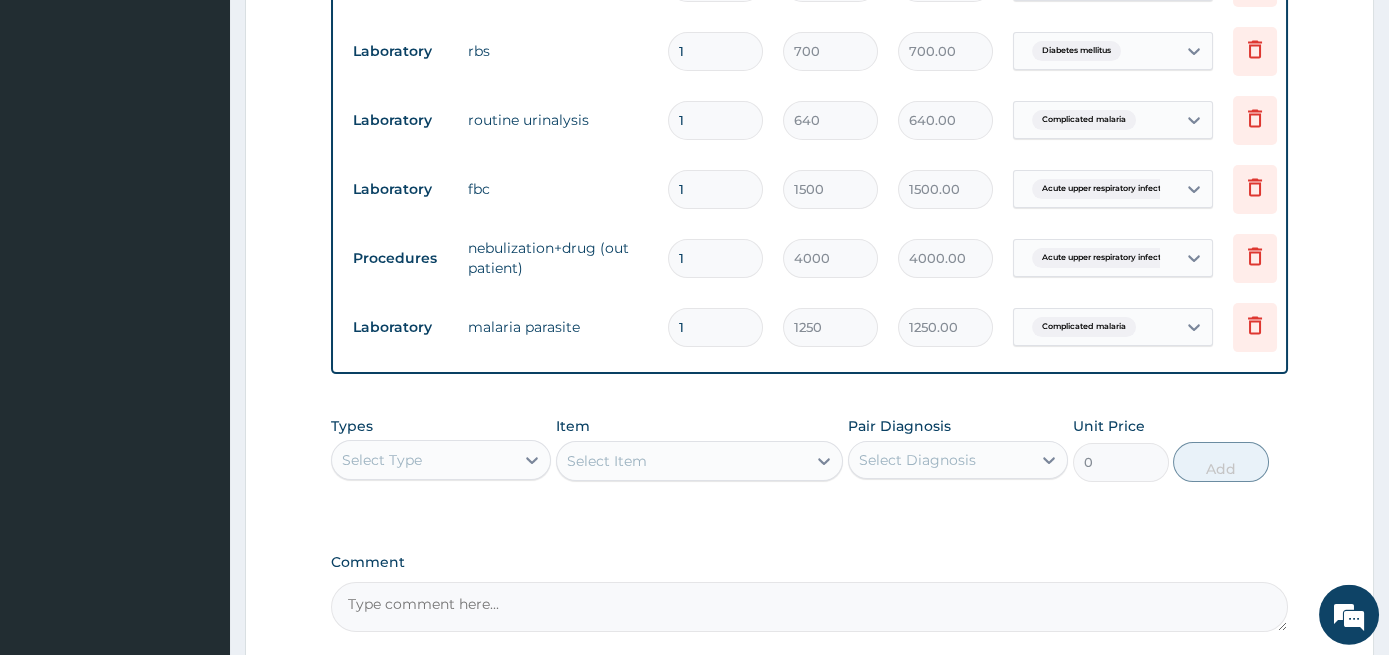 scroll, scrollTop: 1826, scrollLeft: 0, axis: vertical 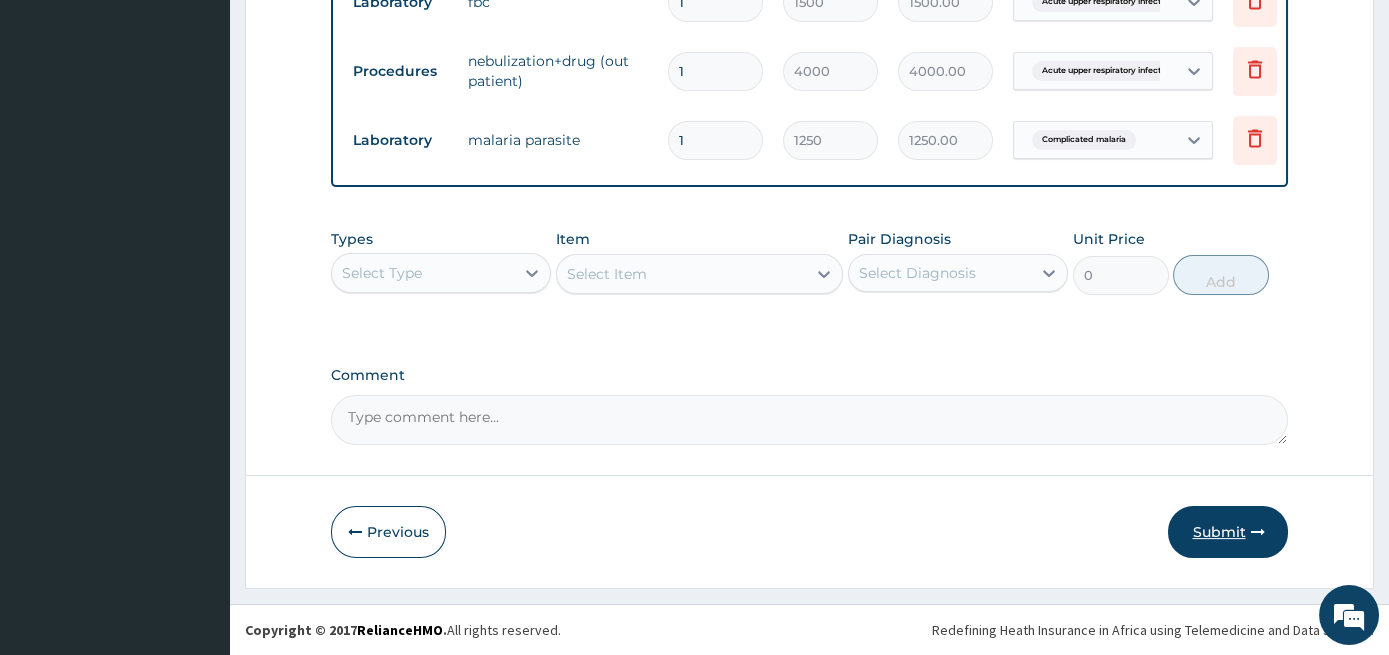 click on "Submit" at bounding box center (1228, 532) 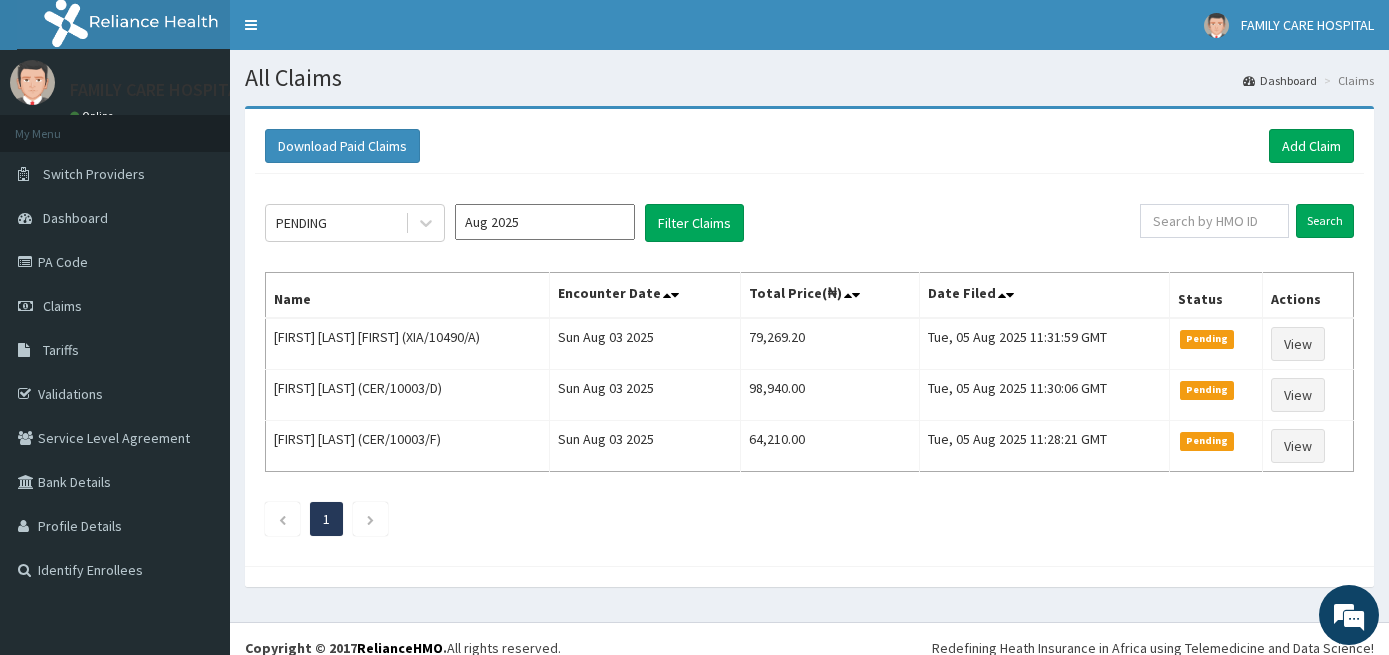 scroll, scrollTop: 0, scrollLeft: 0, axis: both 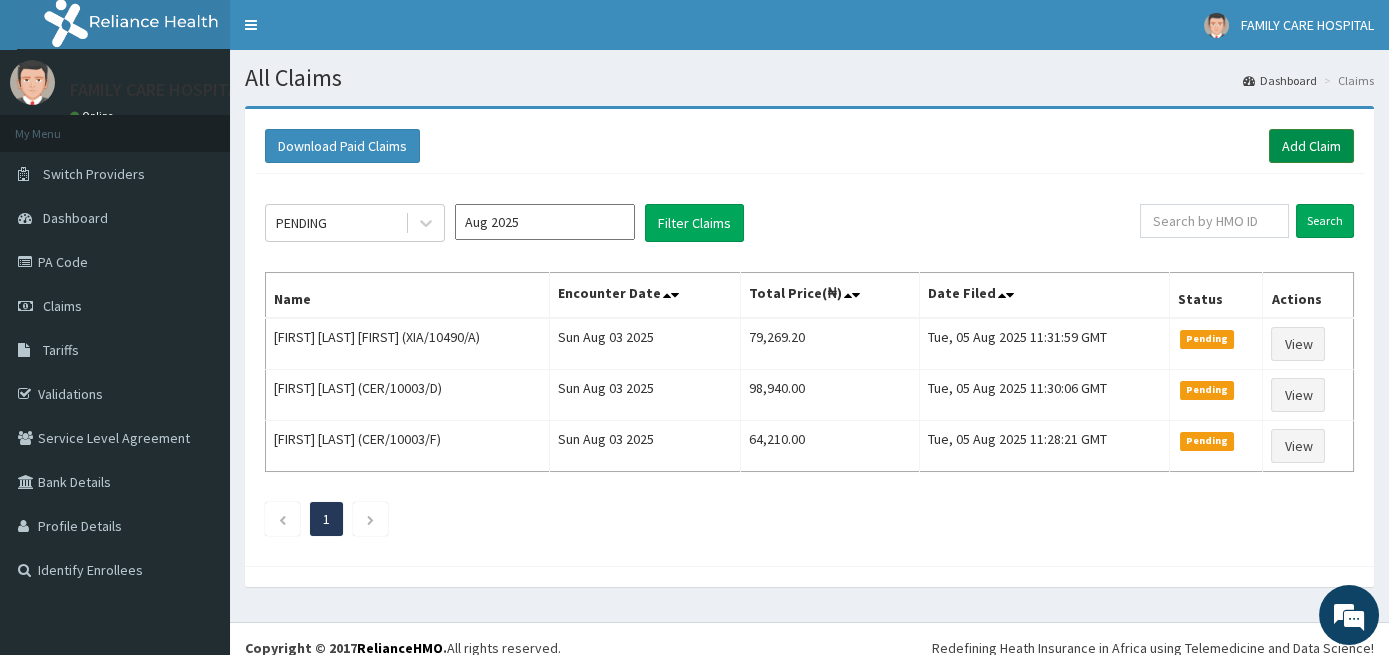click on "Add Claim" at bounding box center [1311, 146] 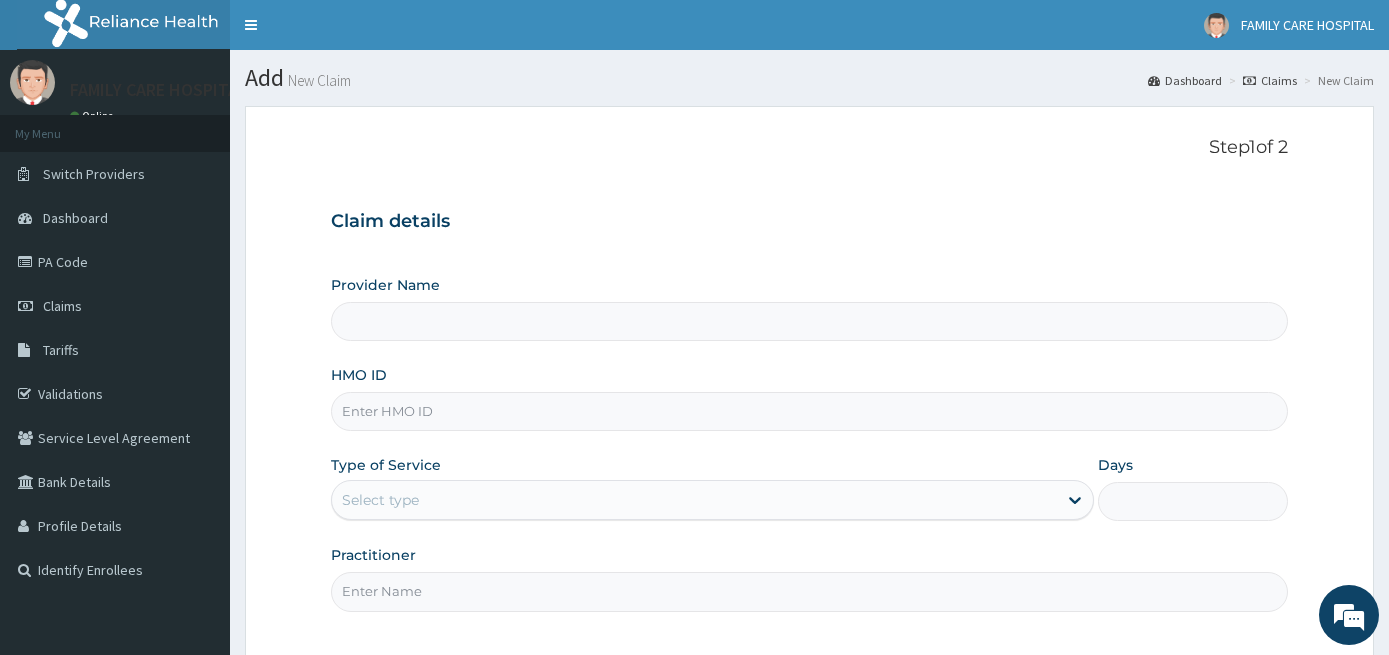 scroll, scrollTop: 0, scrollLeft: 0, axis: both 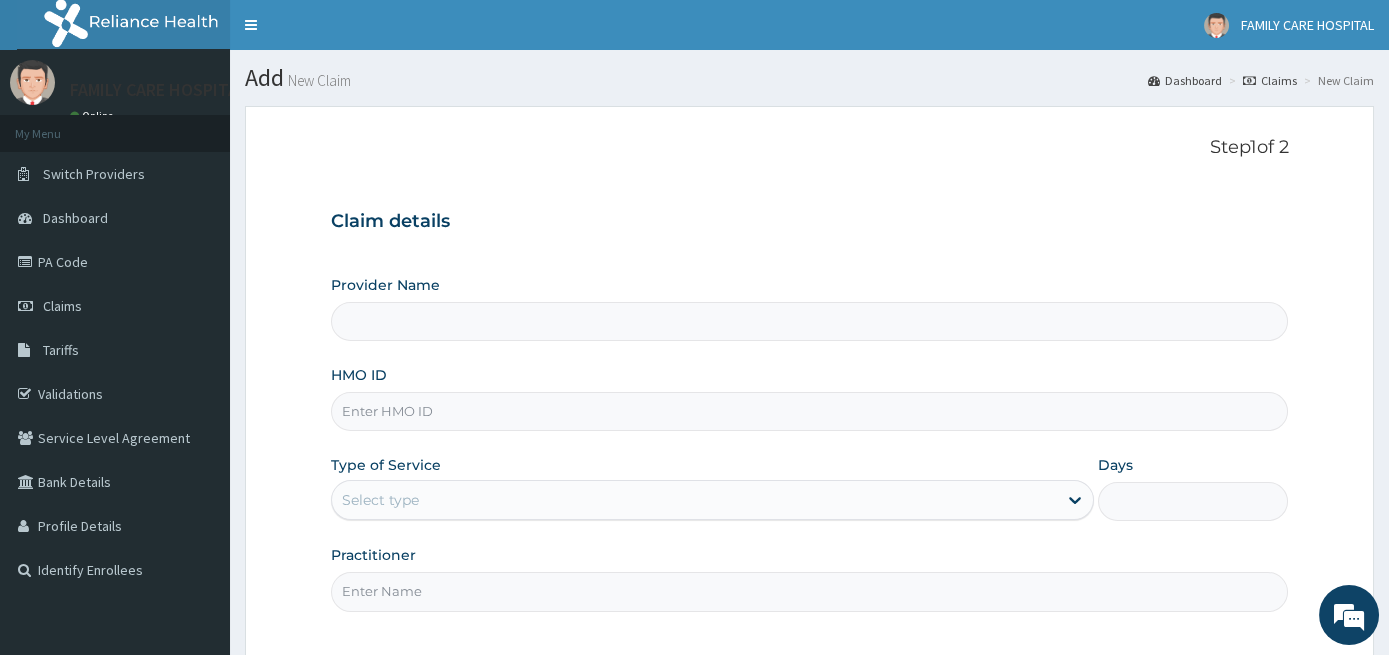 click on "HMO ID" at bounding box center [810, 411] 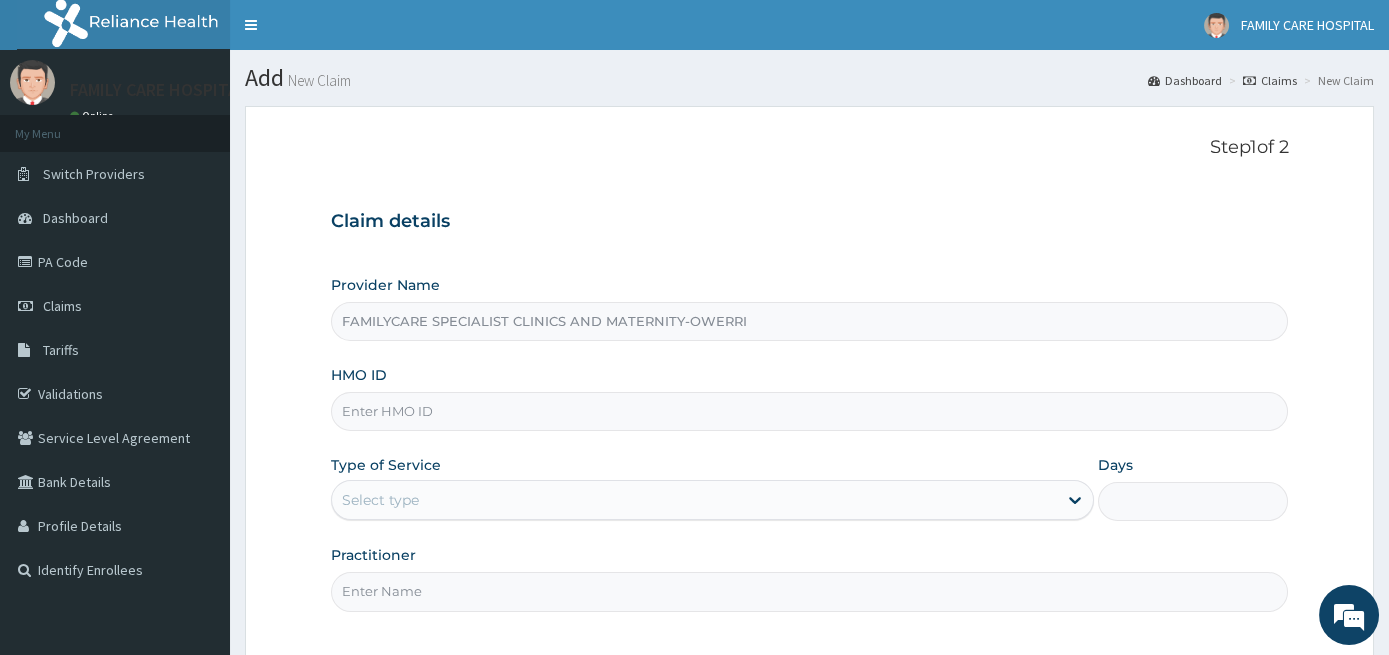 paste on "CER/10003/E" 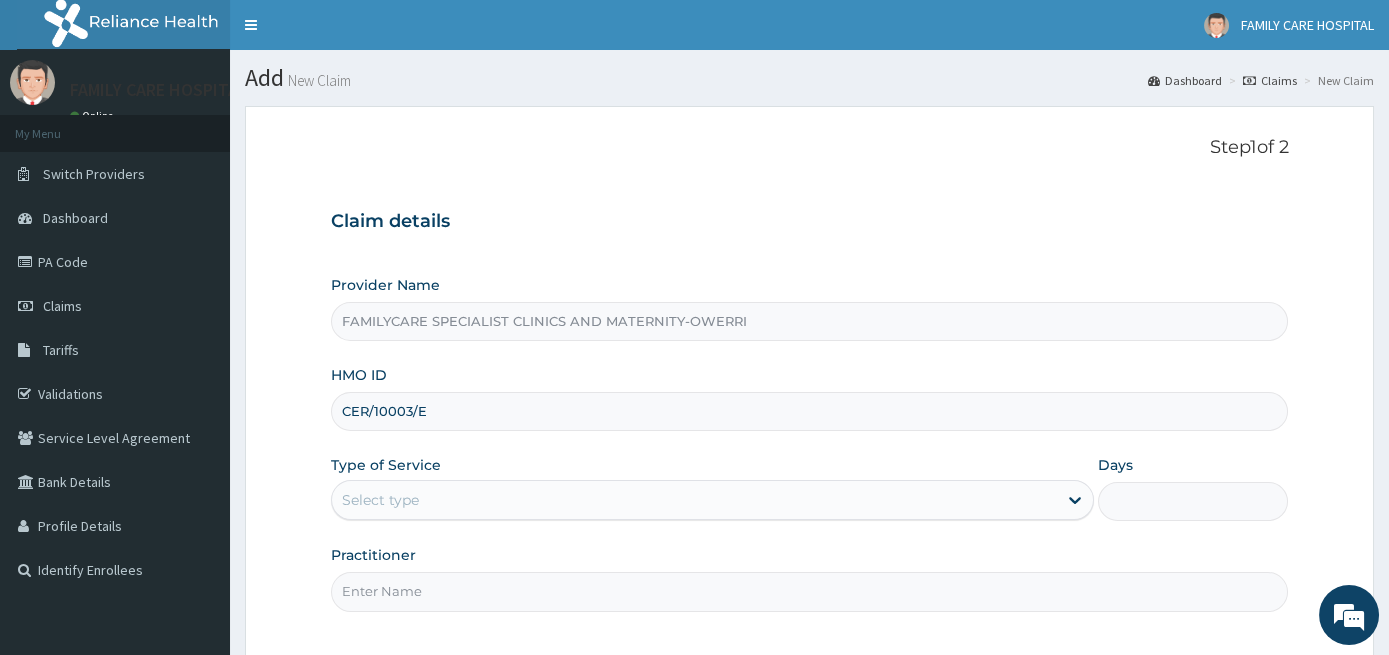 type on "CER/10003/E" 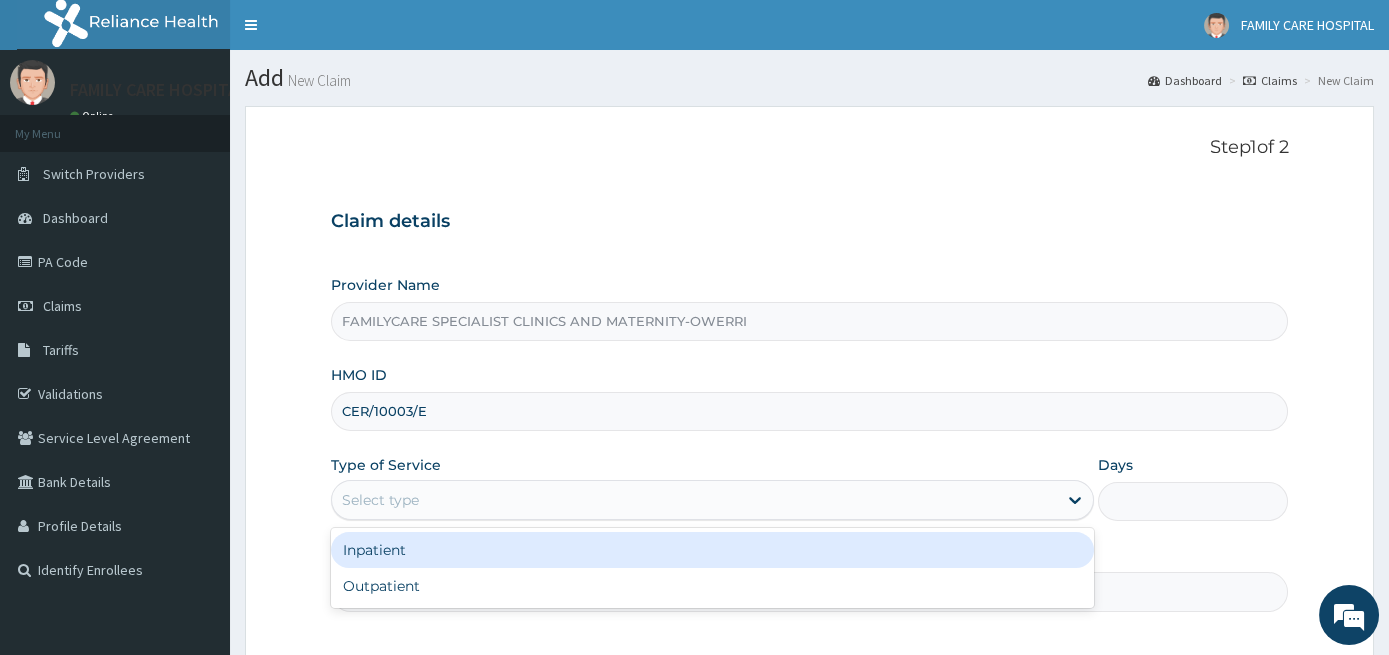 click on "Select type" at bounding box center (694, 500) 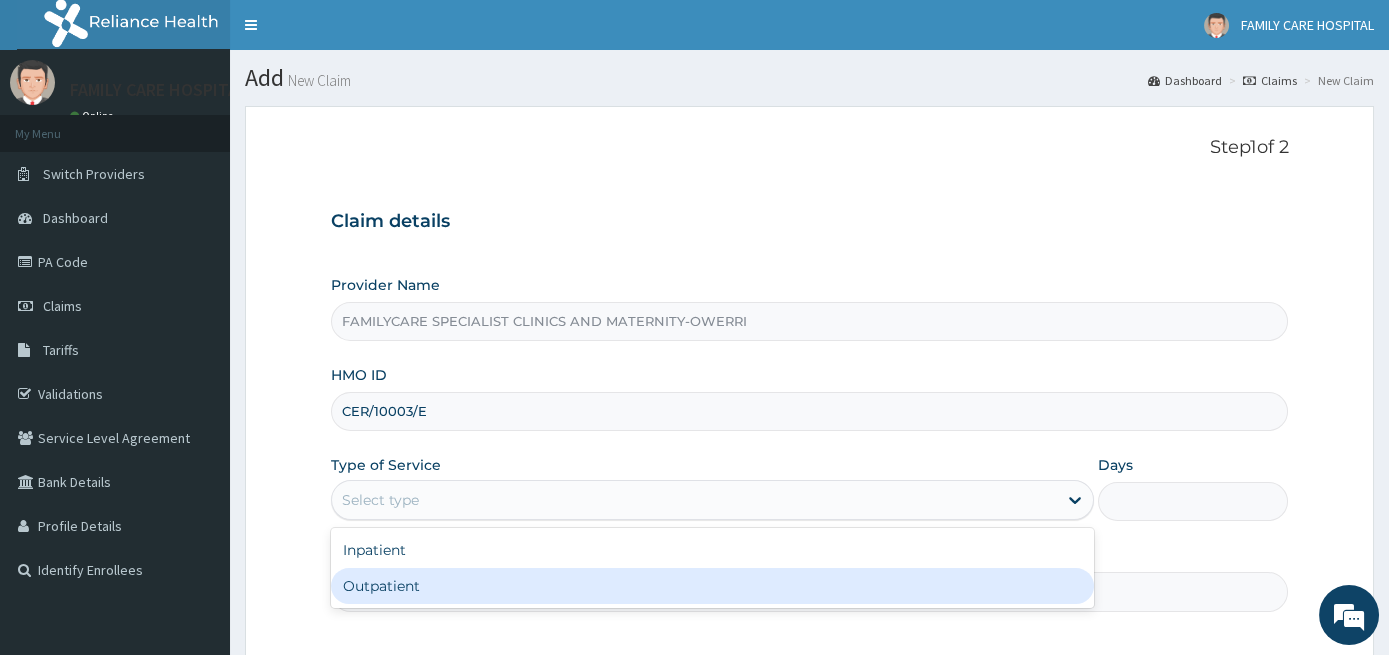 click on "Outpatient" at bounding box center (712, 586) 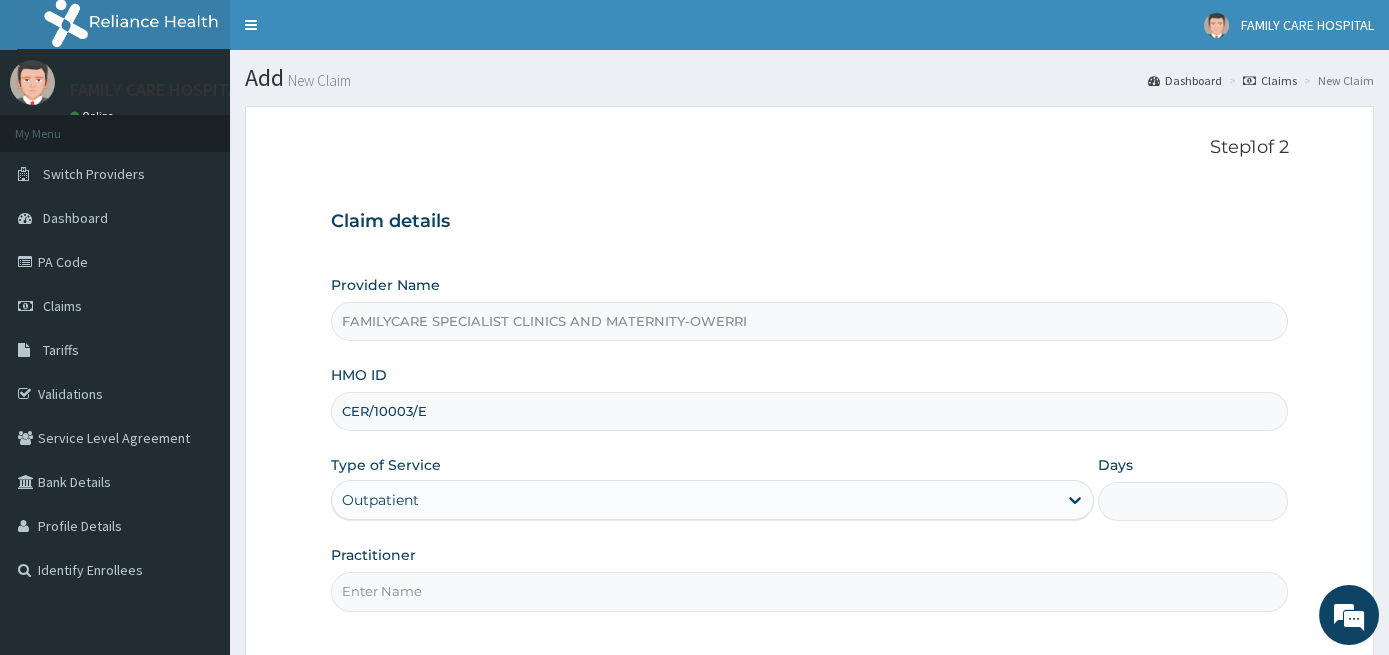type on "1" 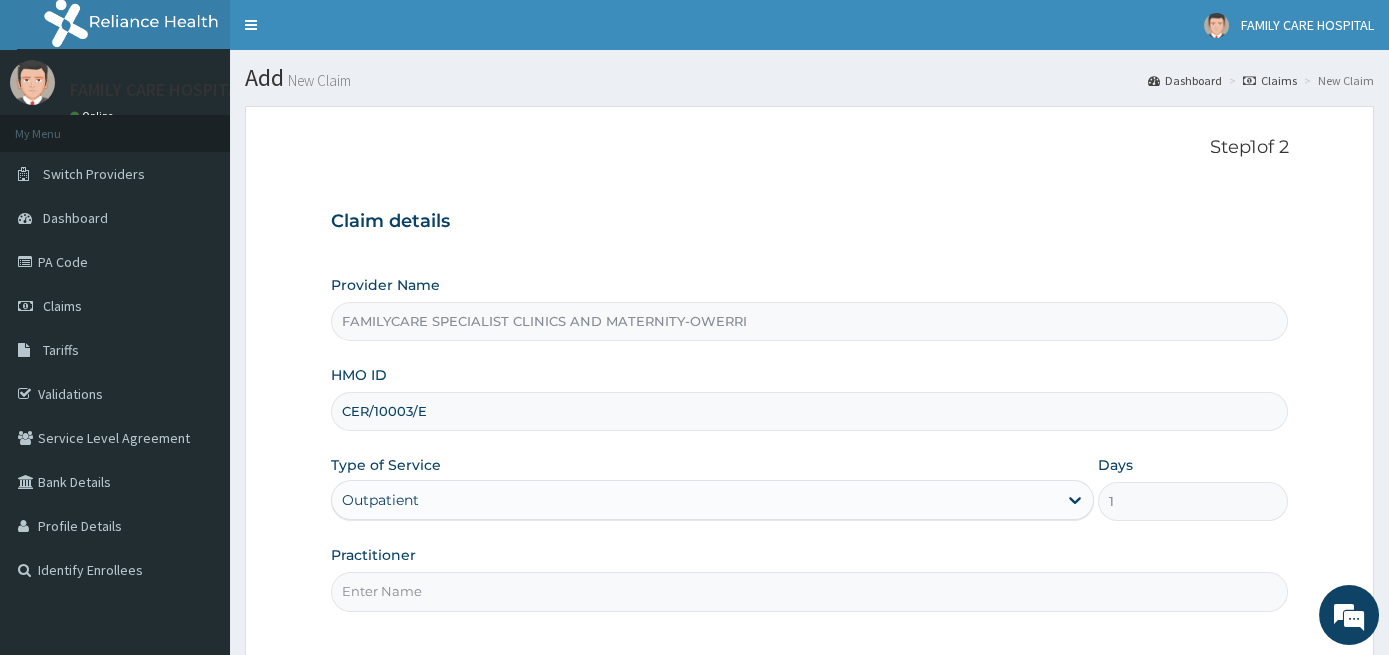 click on "Practitioner" at bounding box center (810, 591) 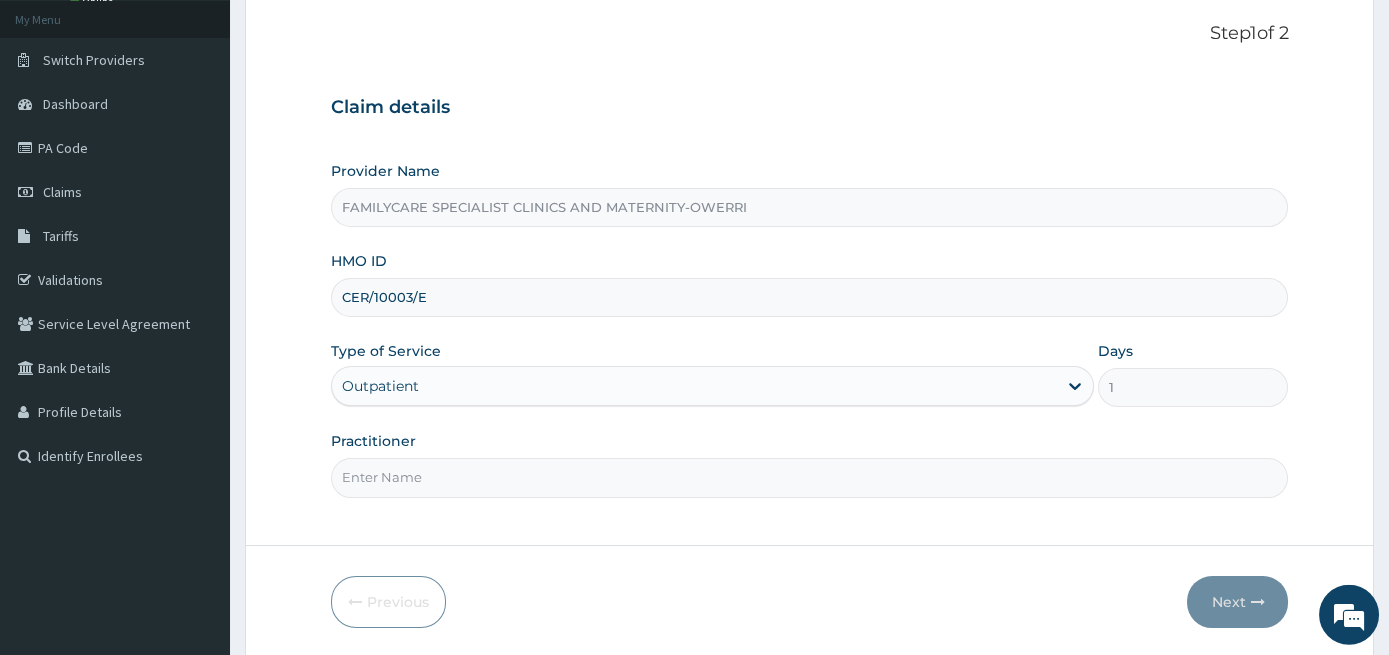 scroll, scrollTop: 182, scrollLeft: 0, axis: vertical 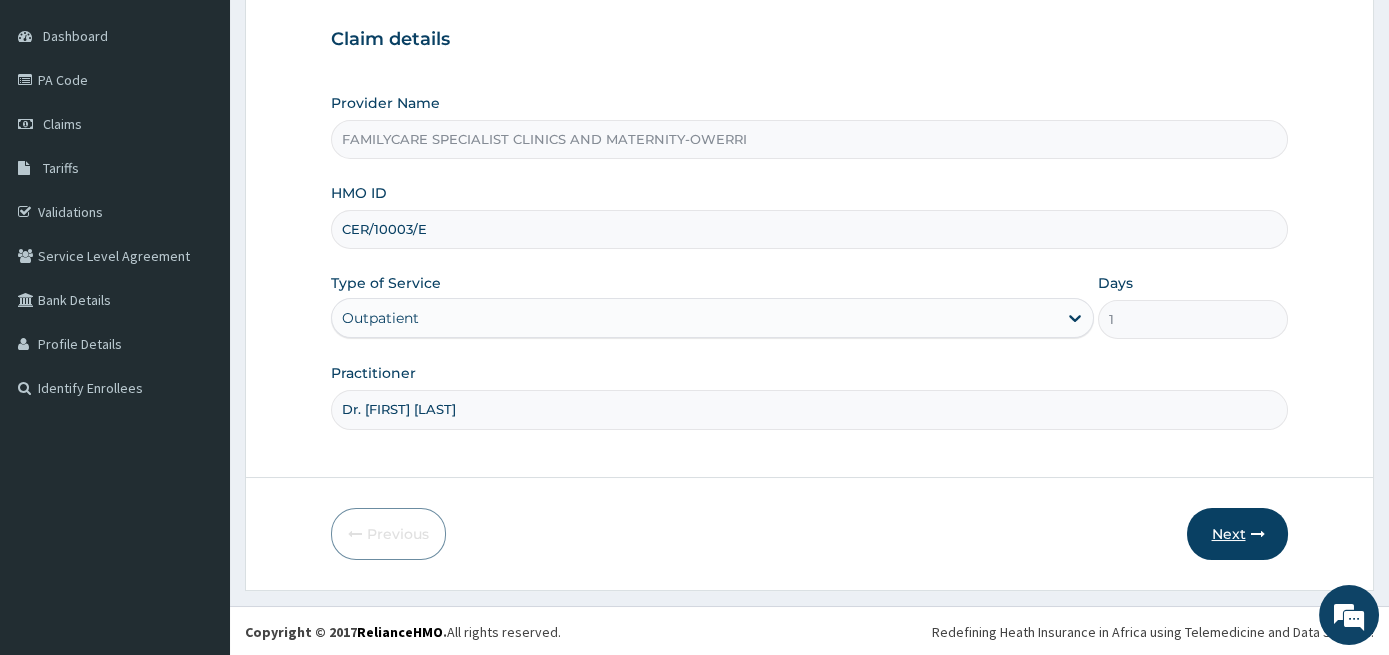type on "Dr. [FIRST] [LAST]" 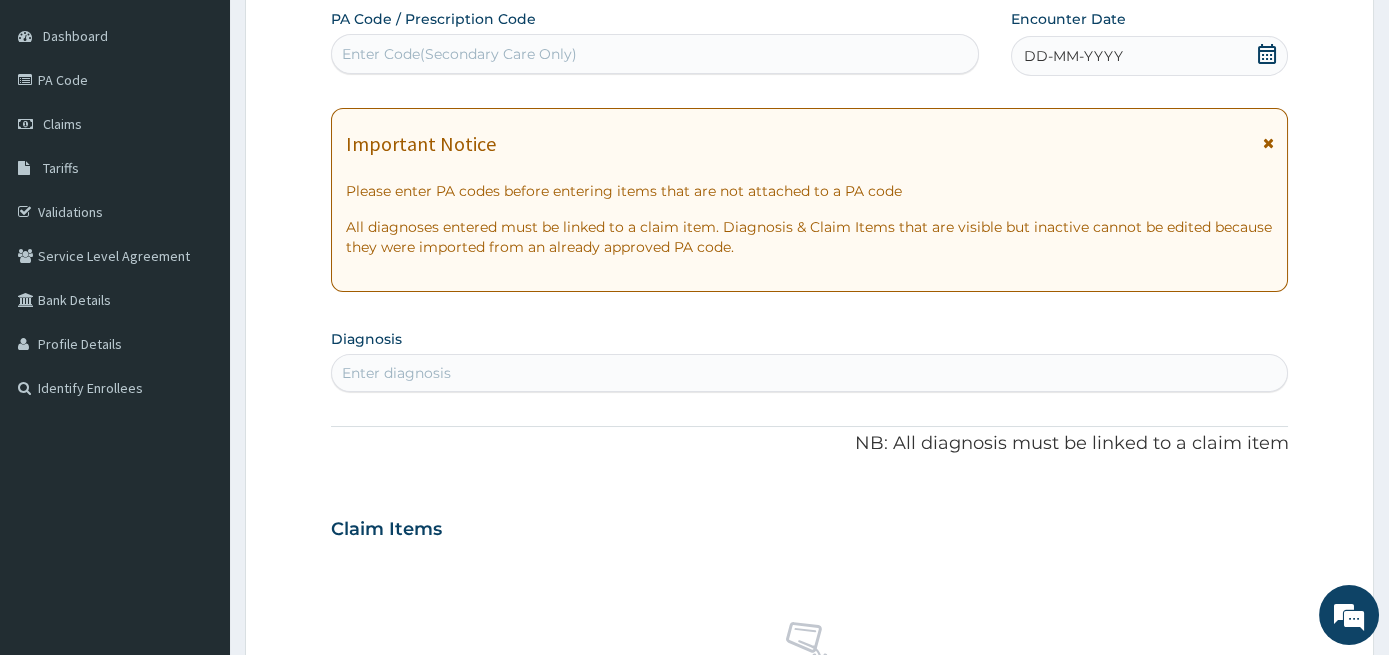 click on "Enter Code(Secondary Care Only)" at bounding box center [655, 54] 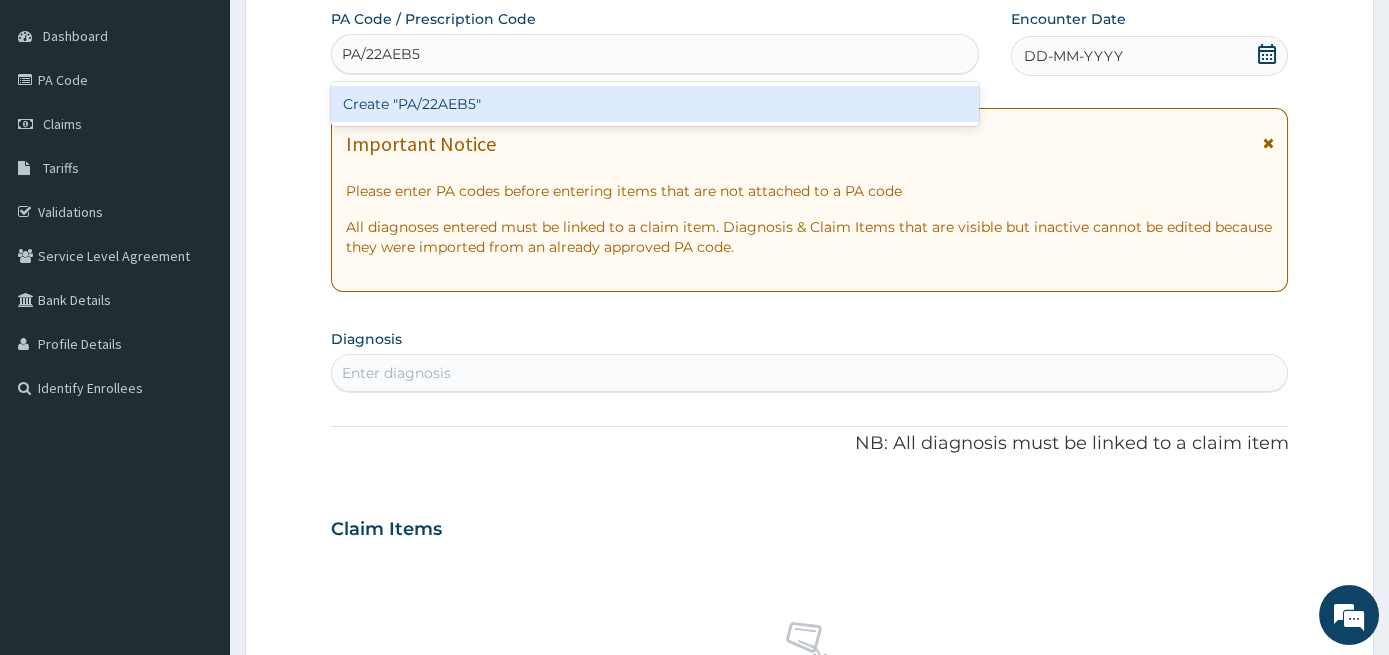 click on "Create "PA/22AEB5"" at bounding box center [655, 104] 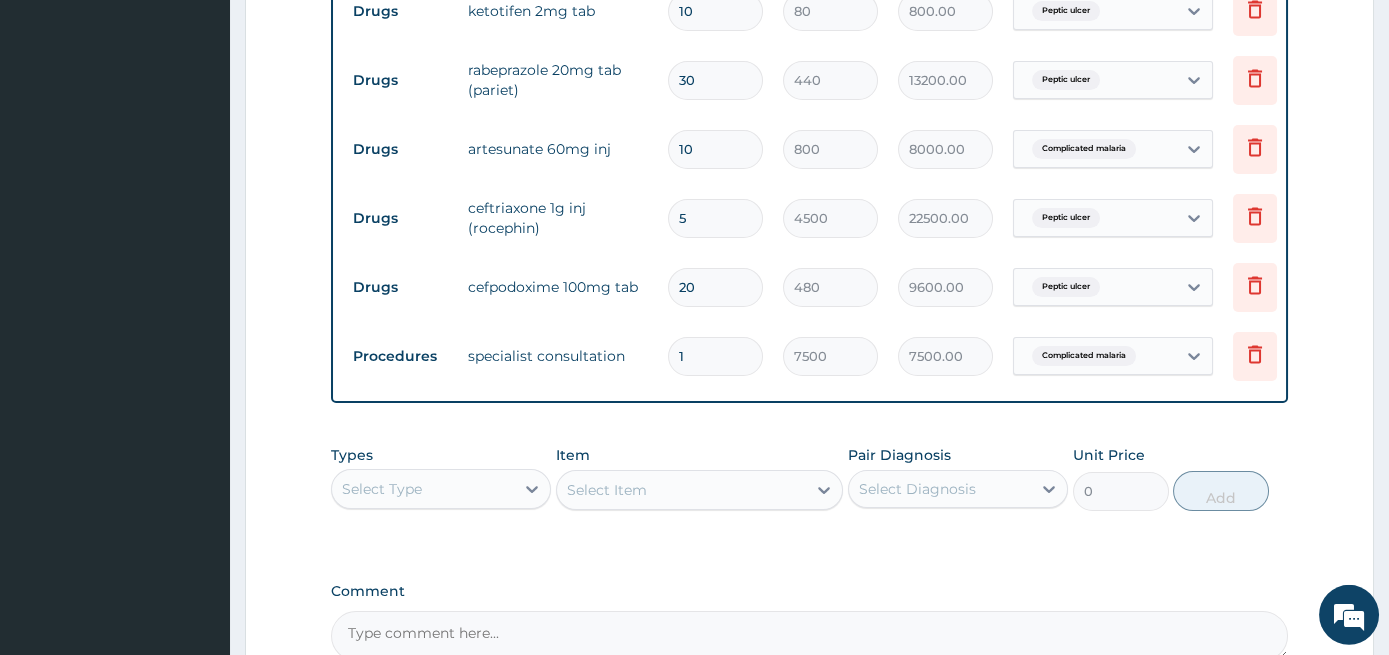 scroll, scrollTop: 1341, scrollLeft: 0, axis: vertical 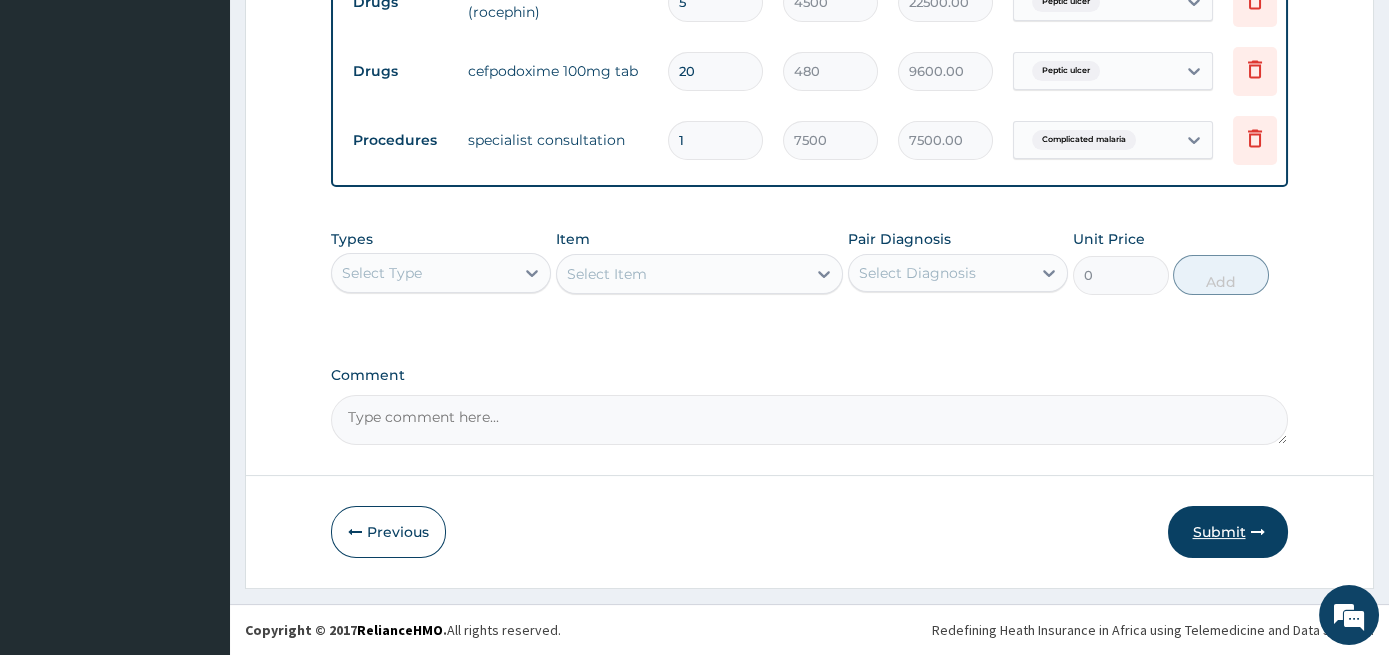 click on "Submit" at bounding box center [1228, 532] 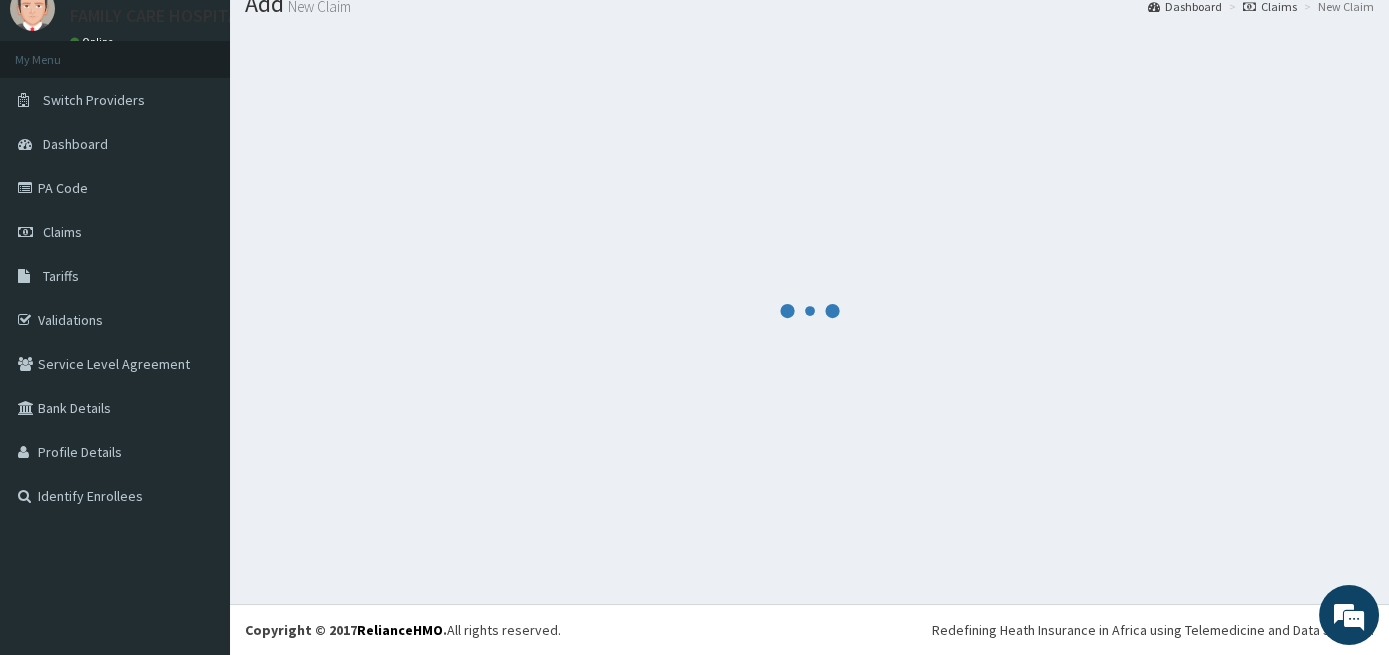 scroll, scrollTop: 74, scrollLeft: 0, axis: vertical 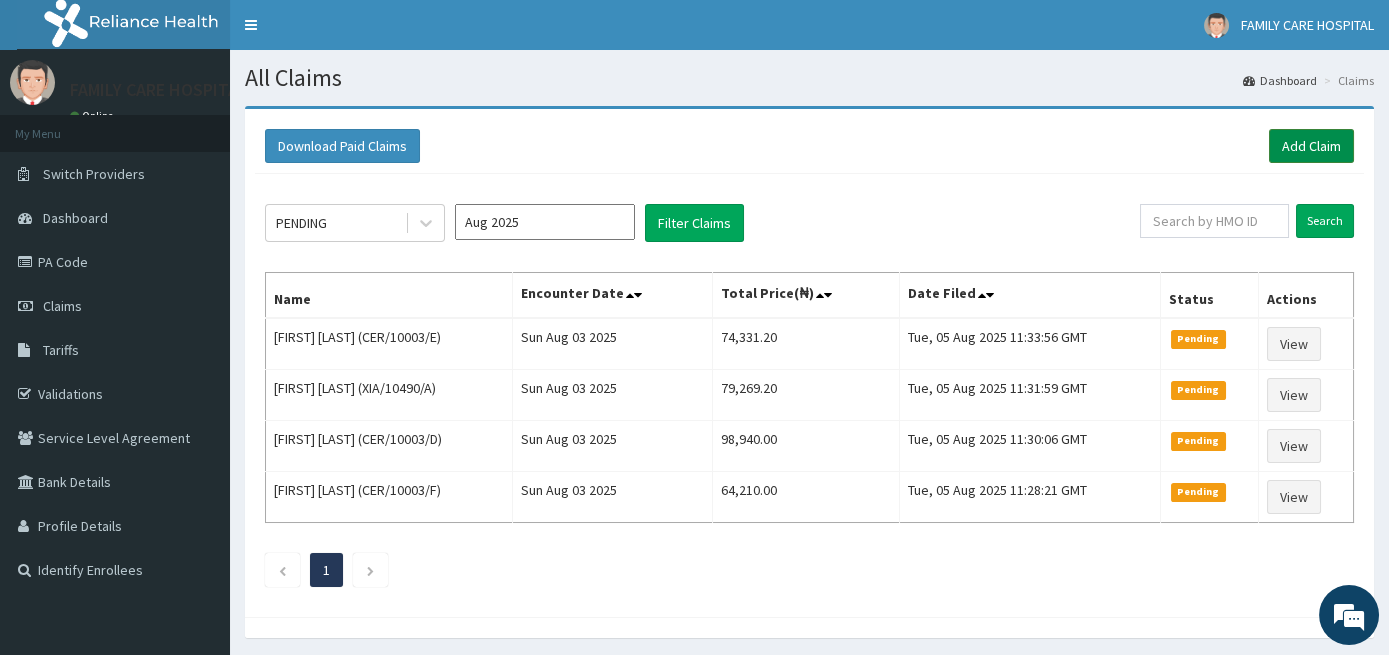 click on "Add Claim" at bounding box center [1311, 146] 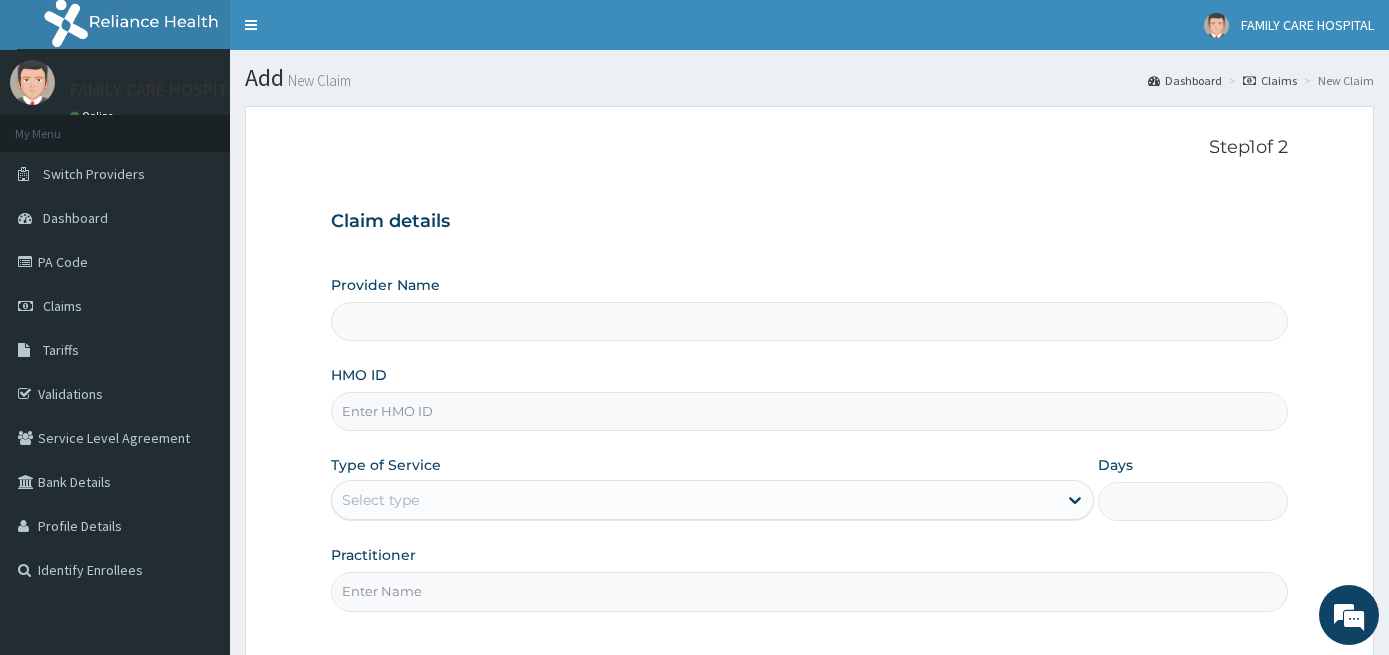 scroll, scrollTop: 0, scrollLeft: 0, axis: both 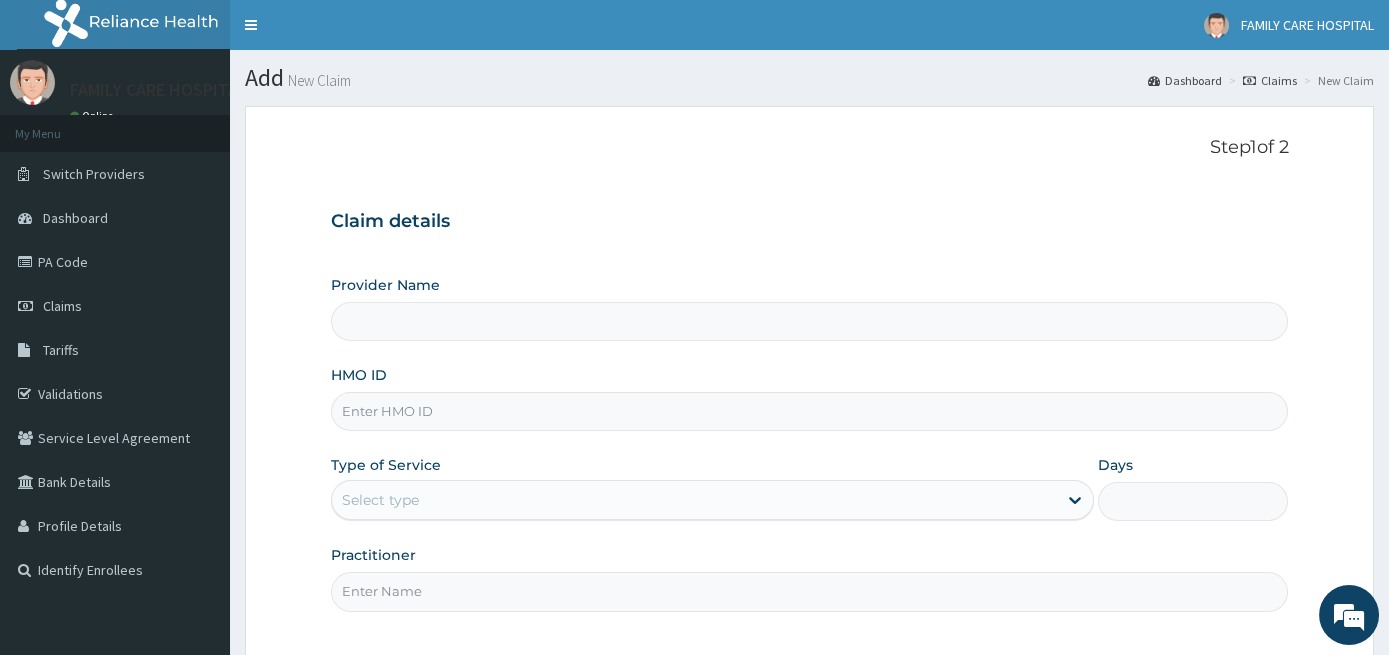 type on "FAMILYCARE SPECIALIST CLINICS AND MATERNITY-OWERRI" 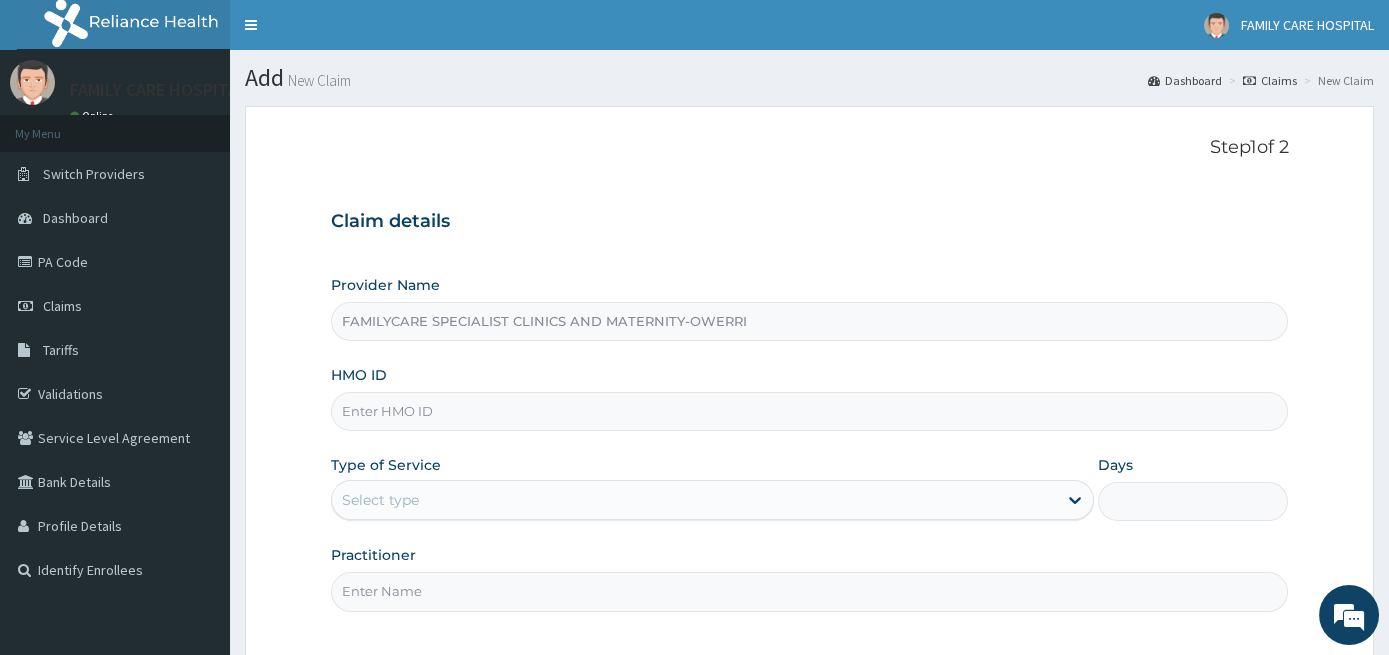 scroll, scrollTop: 0, scrollLeft: 0, axis: both 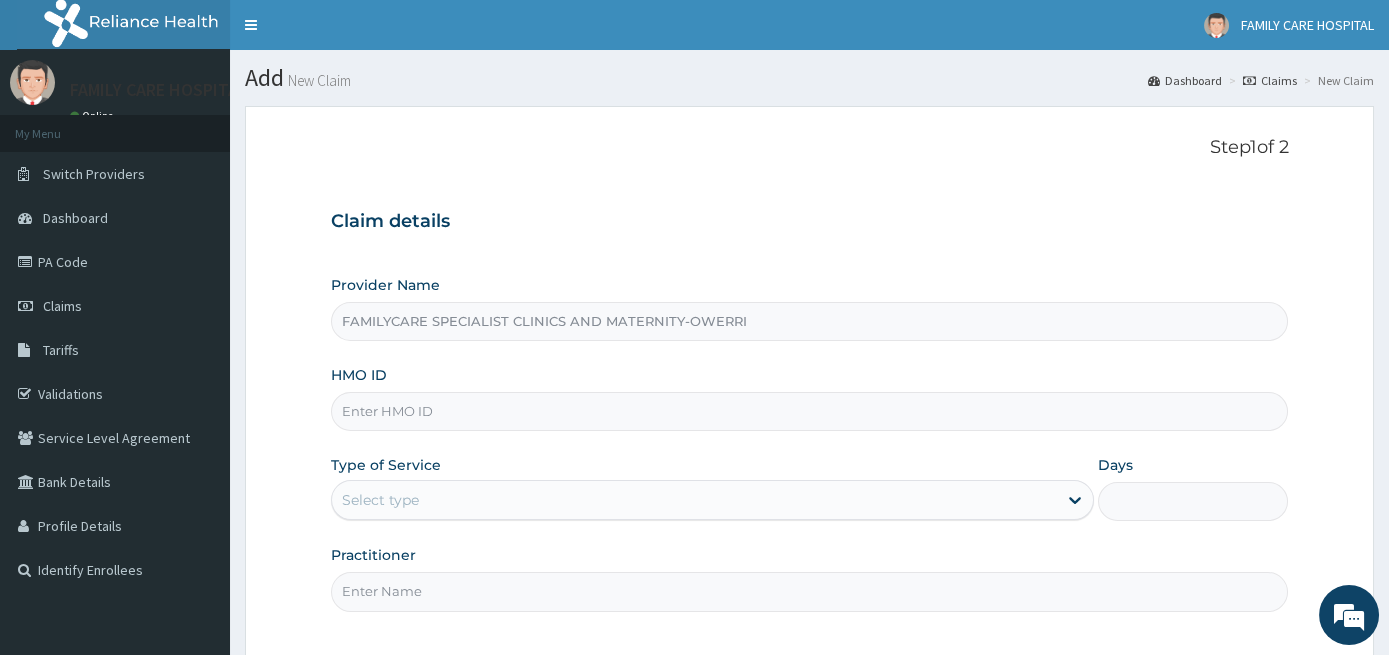 click on "HMO ID" at bounding box center (810, 411) 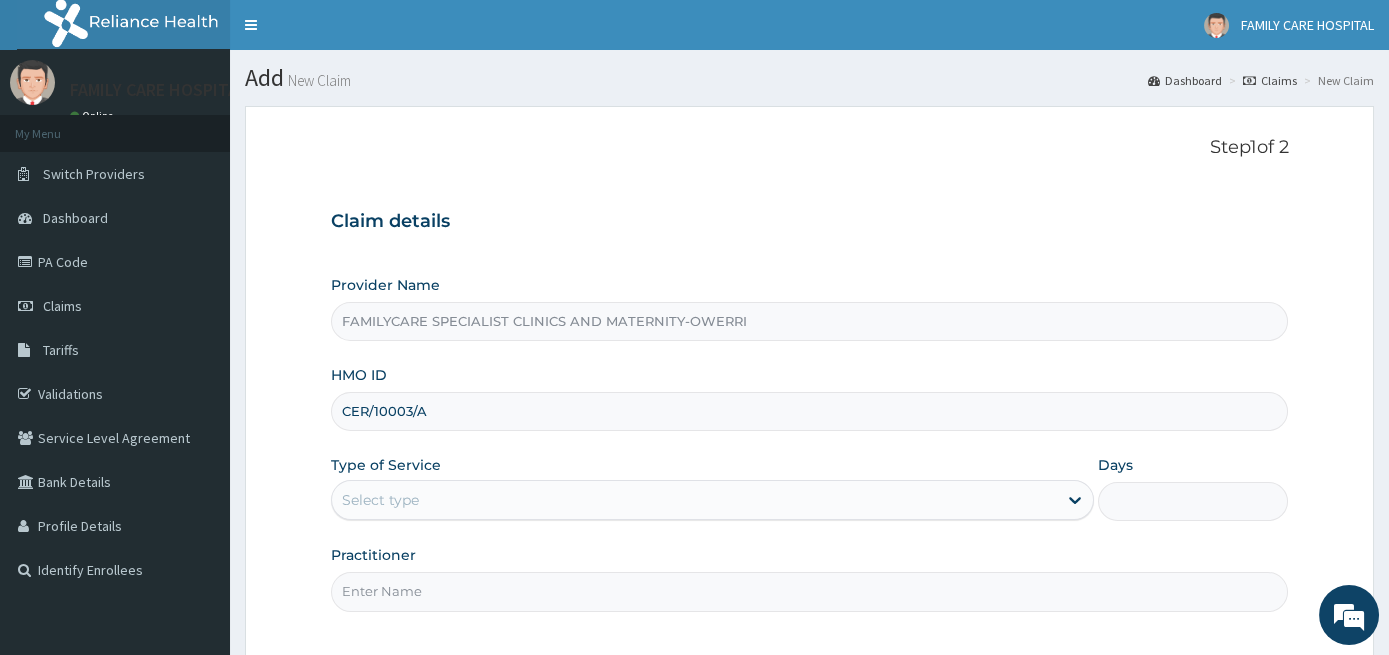 type on "CER/10003/A" 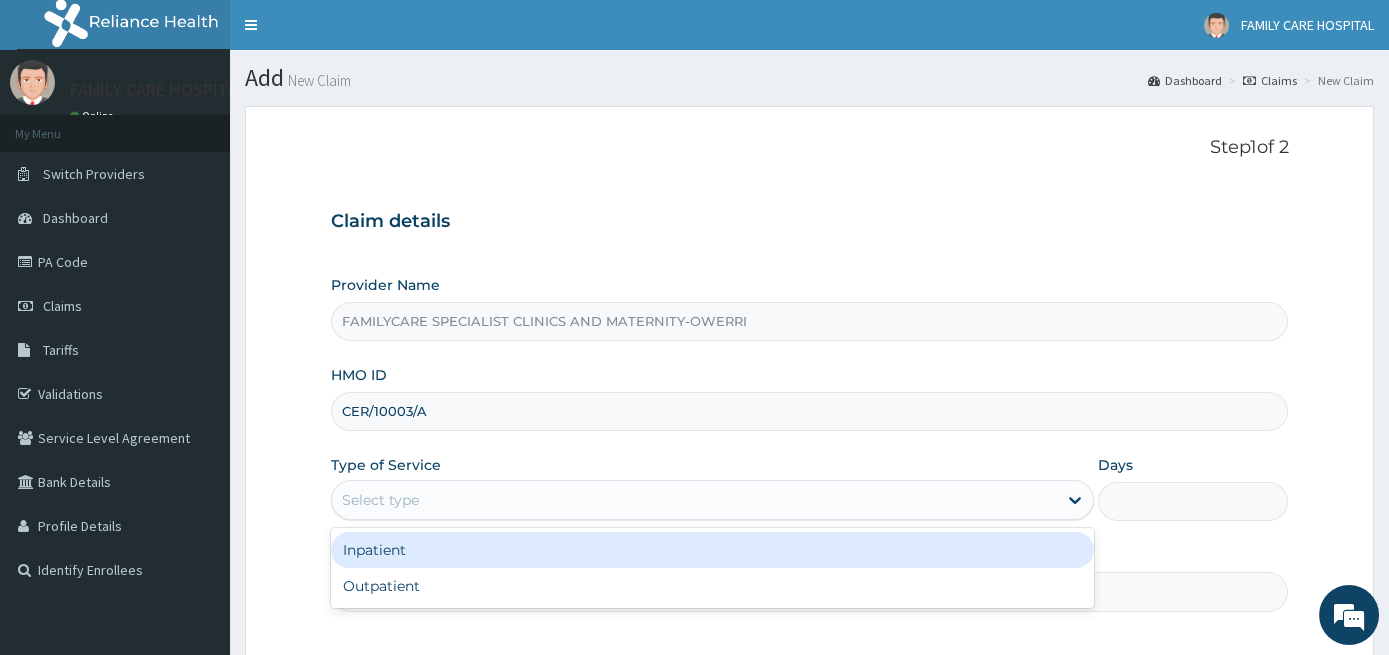click on "Select type" at bounding box center [694, 500] 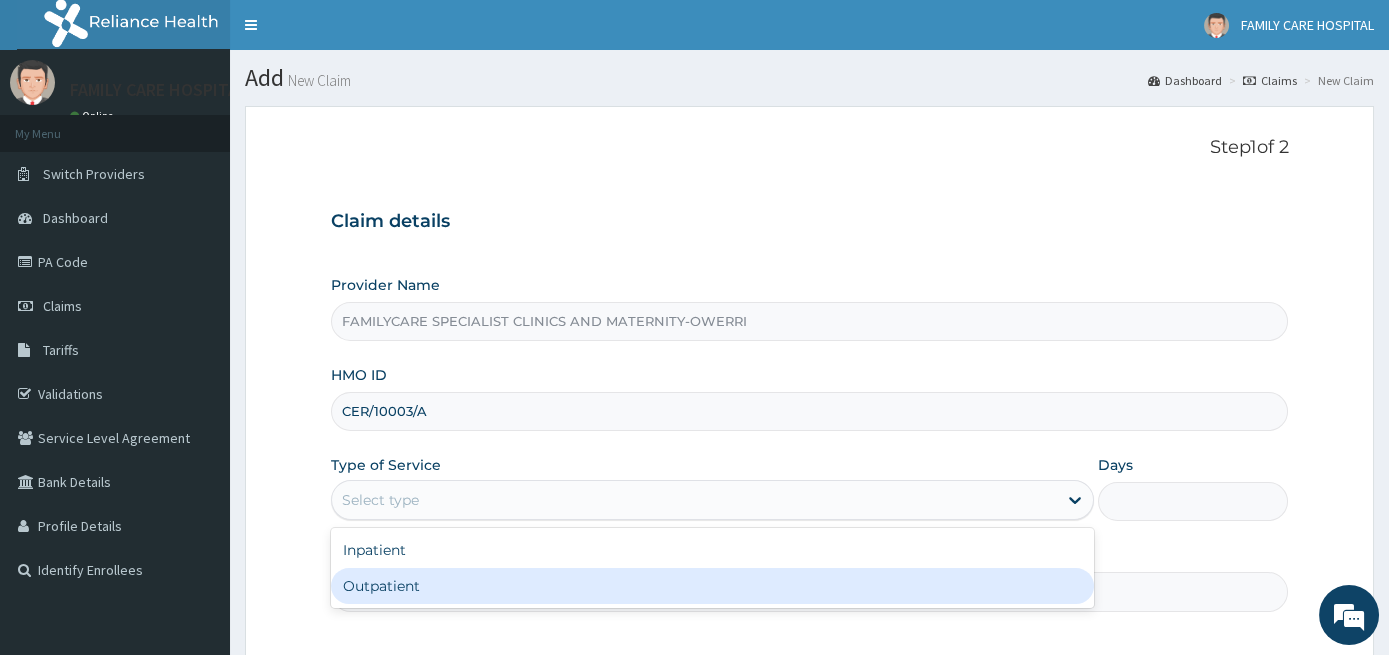 click on "Outpatient" at bounding box center [712, 586] 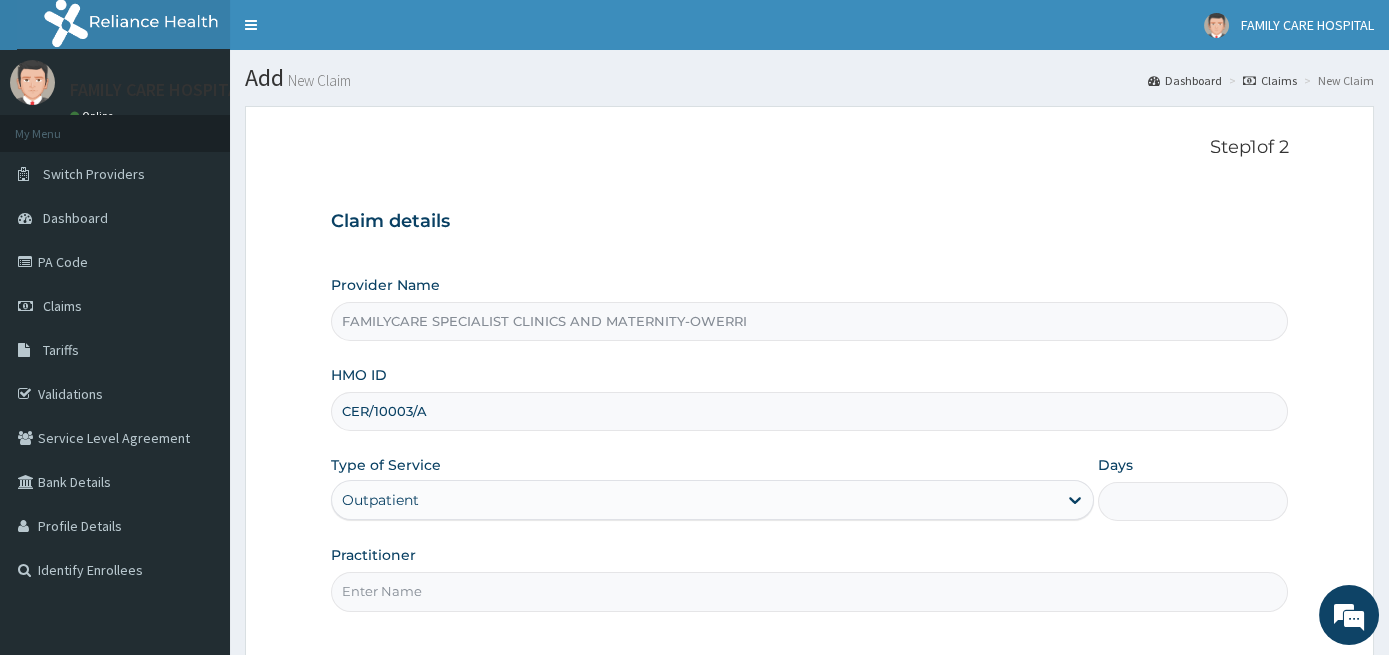 type on "1" 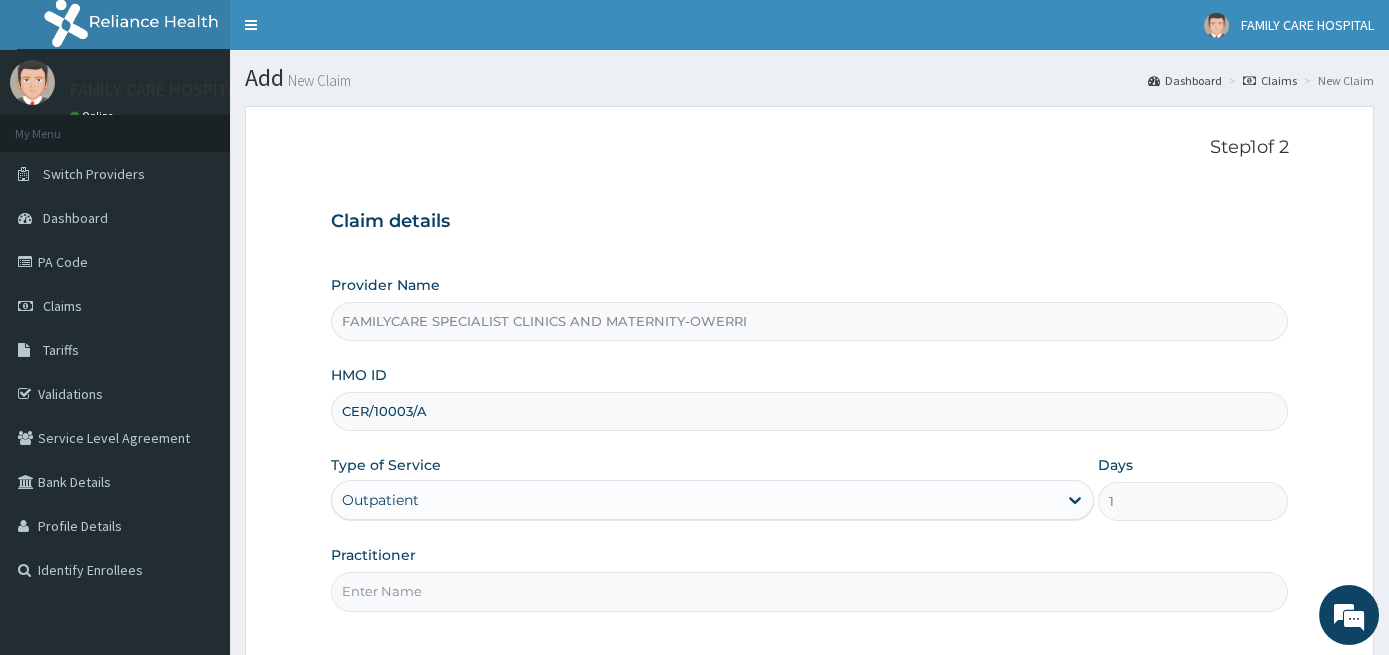 scroll, scrollTop: 182, scrollLeft: 0, axis: vertical 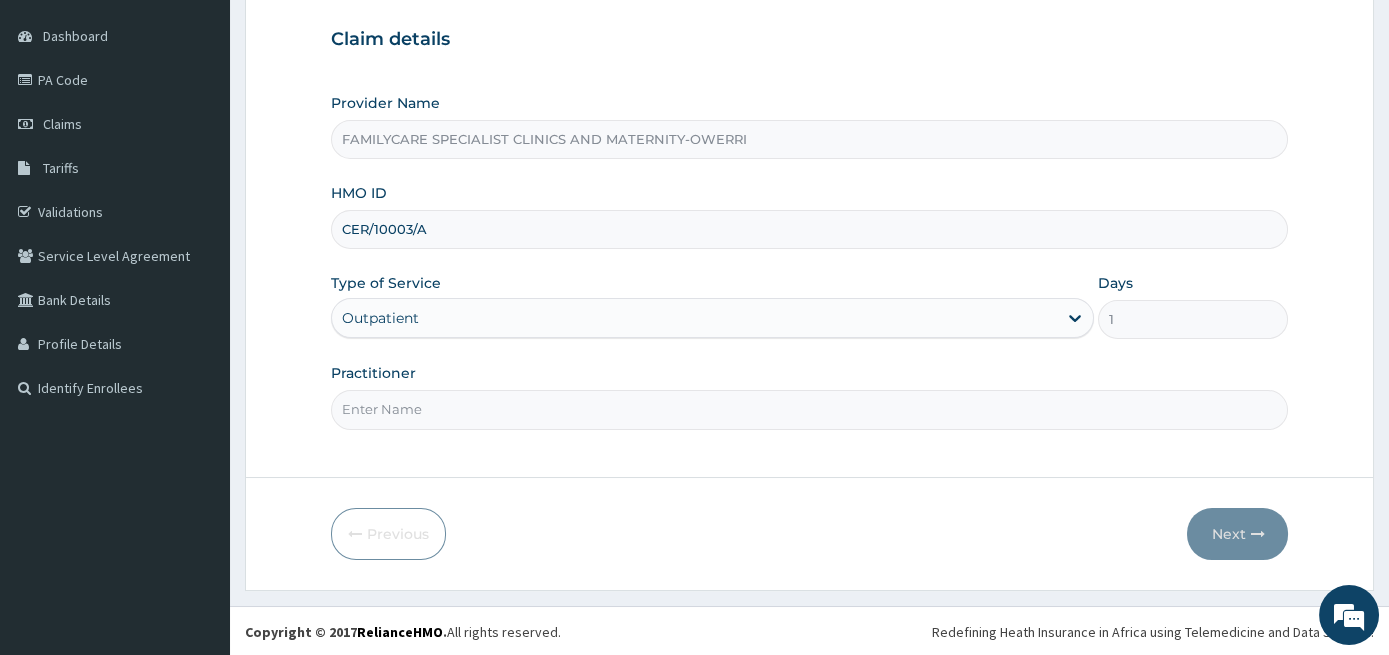 click on "Practitioner" at bounding box center [810, 409] 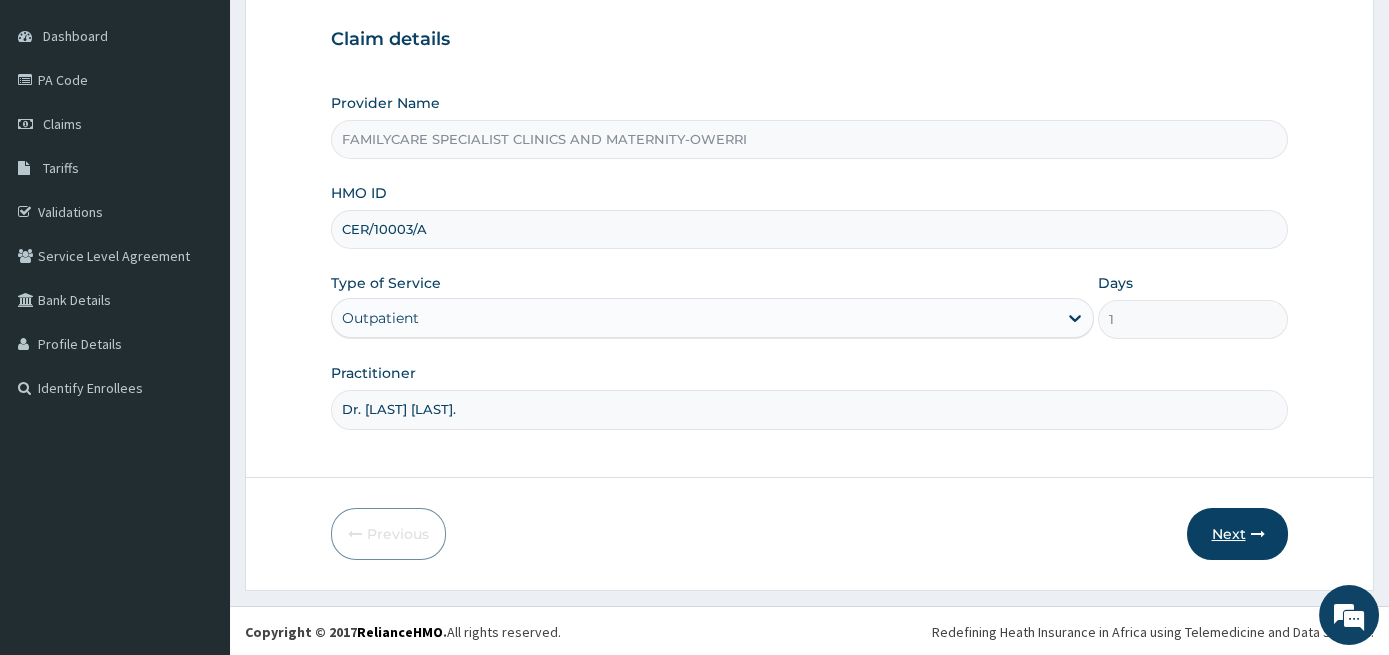 type on "Dr. Jideuma Egwim." 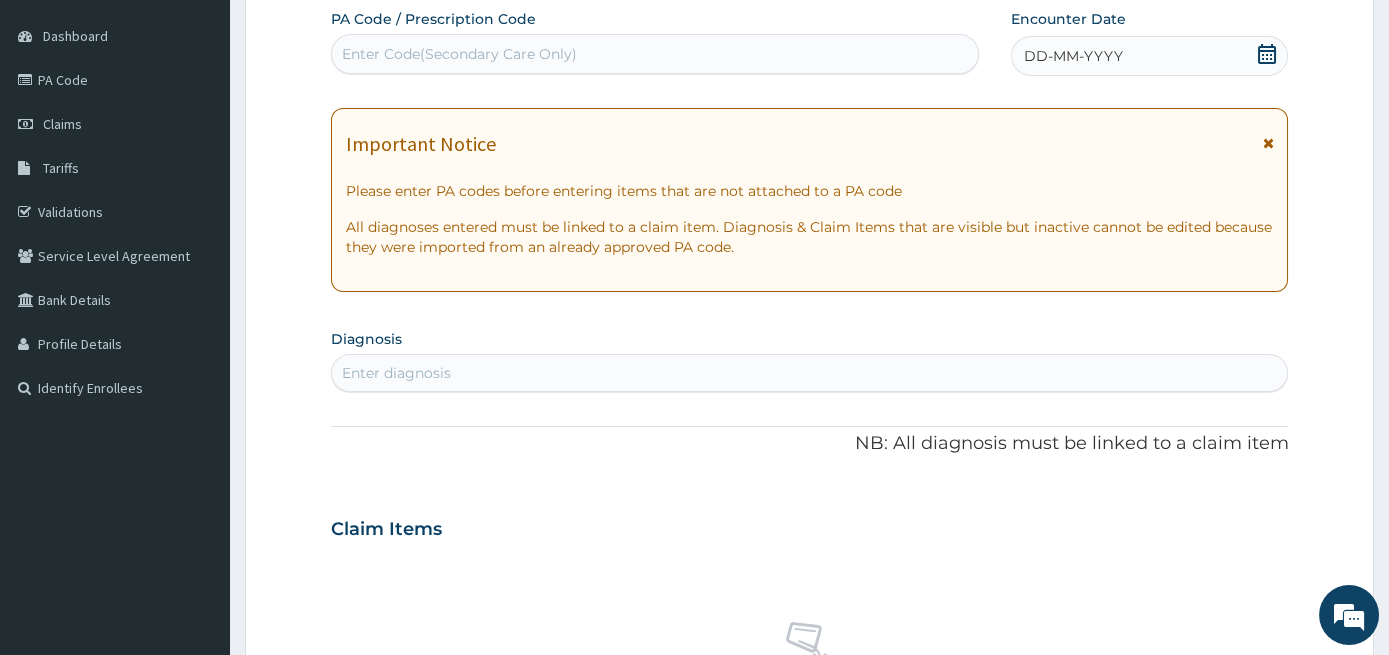 click on "Enter Code(Secondary Care Only)" at bounding box center (655, 54) 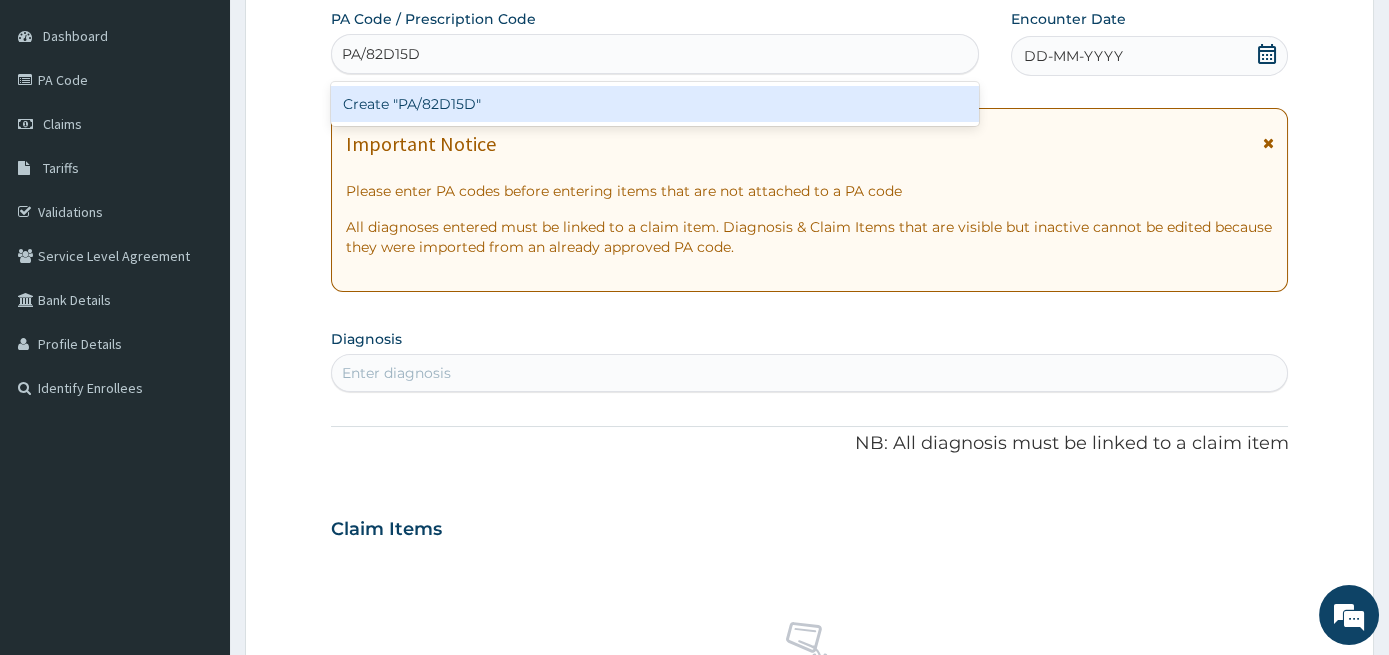 click on "Create "PA/82D15D"" at bounding box center (655, 104) 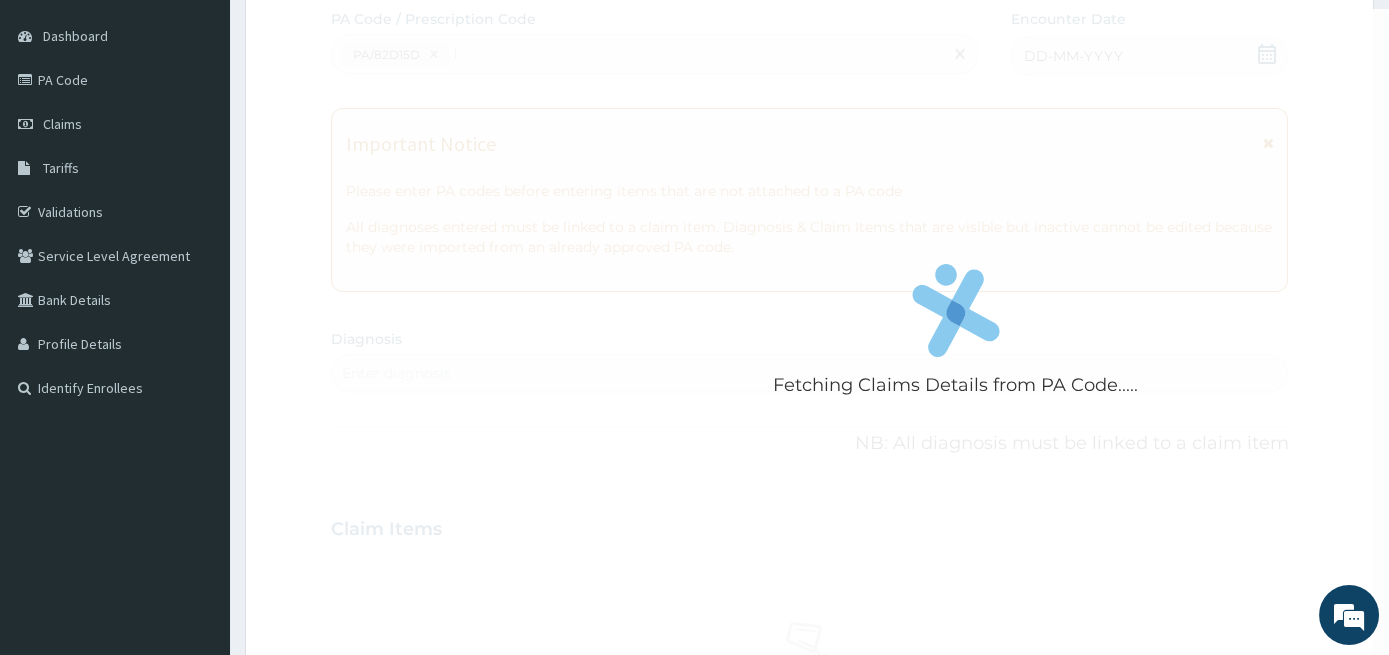 type 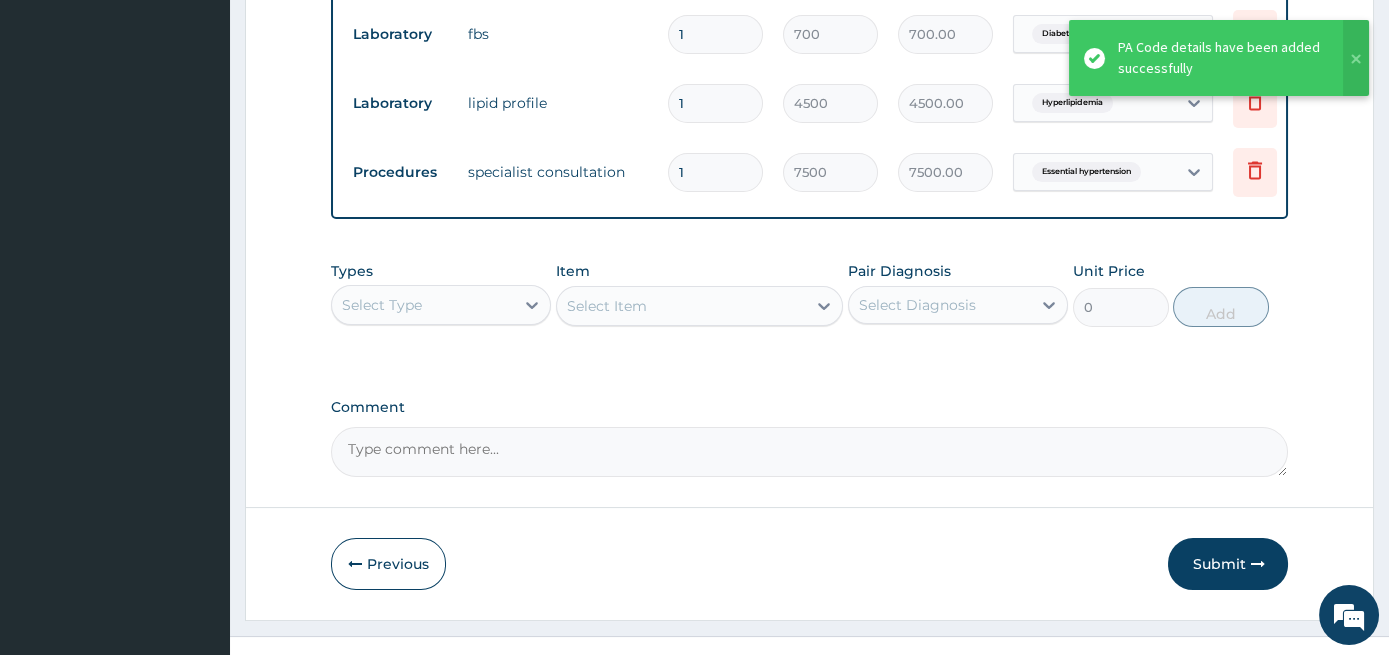 scroll, scrollTop: 1261, scrollLeft: 0, axis: vertical 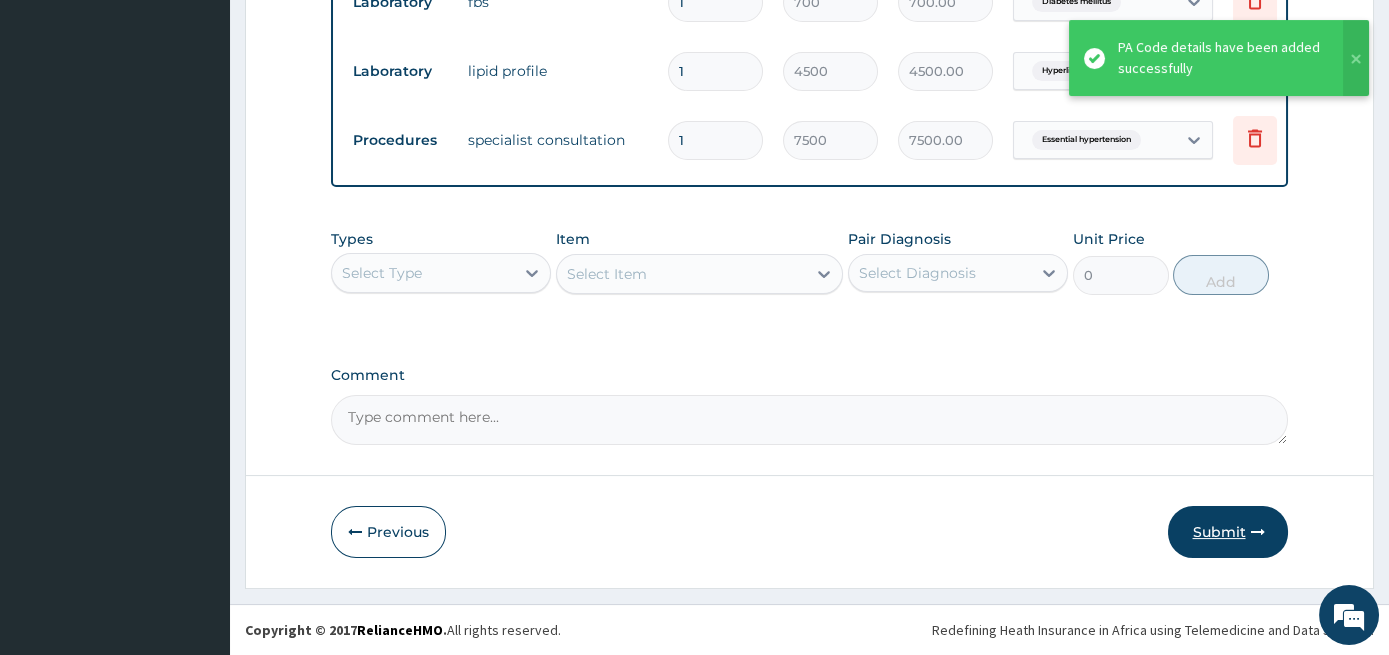 click on "Submit" at bounding box center (1228, 532) 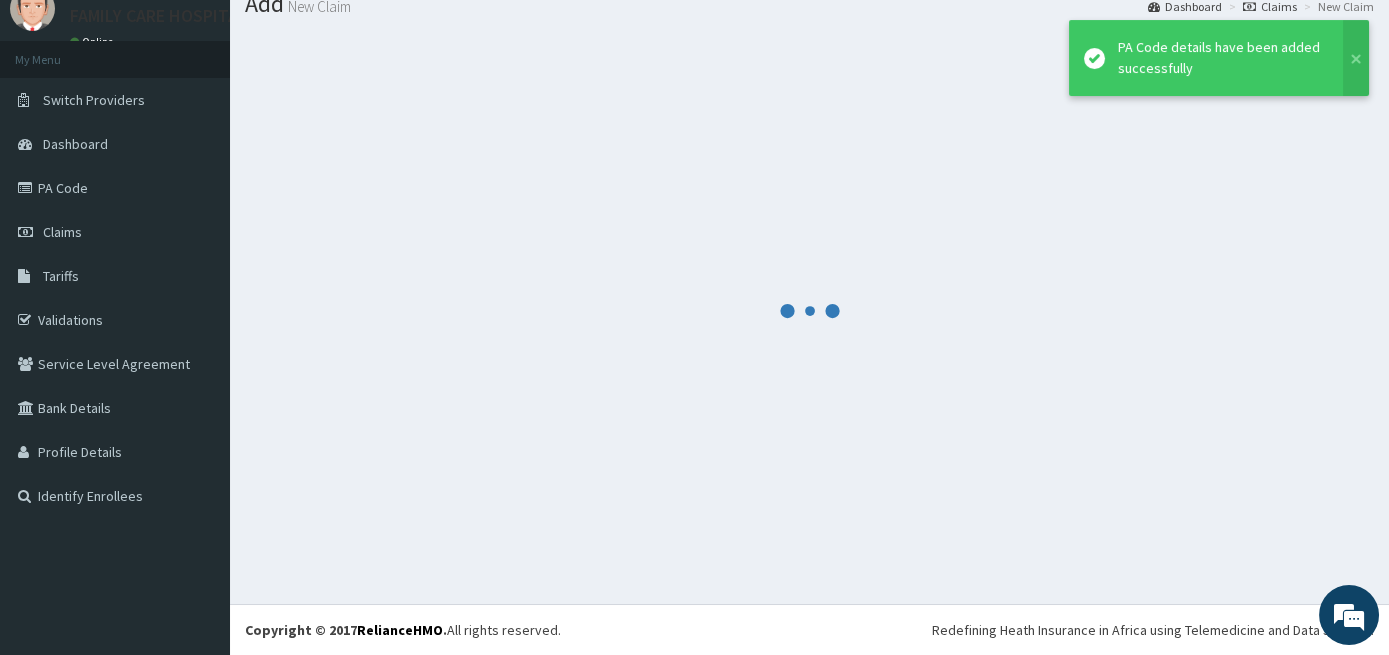 scroll, scrollTop: 74, scrollLeft: 0, axis: vertical 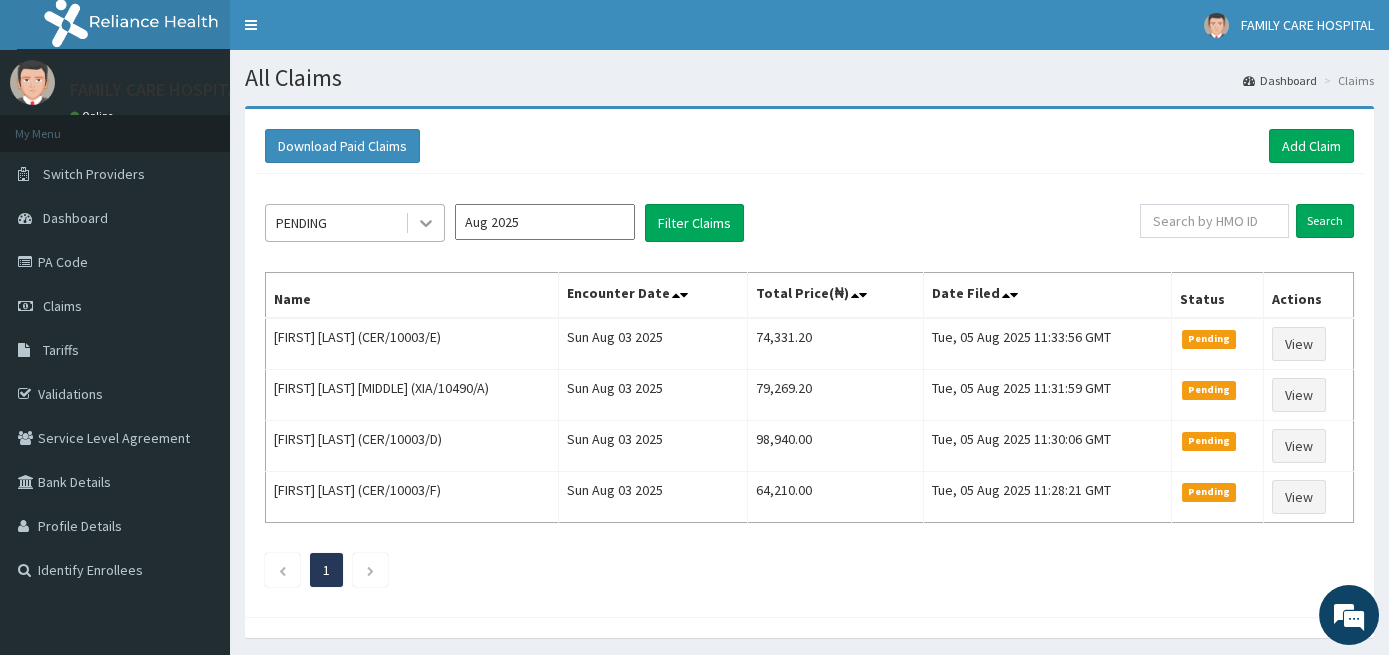 click 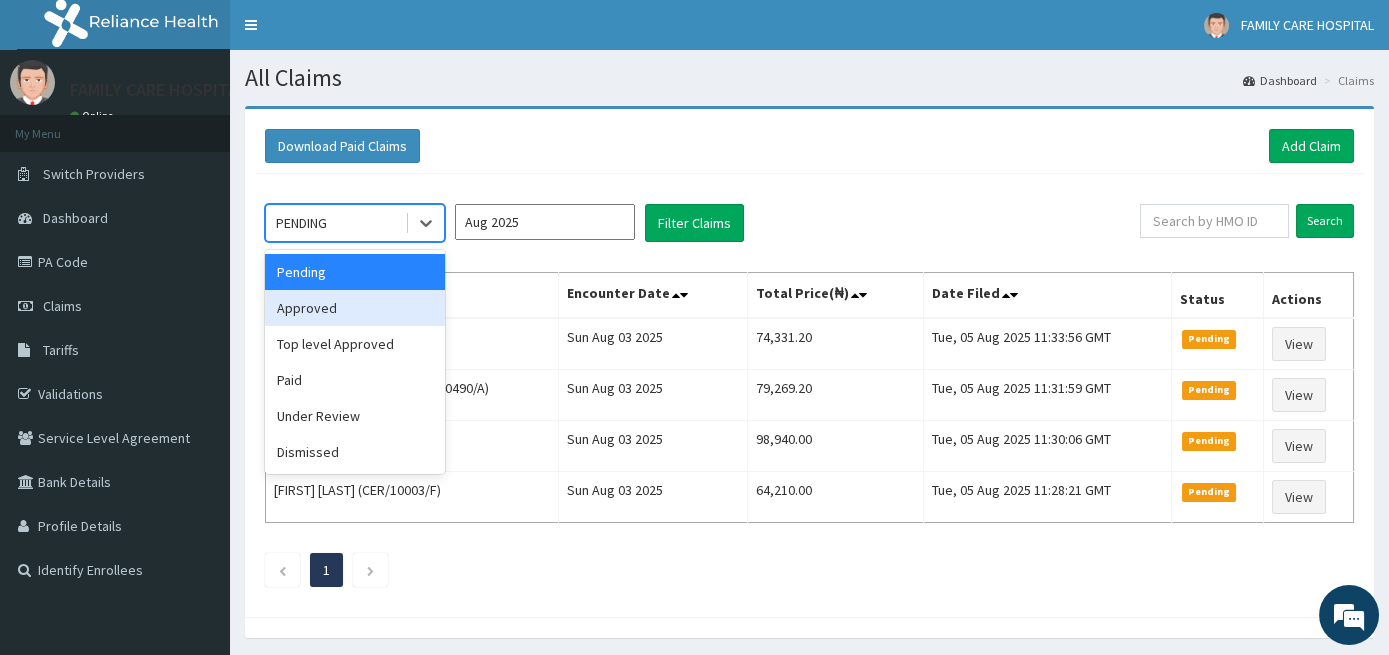 click on "Approved" at bounding box center [355, 308] 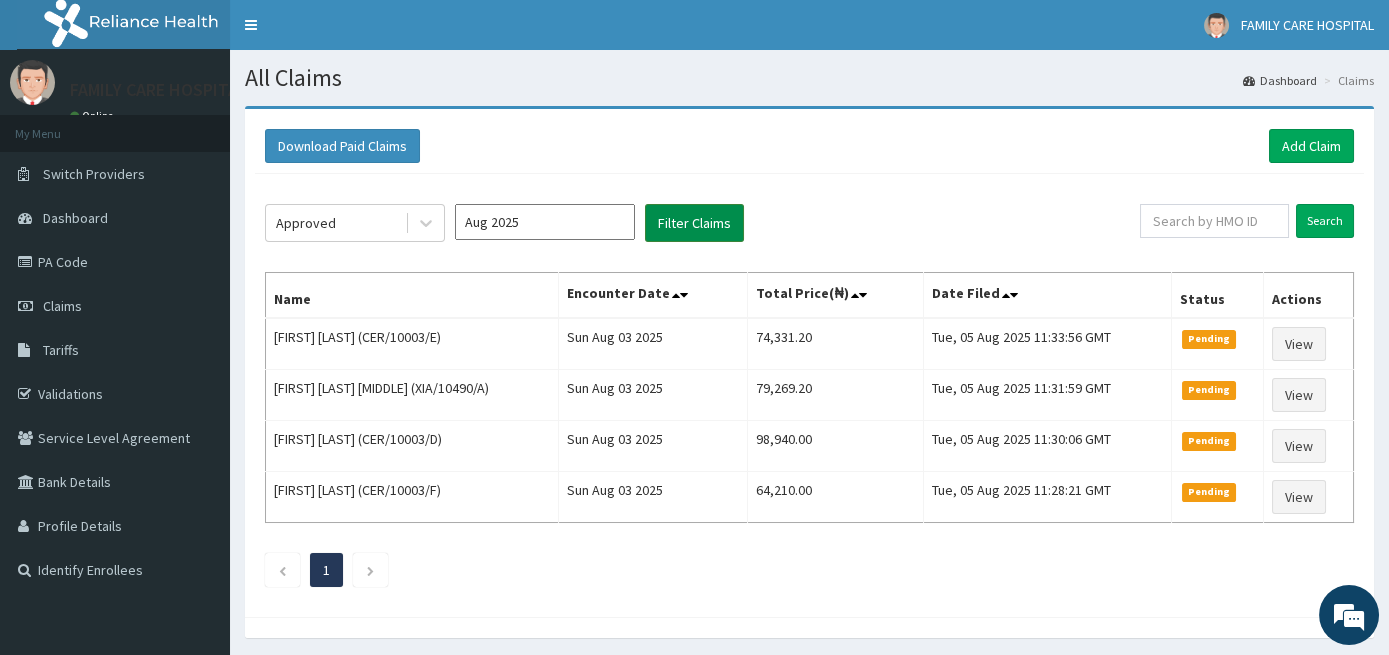 click on "Filter Claims" at bounding box center [694, 223] 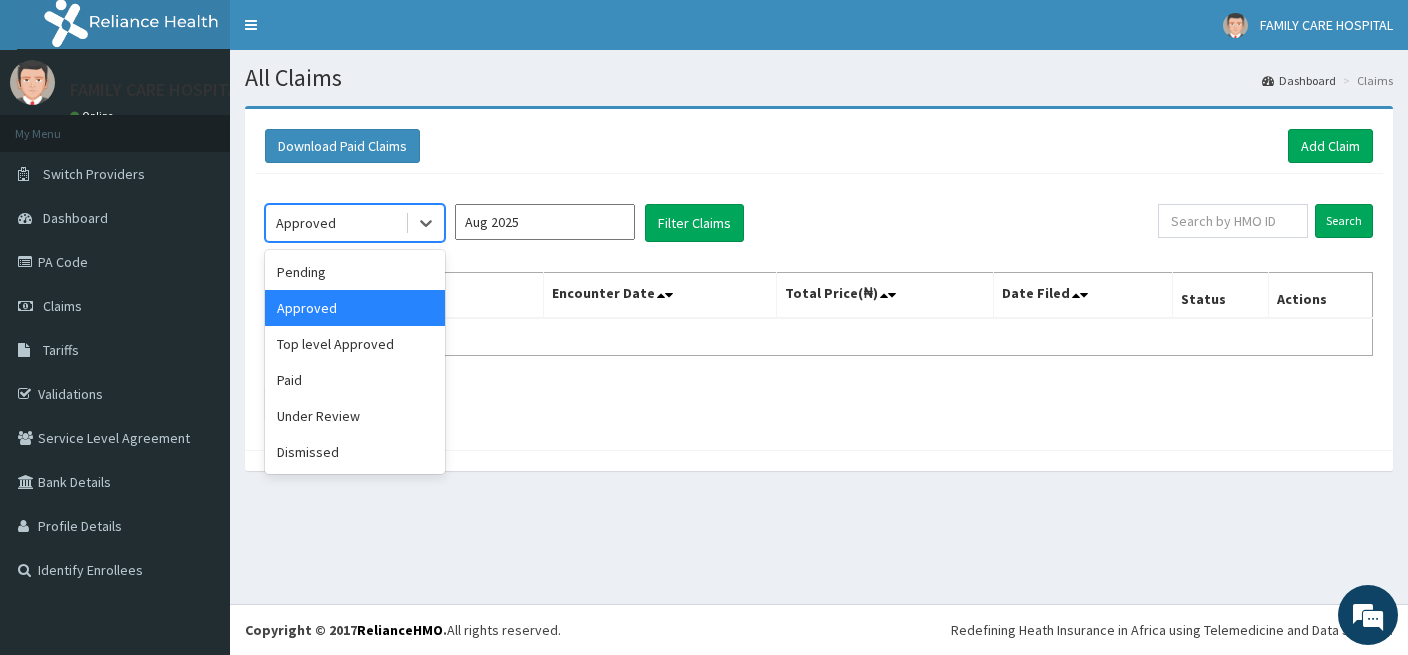 click on "Approved" at bounding box center (335, 223) 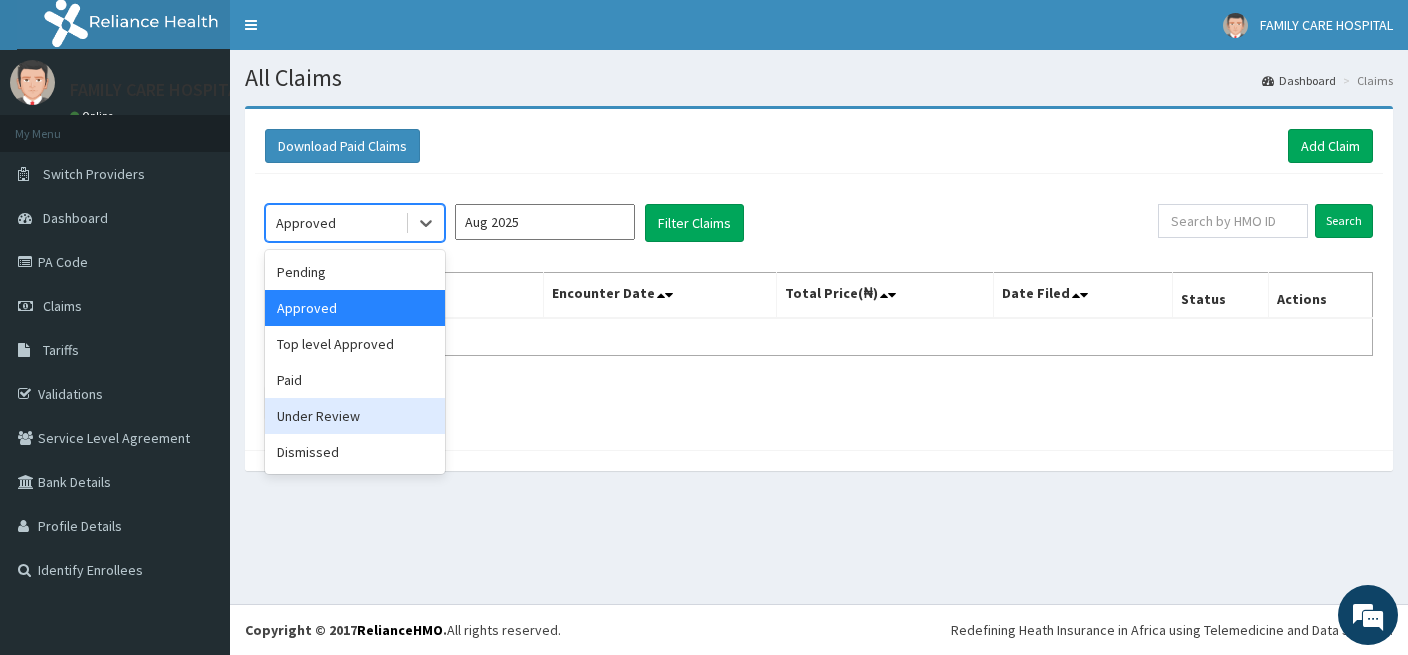 click on "Under Review" at bounding box center (355, 416) 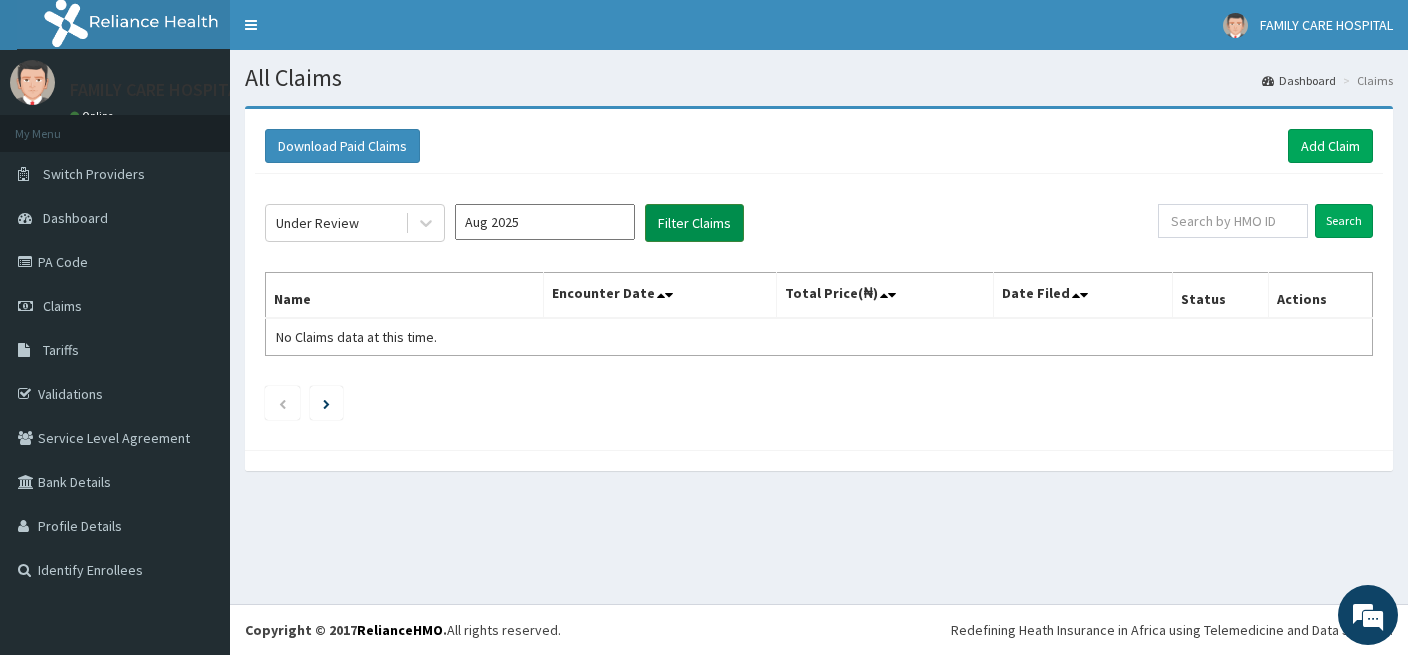 click on "Filter Claims" at bounding box center [694, 223] 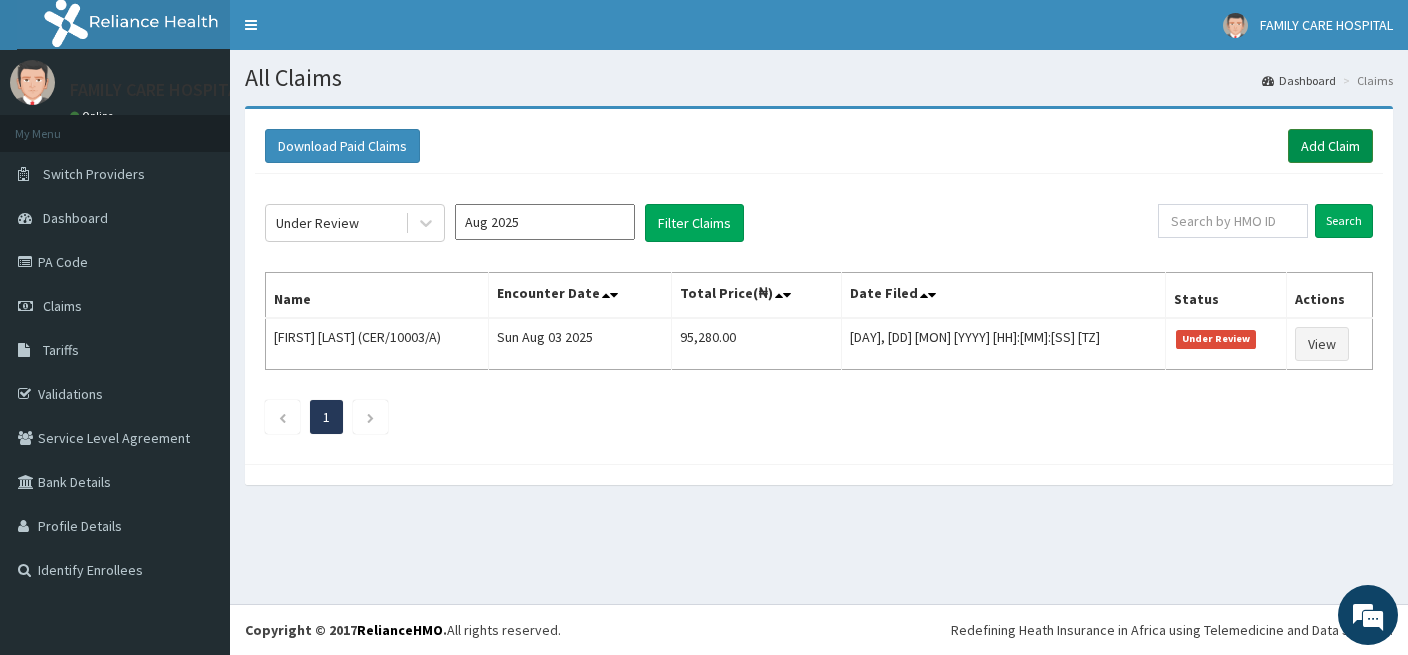 click on "Add Claim" at bounding box center (1330, 146) 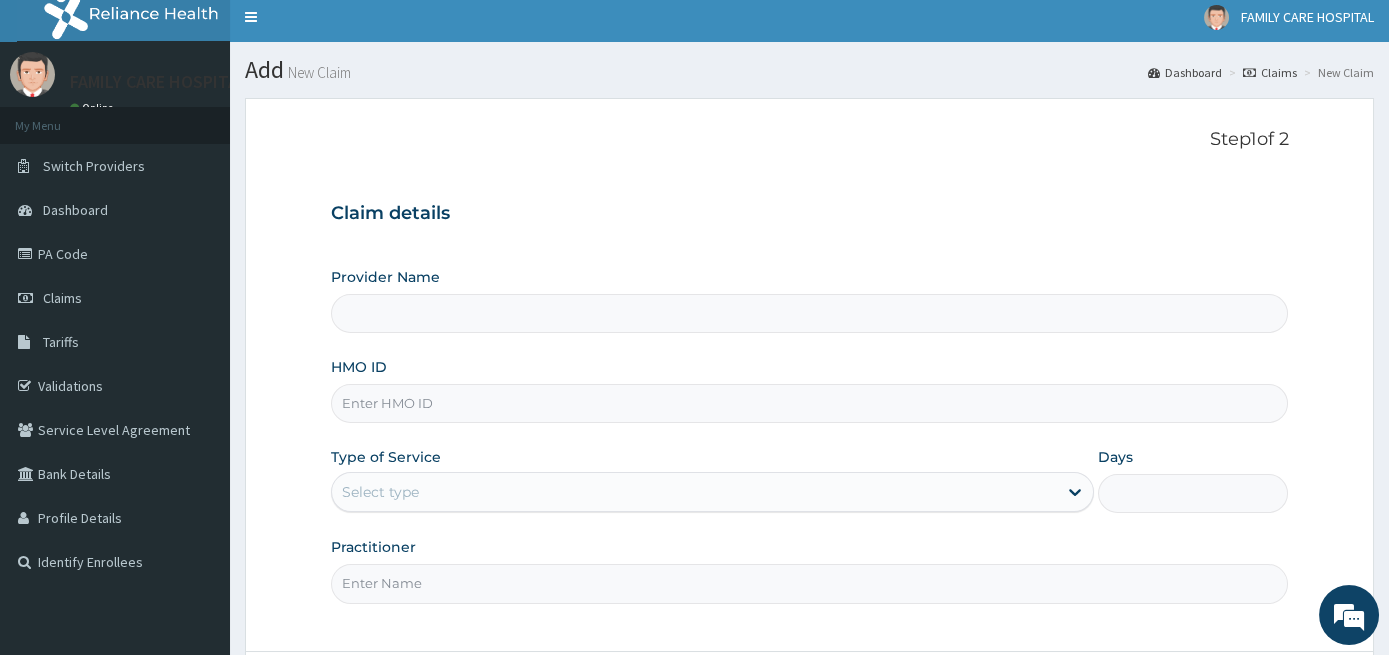 scroll, scrollTop: 0, scrollLeft: 0, axis: both 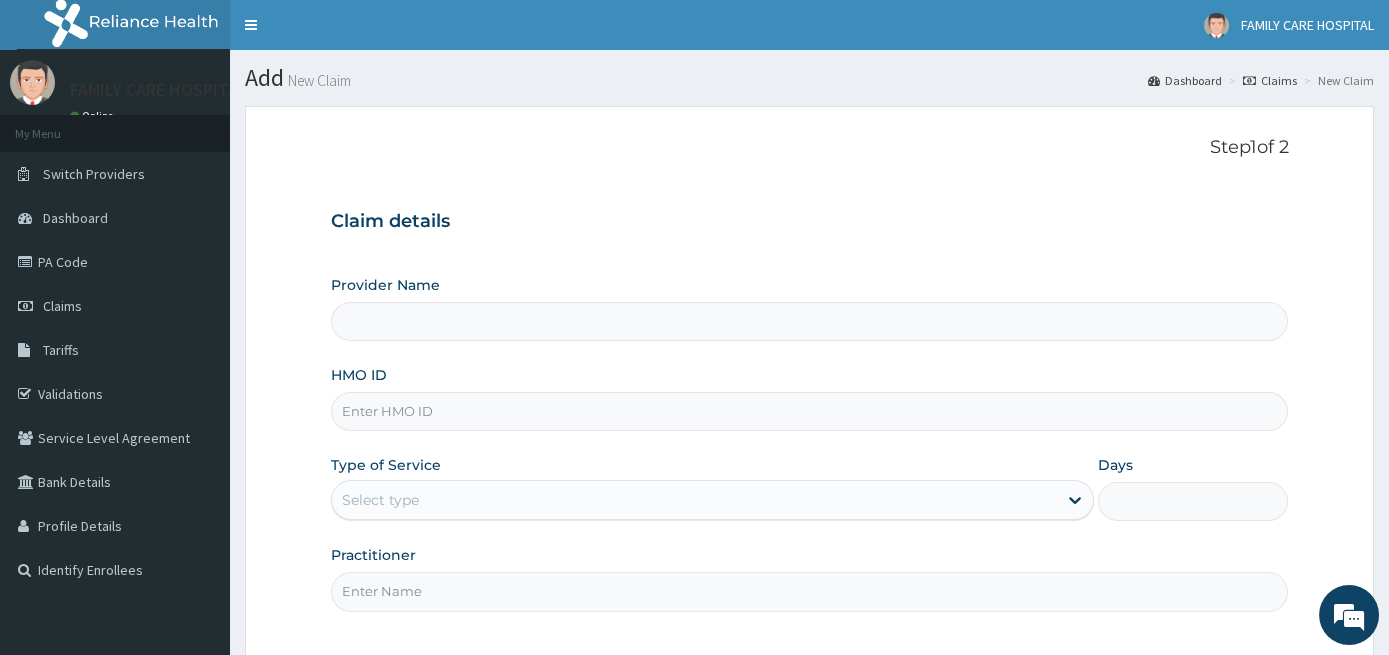 type on "FAMILYCARE SPECIALIST CLINICS AND MATERNITY-OWERRI" 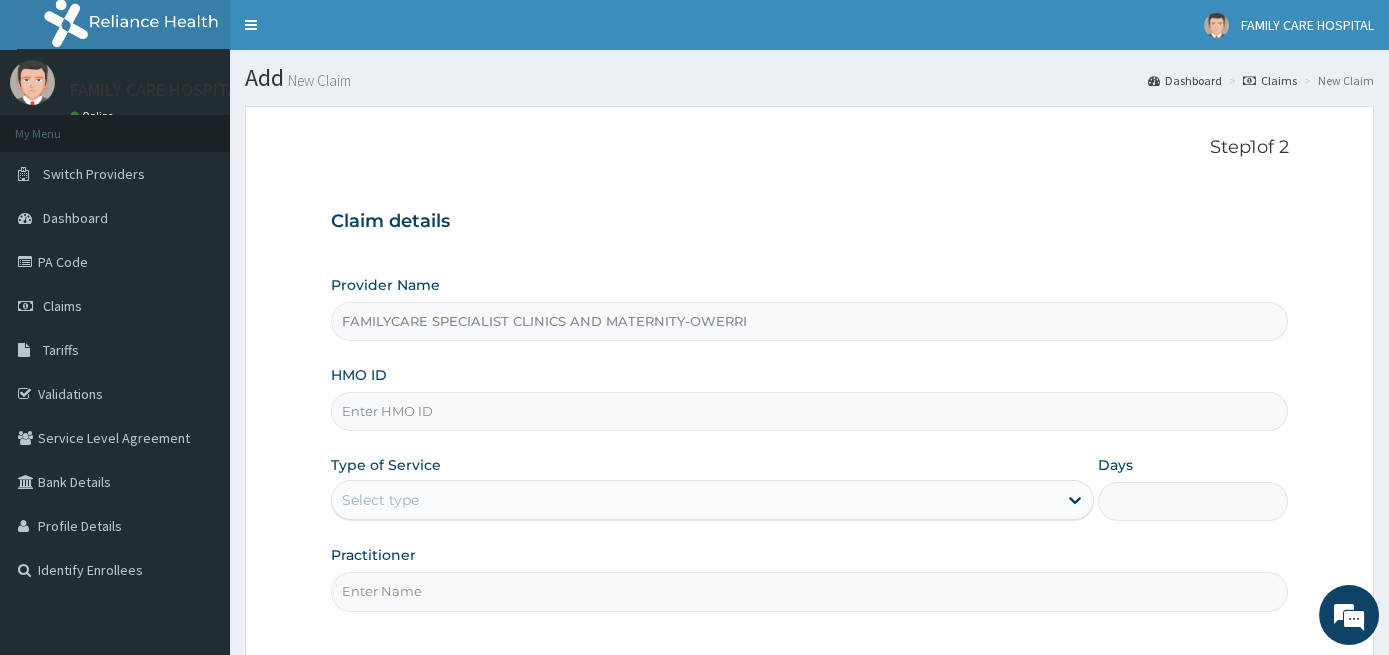 click on "HMO ID" at bounding box center [810, 411] 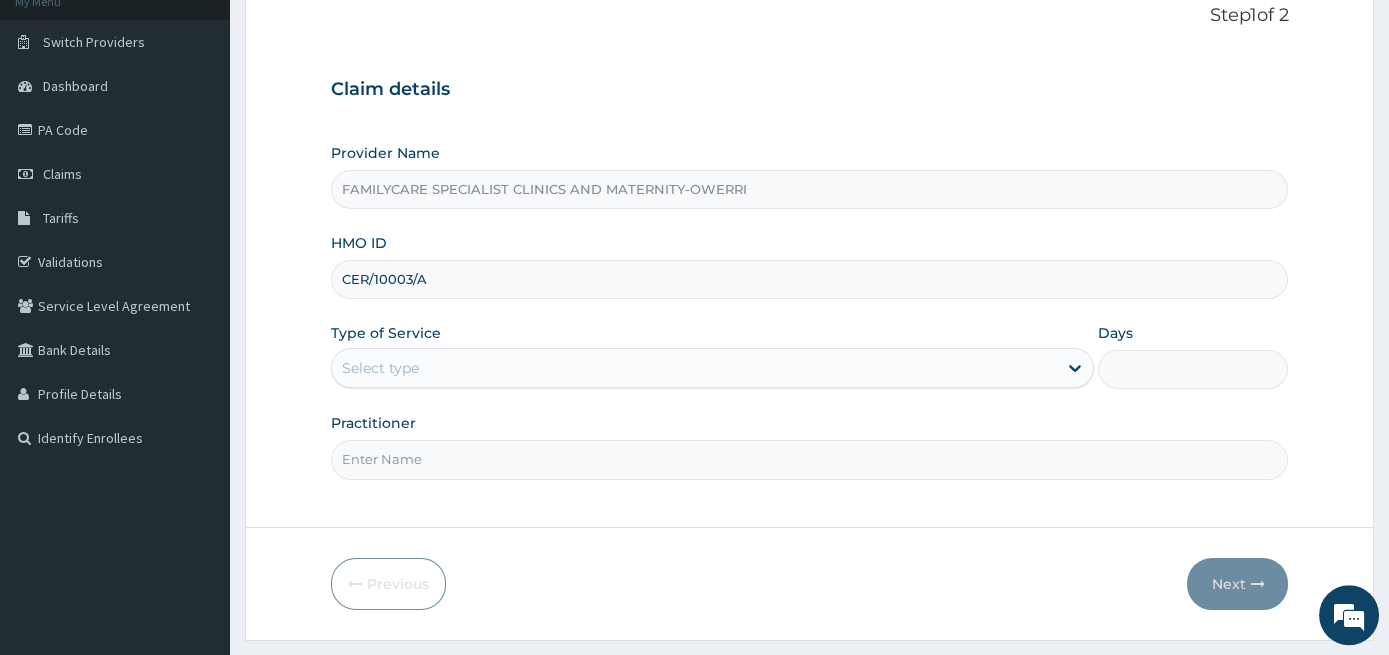 scroll, scrollTop: 182, scrollLeft: 0, axis: vertical 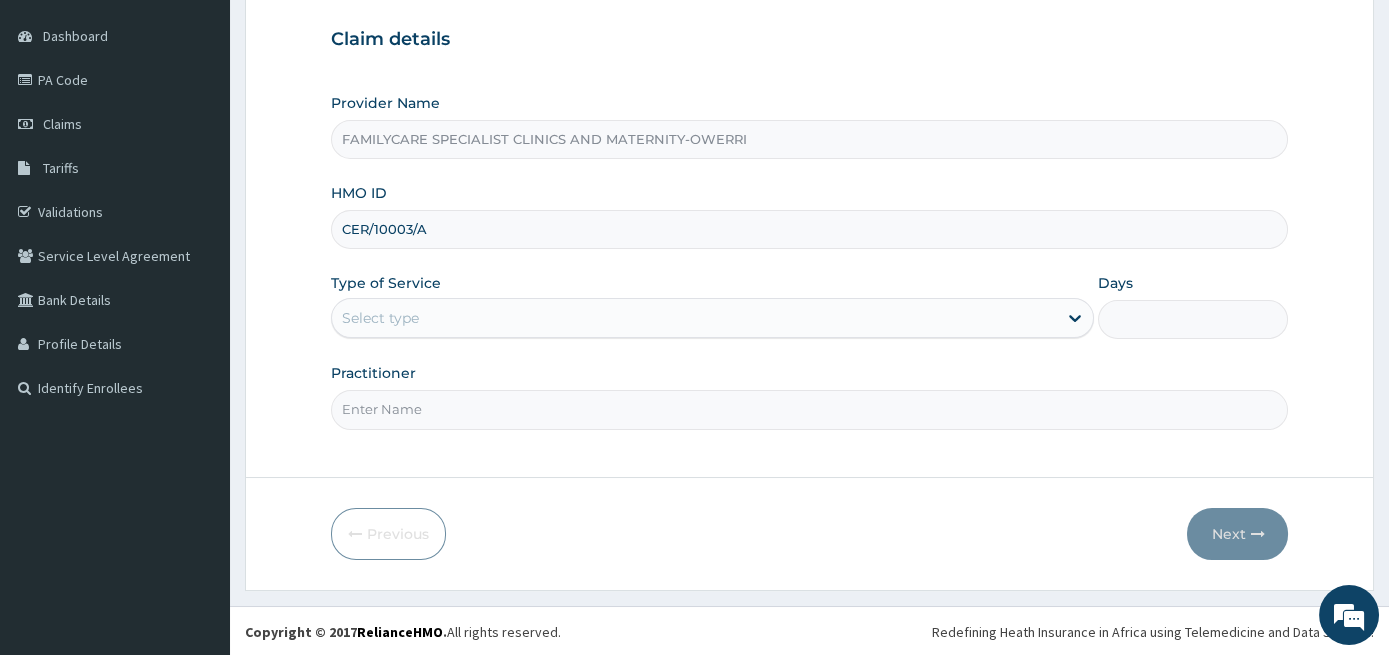 type on "CER/10003/A" 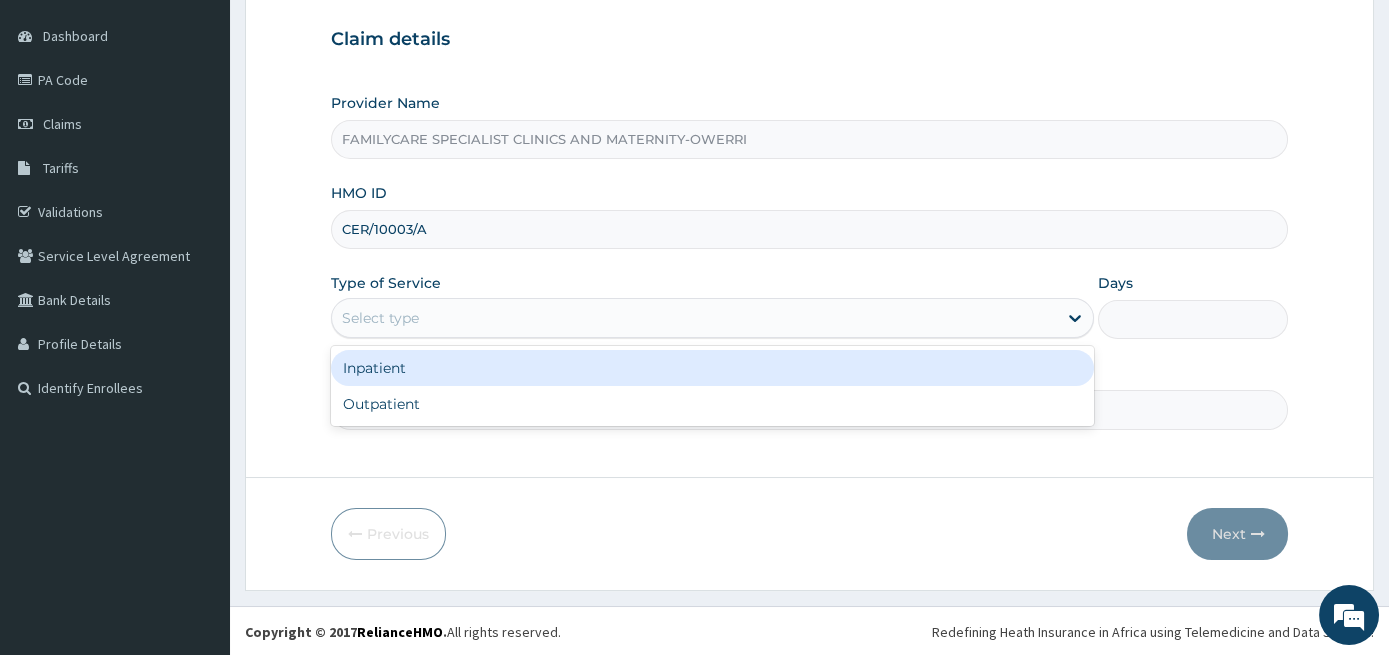 click on "Select type" at bounding box center (694, 318) 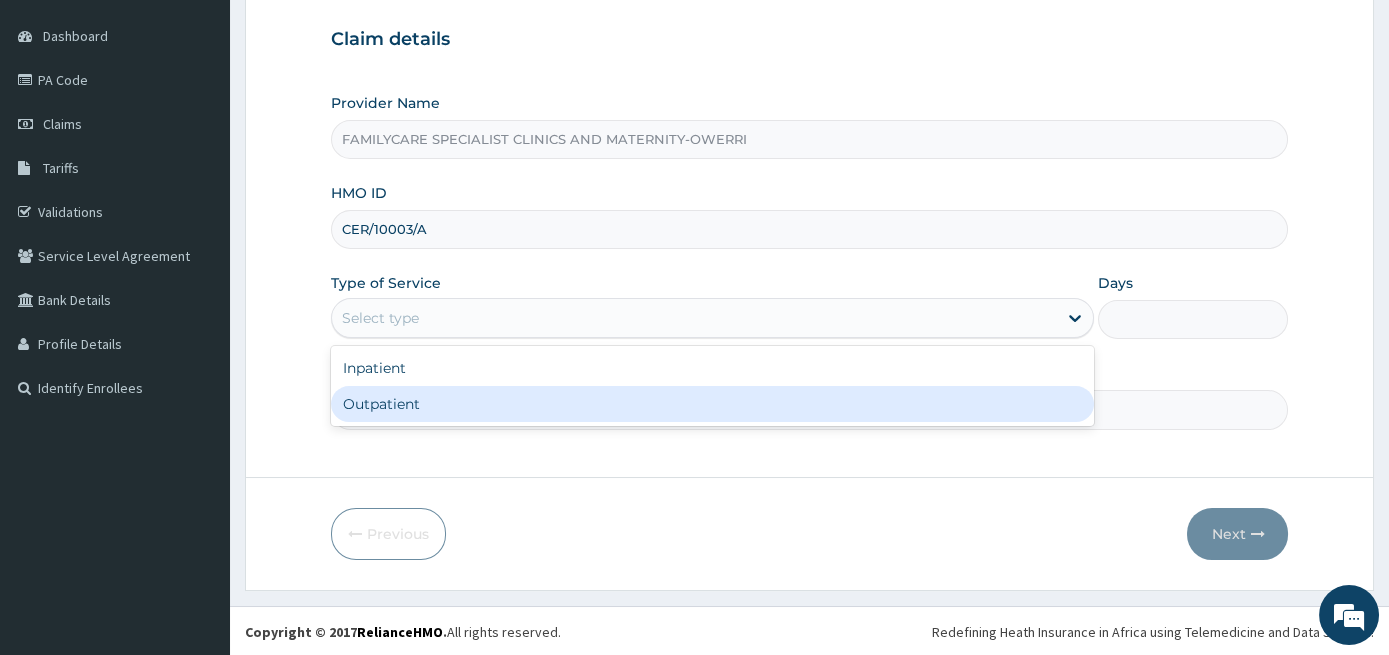 click on "Outpatient" at bounding box center [712, 404] 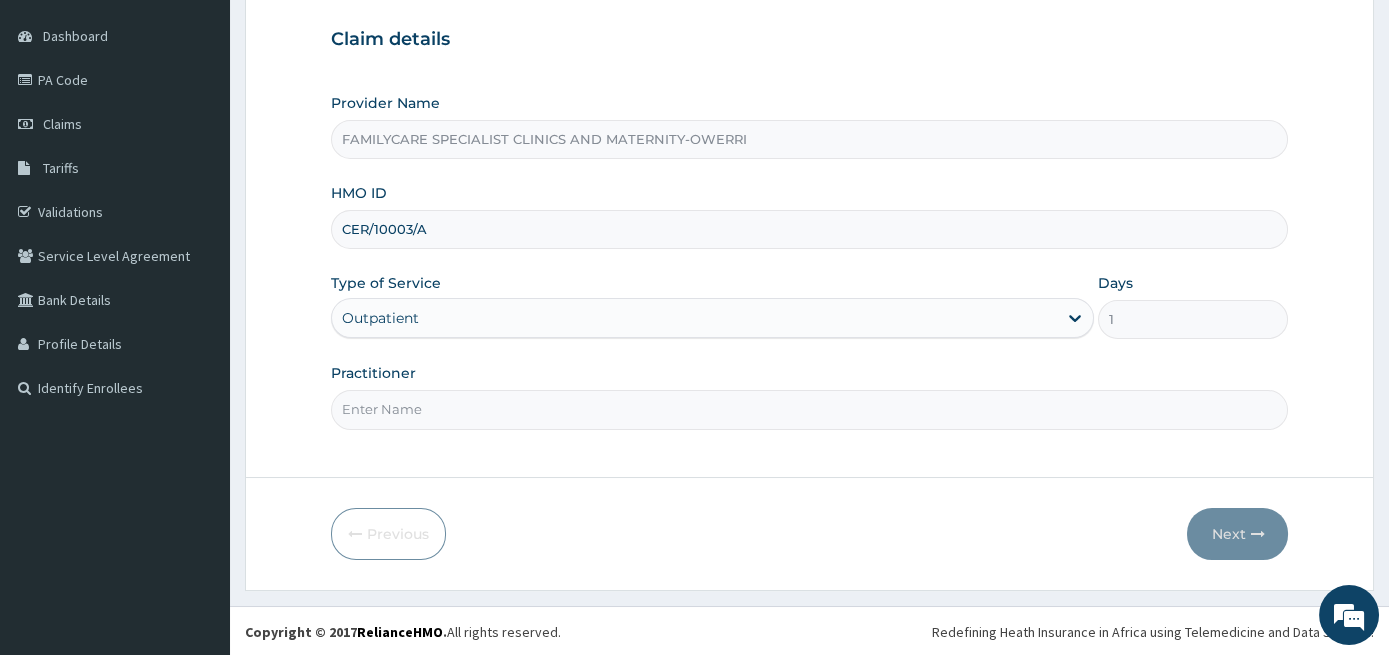 click on "Practitioner" at bounding box center [810, 409] 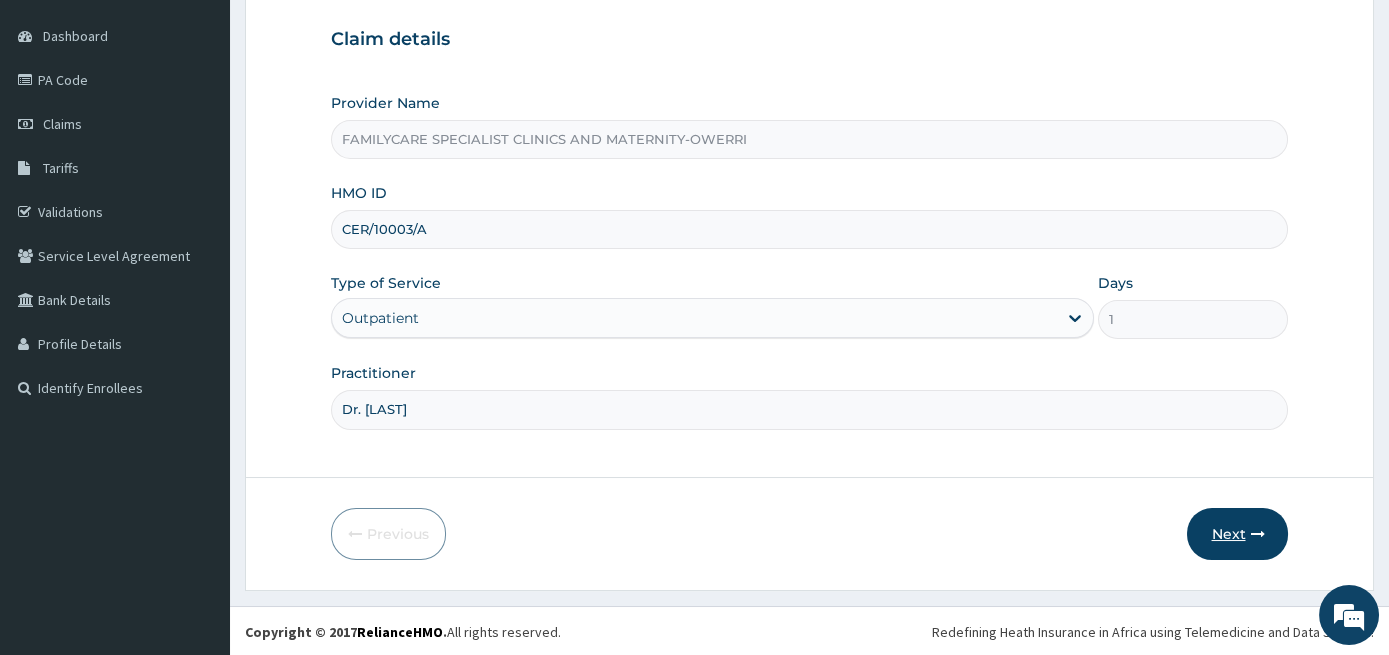 type on "Dr. Jideuma Egwim" 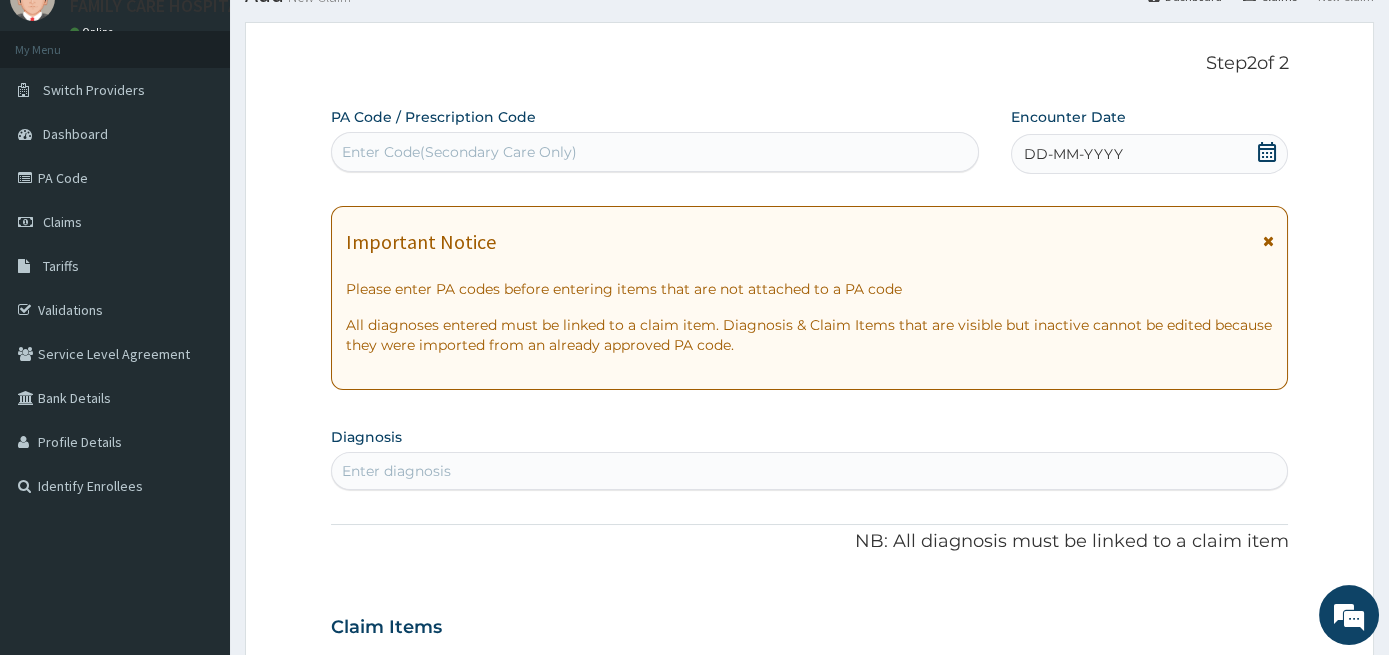 scroll, scrollTop: 81, scrollLeft: 0, axis: vertical 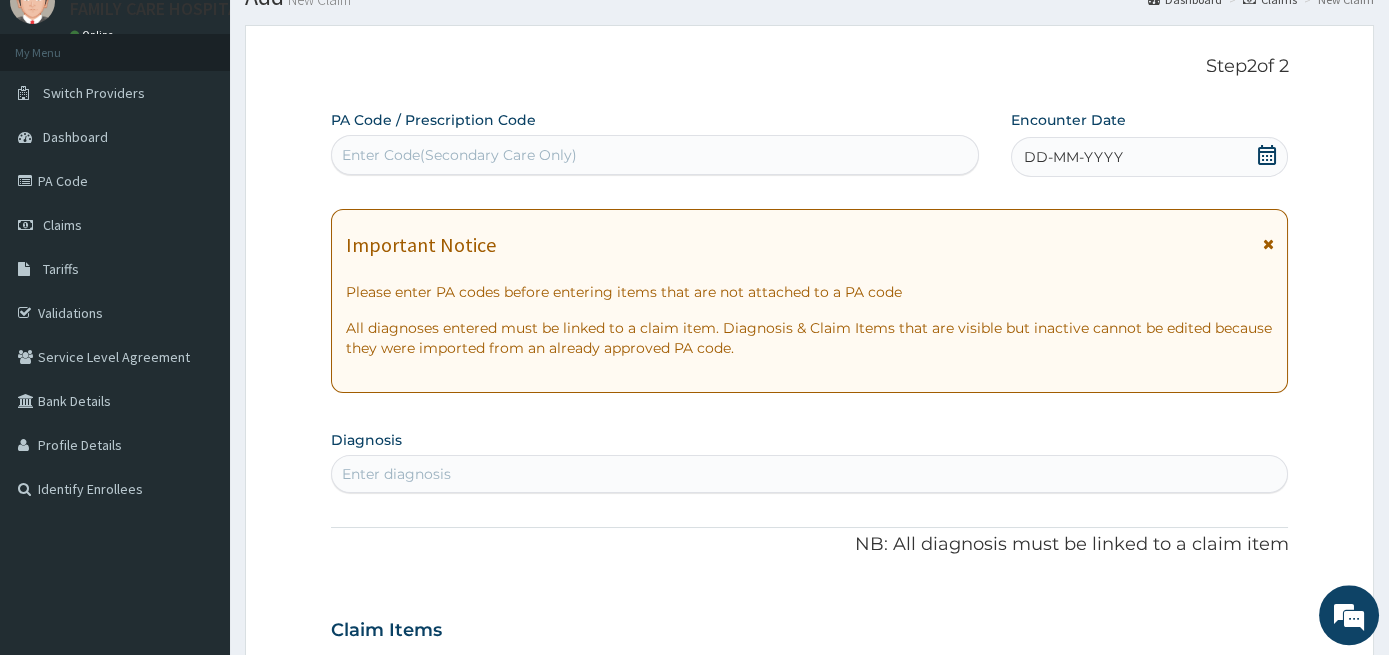 click on "Enter Code(Secondary Care Only)" at bounding box center (655, 155) 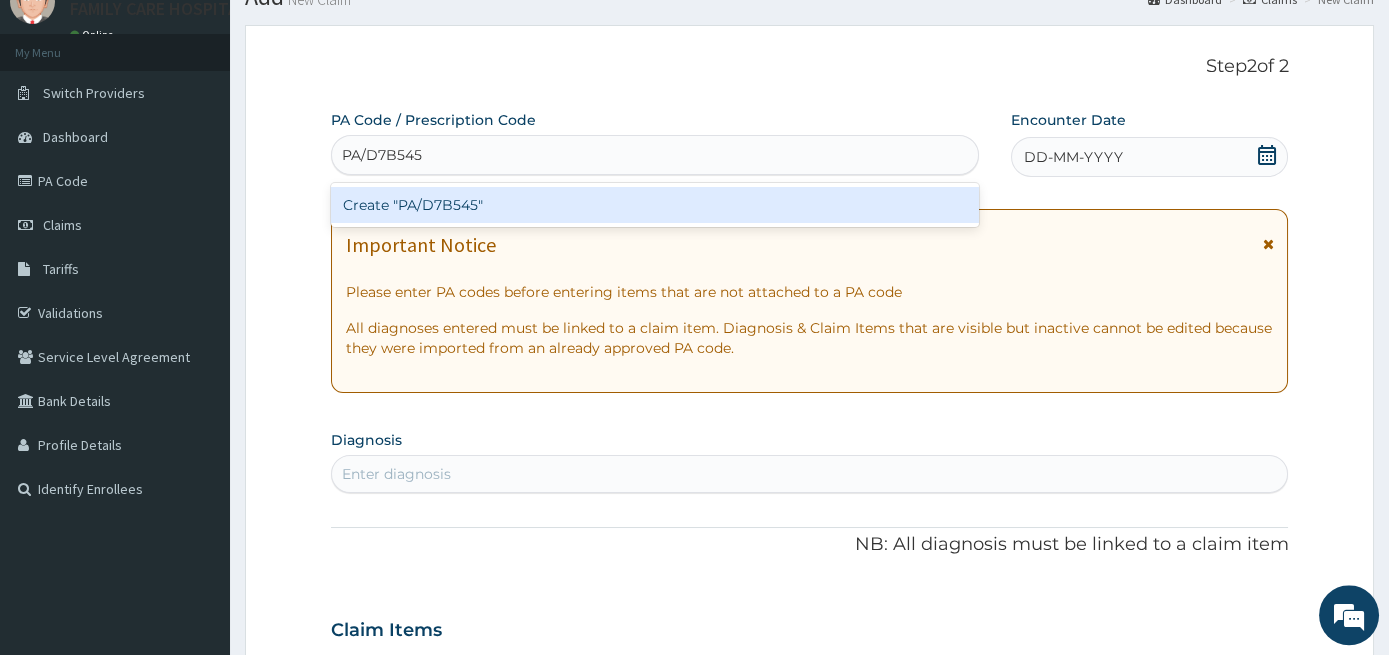 click on "Create "PA/D7B545"" at bounding box center [655, 205] 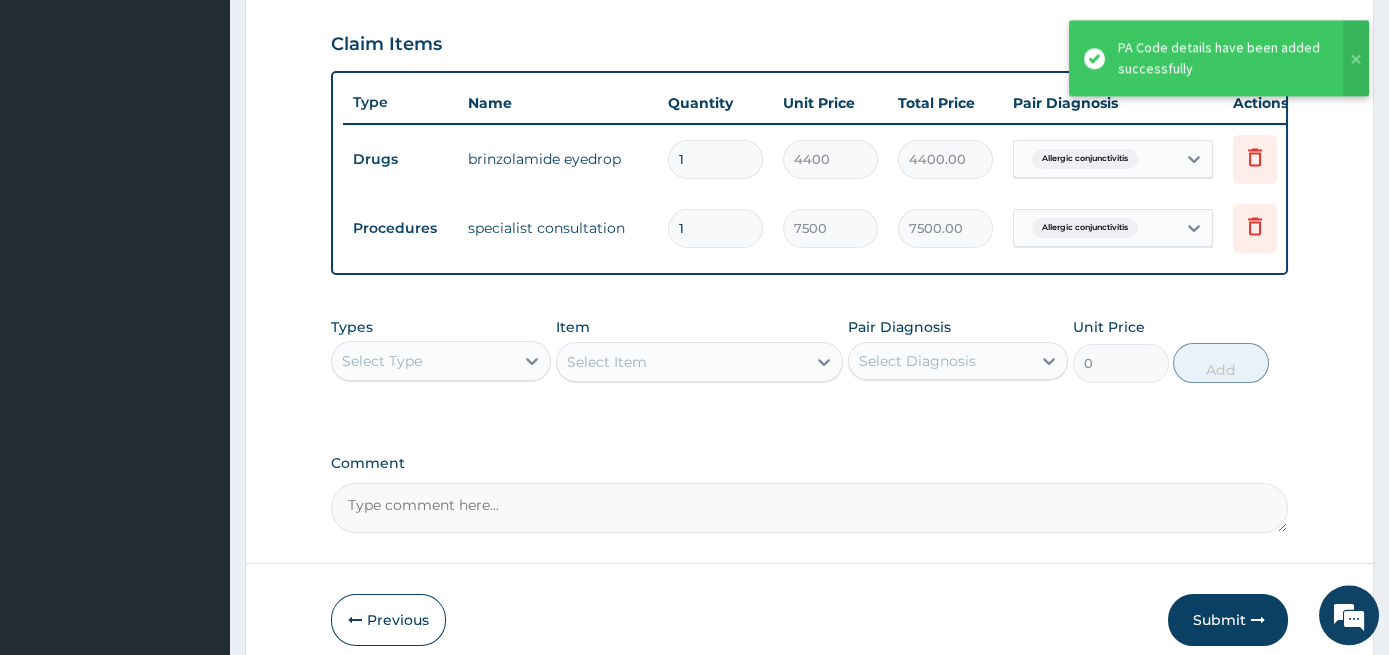scroll, scrollTop: 776, scrollLeft: 0, axis: vertical 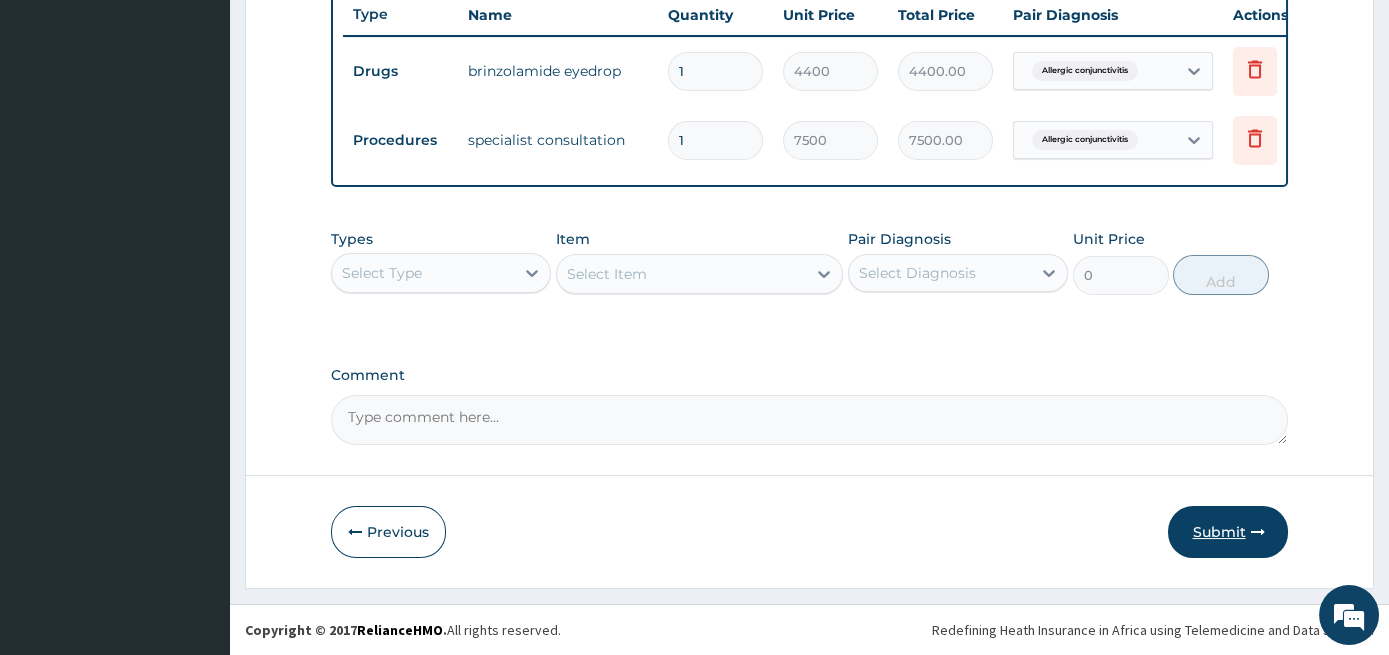 click on "Submit" at bounding box center (1228, 532) 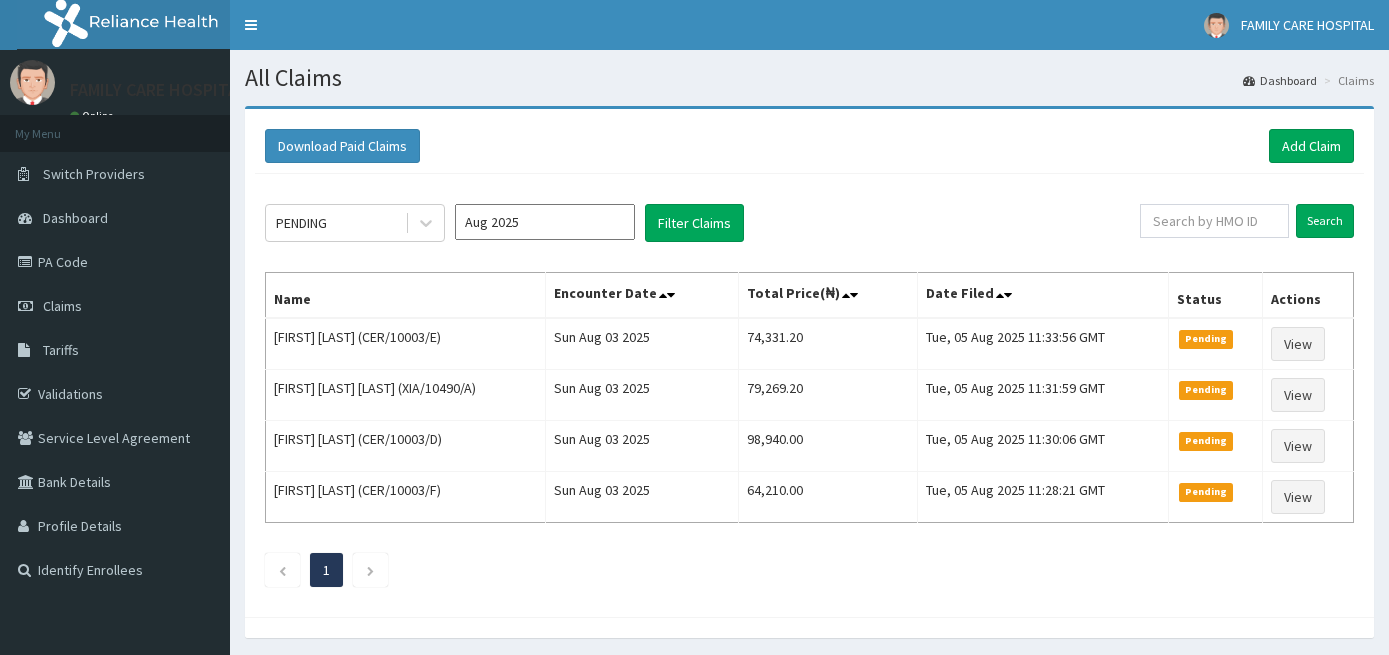 scroll, scrollTop: 0, scrollLeft: 0, axis: both 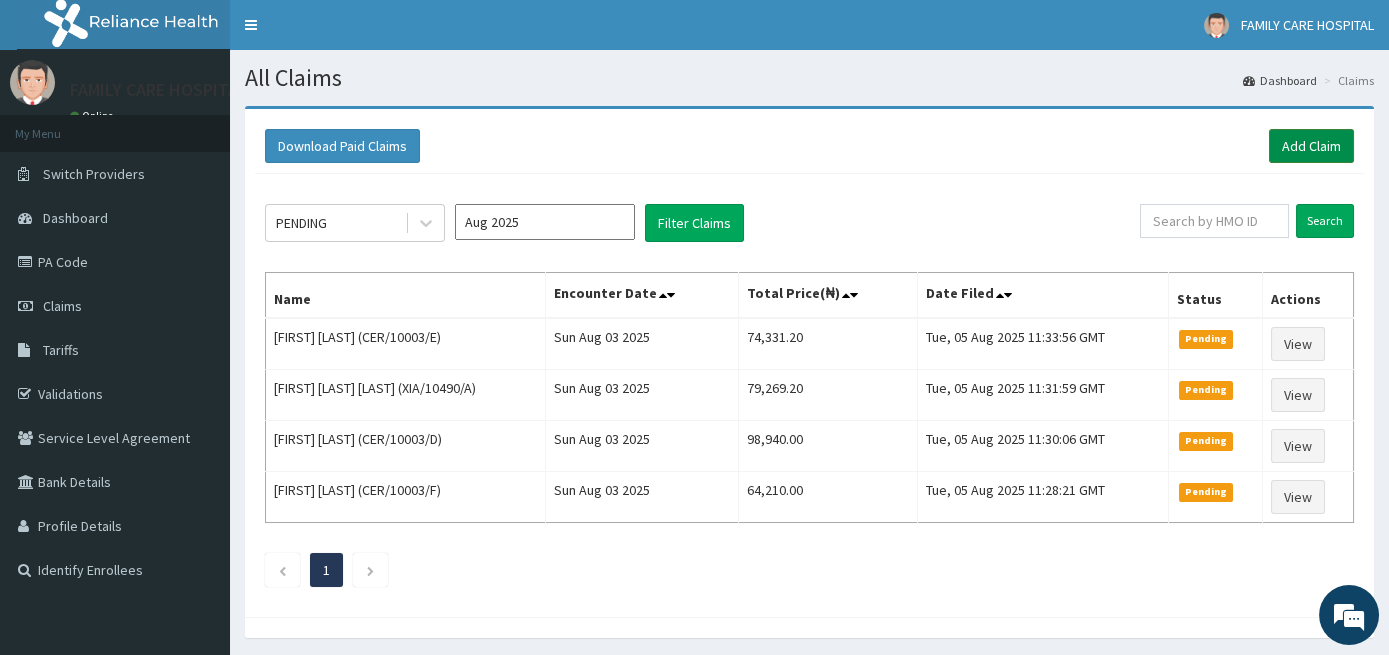 click on "Add Claim" at bounding box center (1311, 146) 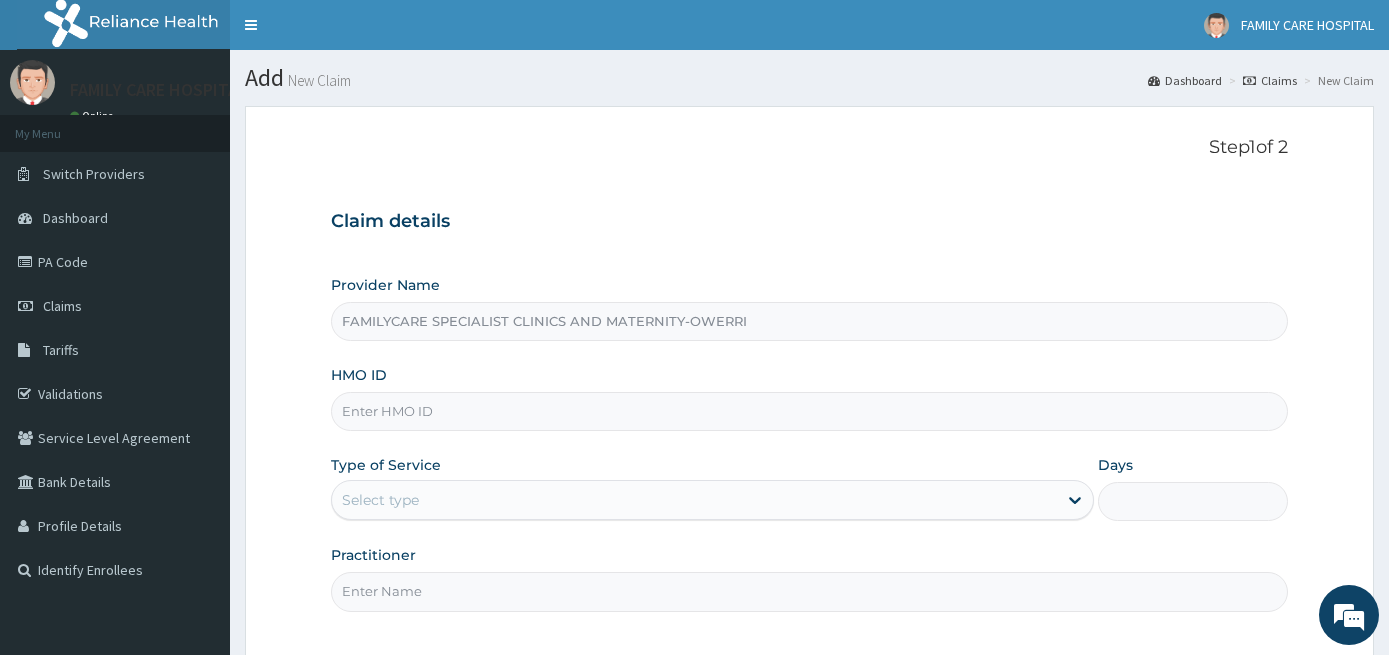 scroll, scrollTop: 0, scrollLeft: 0, axis: both 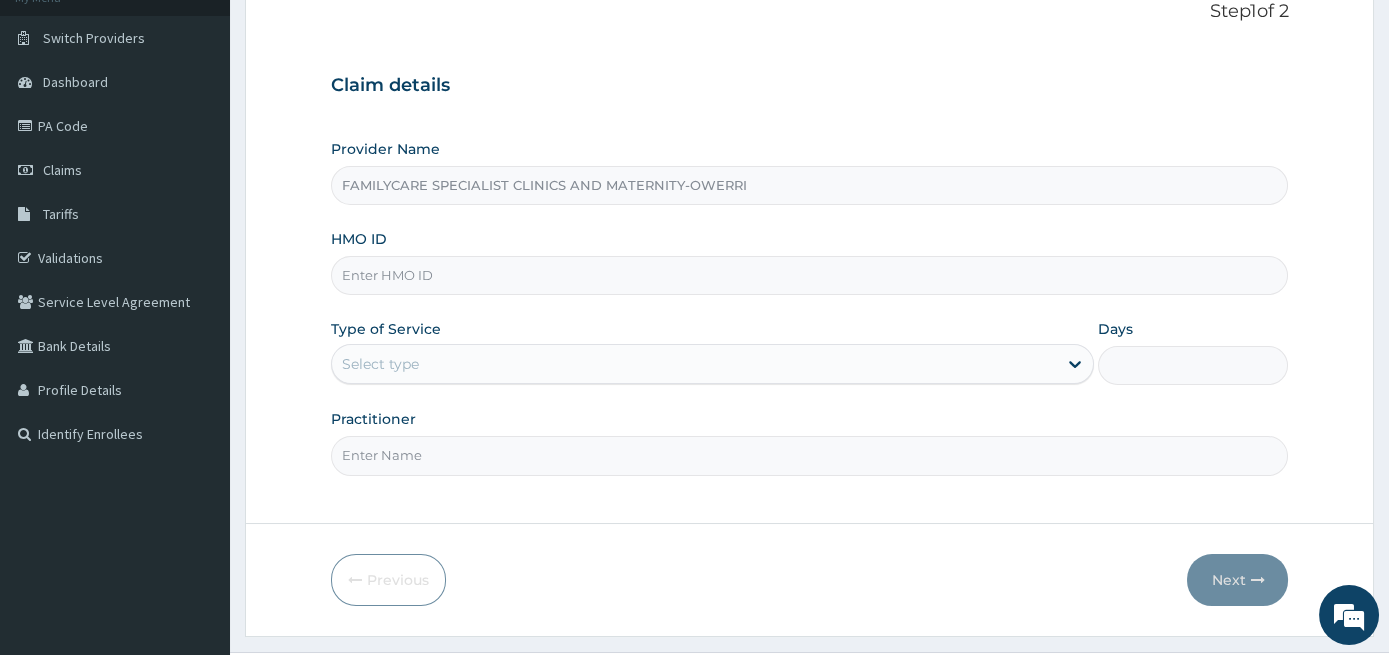 click on "HMO ID" at bounding box center (810, 275) 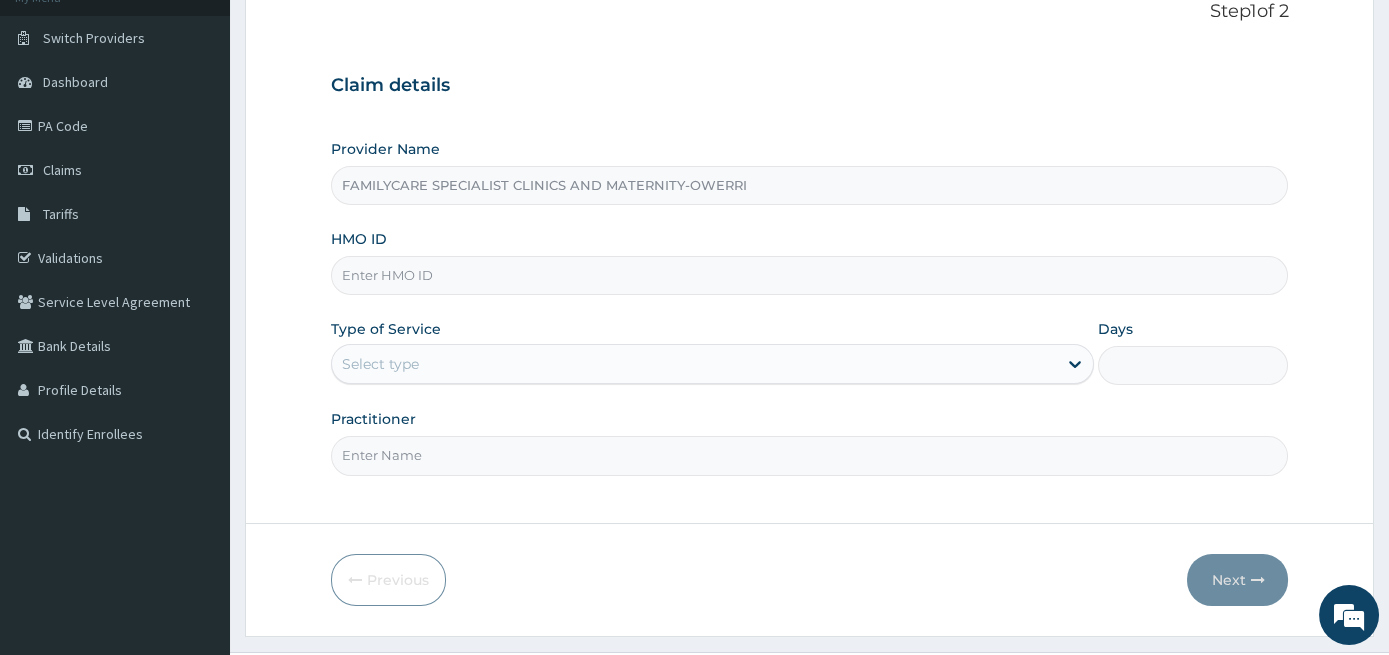 paste on "EVG/10714/A" 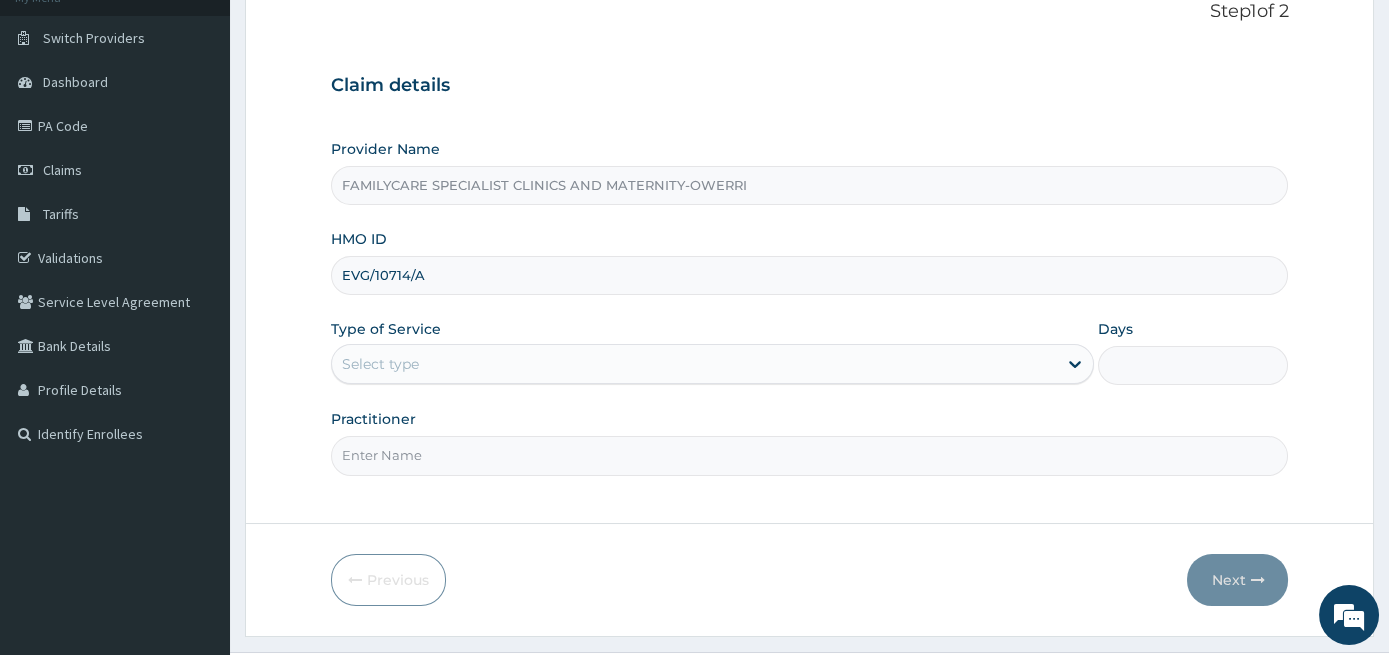 type on "EVG/10714/A" 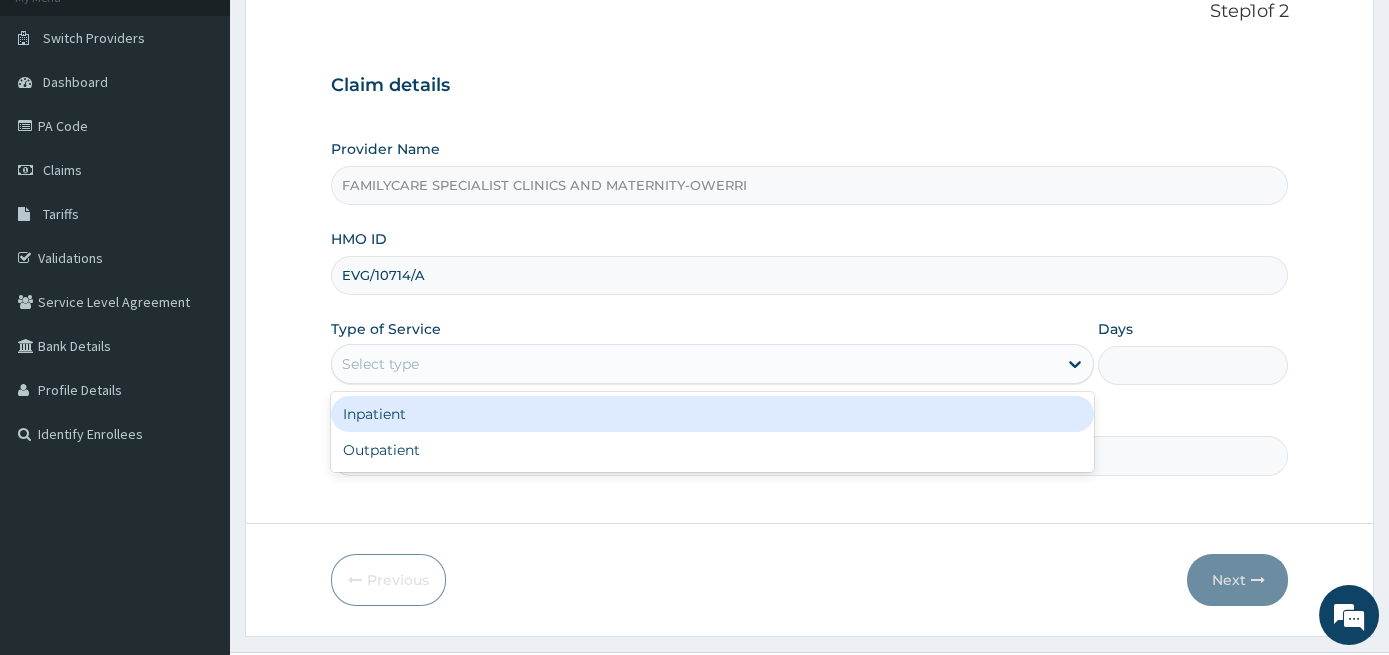 click on "Select type" at bounding box center (694, 364) 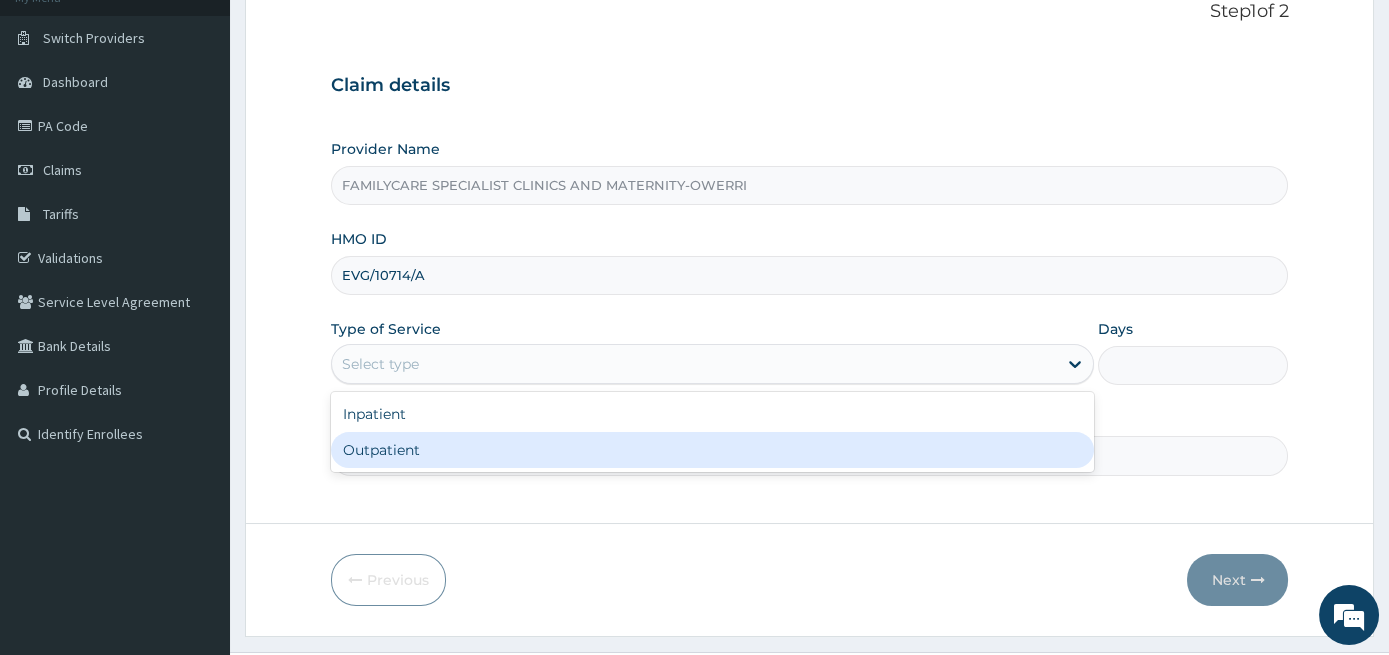 click on "Outpatient" at bounding box center (712, 450) 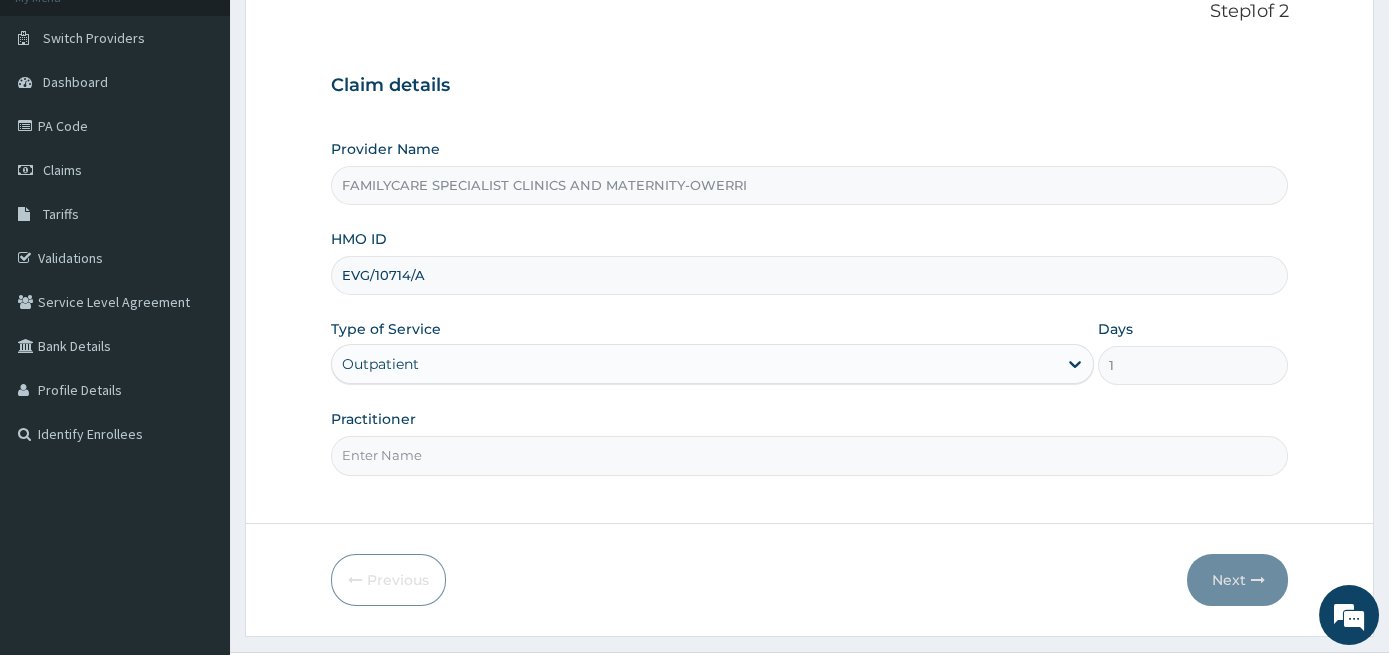 click on "Practitioner" at bounding box center [810, 455] 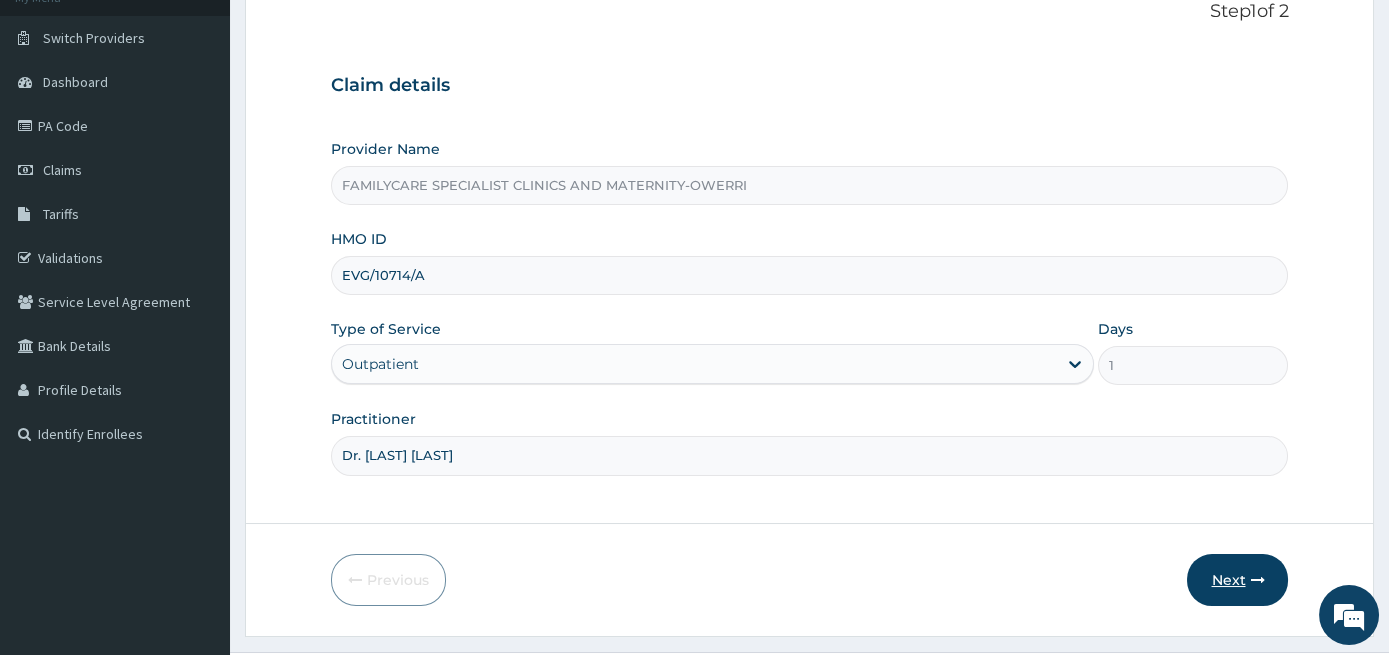 type on "Dr. Jideuma Egwim" 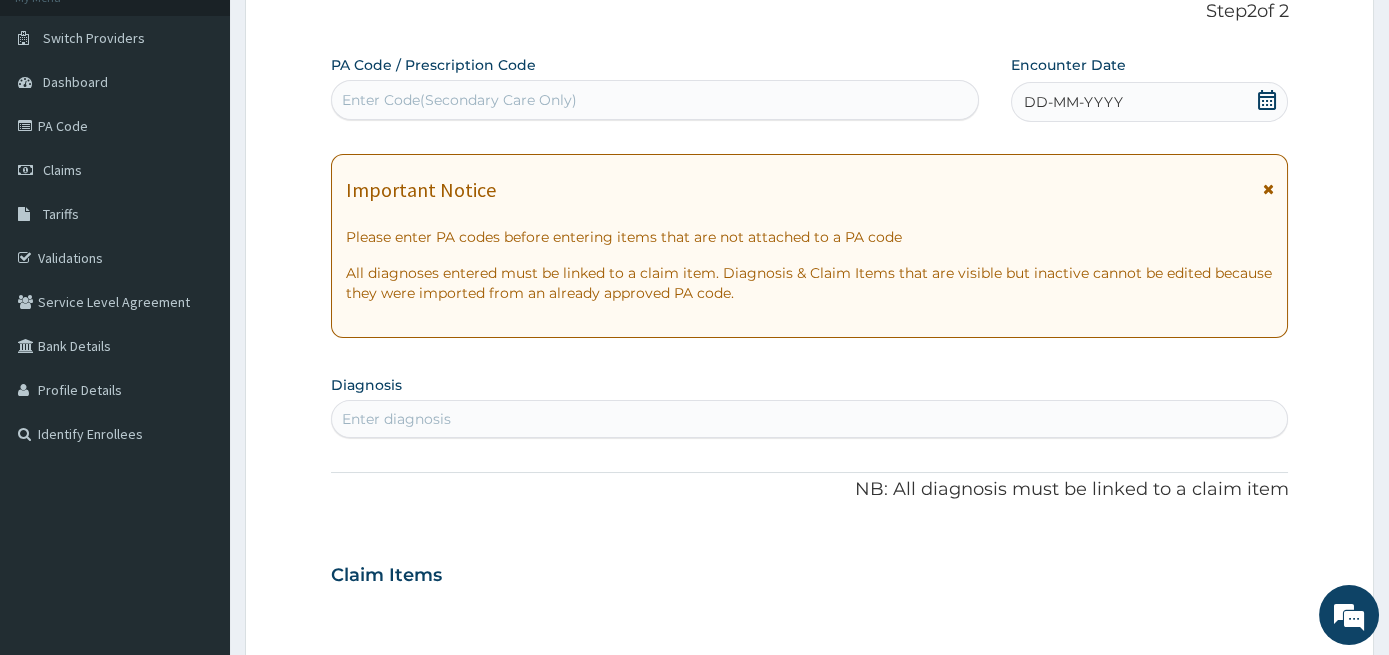 click on "Enter Code(Secondary Care Only)" at bounding box center (459, 100) 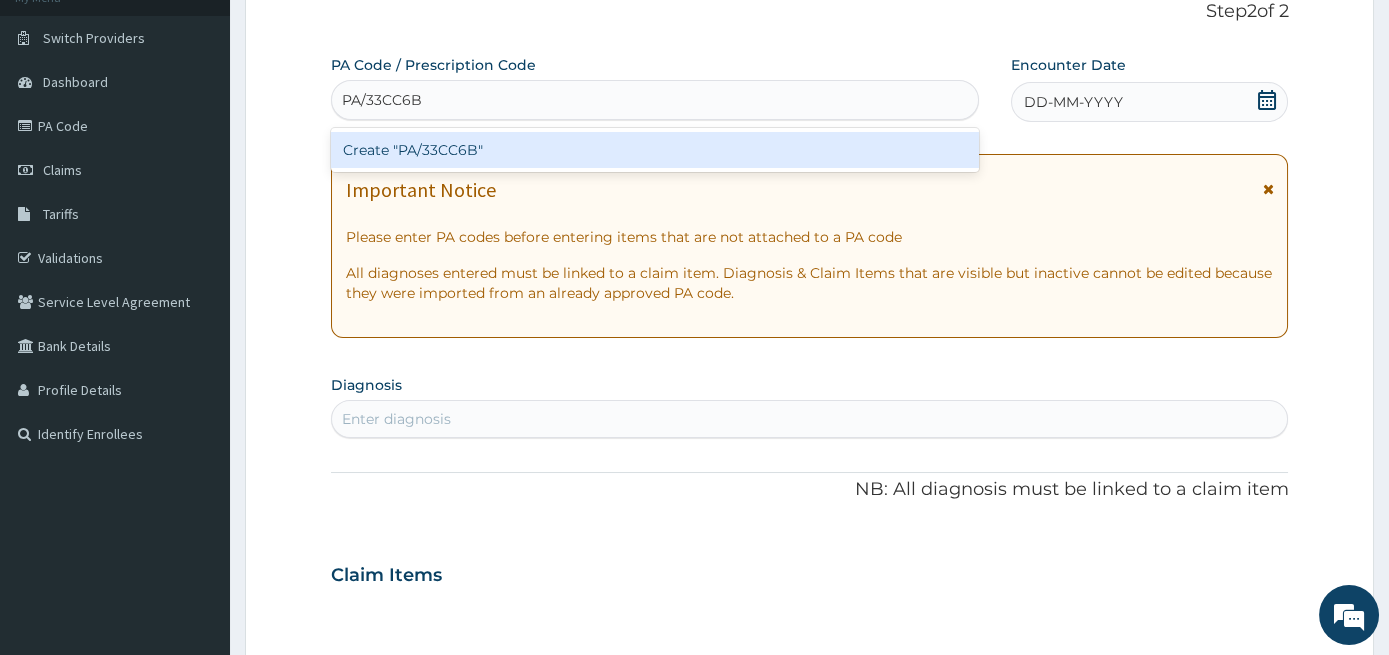 click on "Create "PA/33CC6B"" at bounding box center (655, 150) 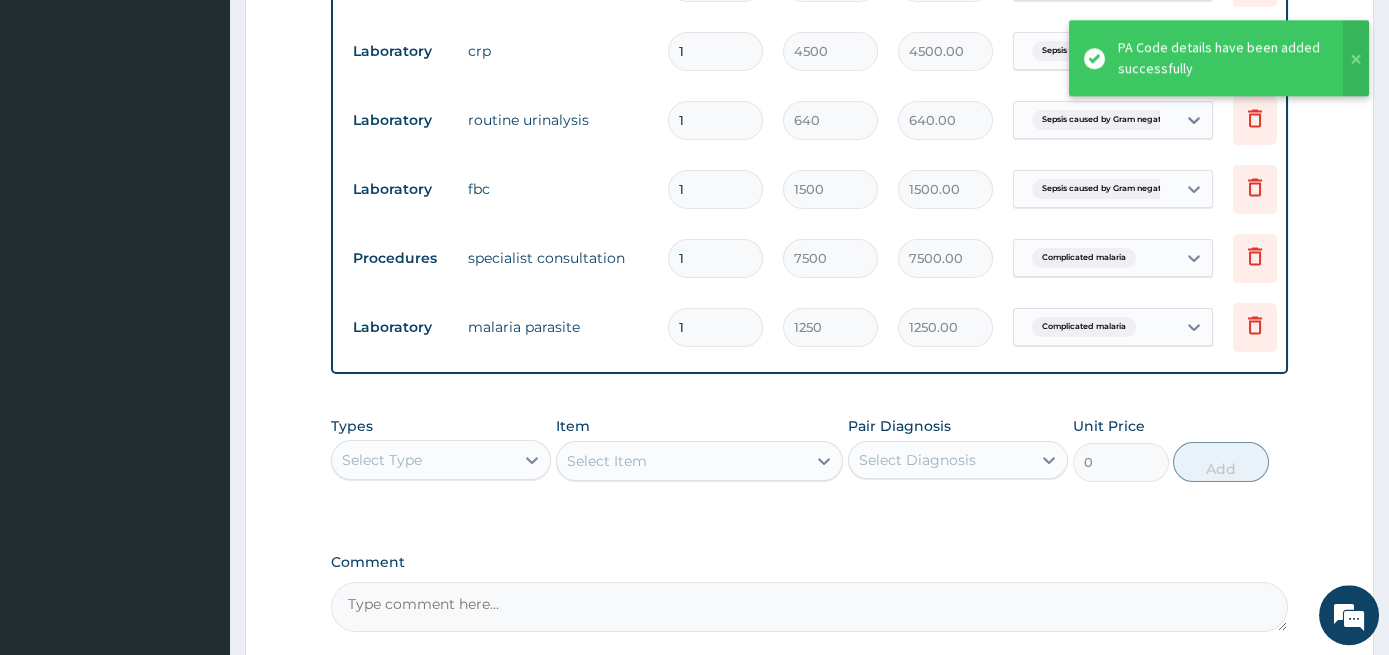 scroll, scrollTop: 1687, scrollLeft: 0, axis: vertical 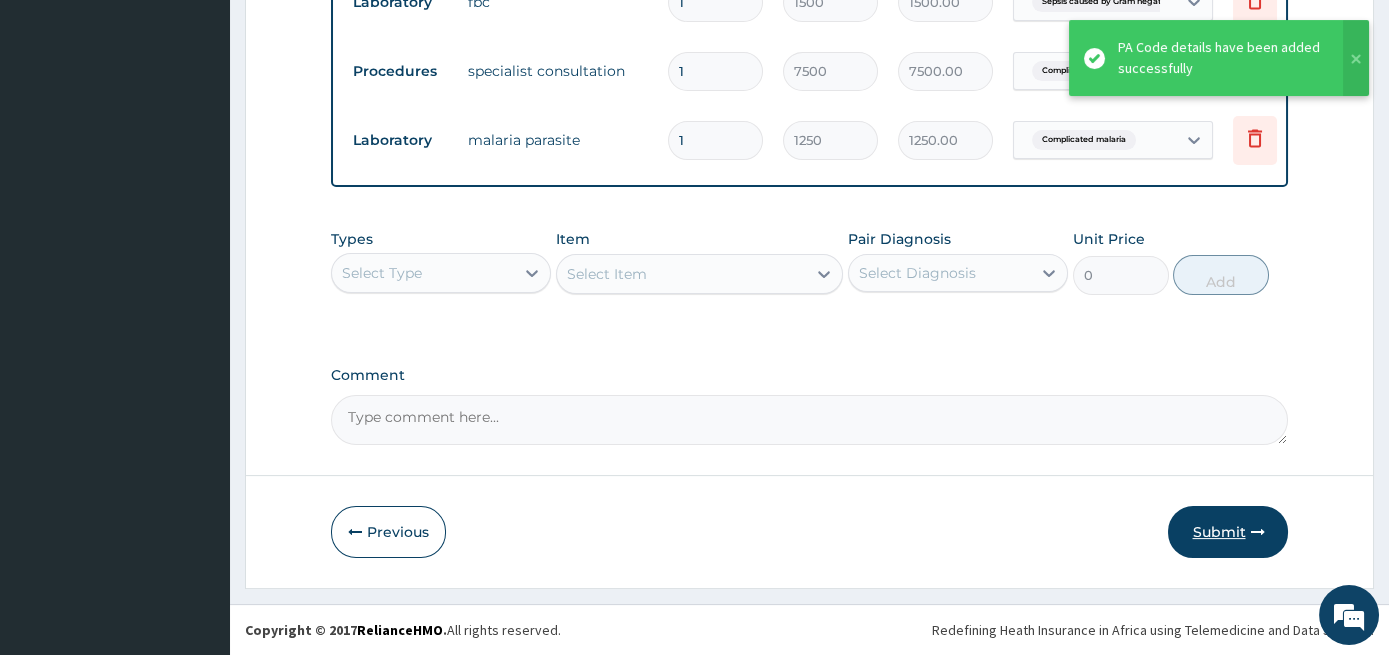click on "Submit" at bounding box center [1228, 532] 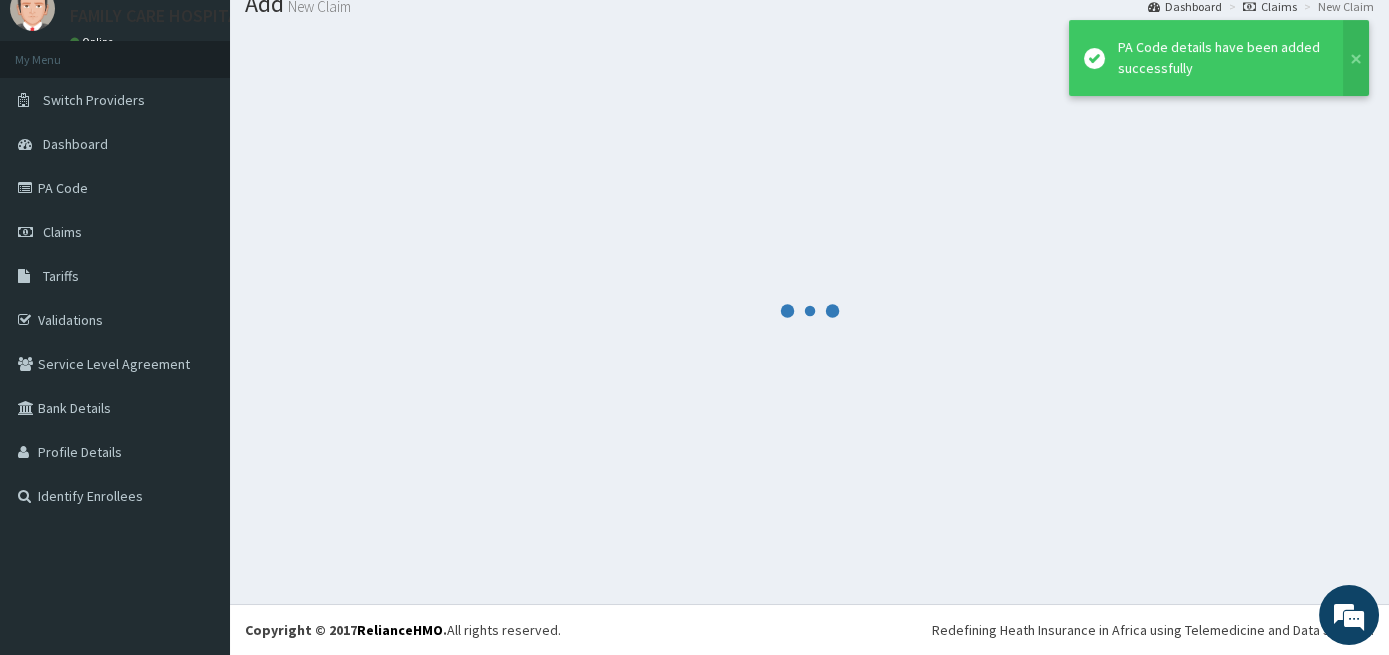 scroll, scrollTop: 74, scrollLeft: 0, axis: vertical 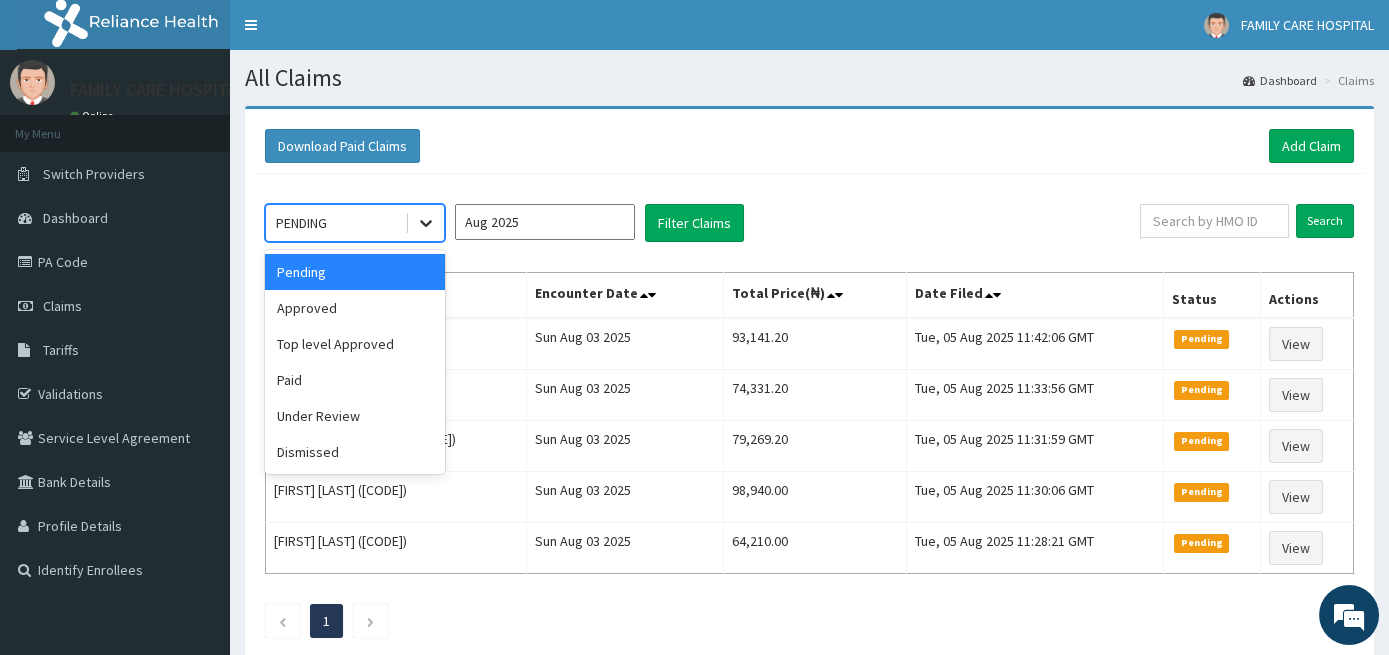 click at bounding box center (426, 223) 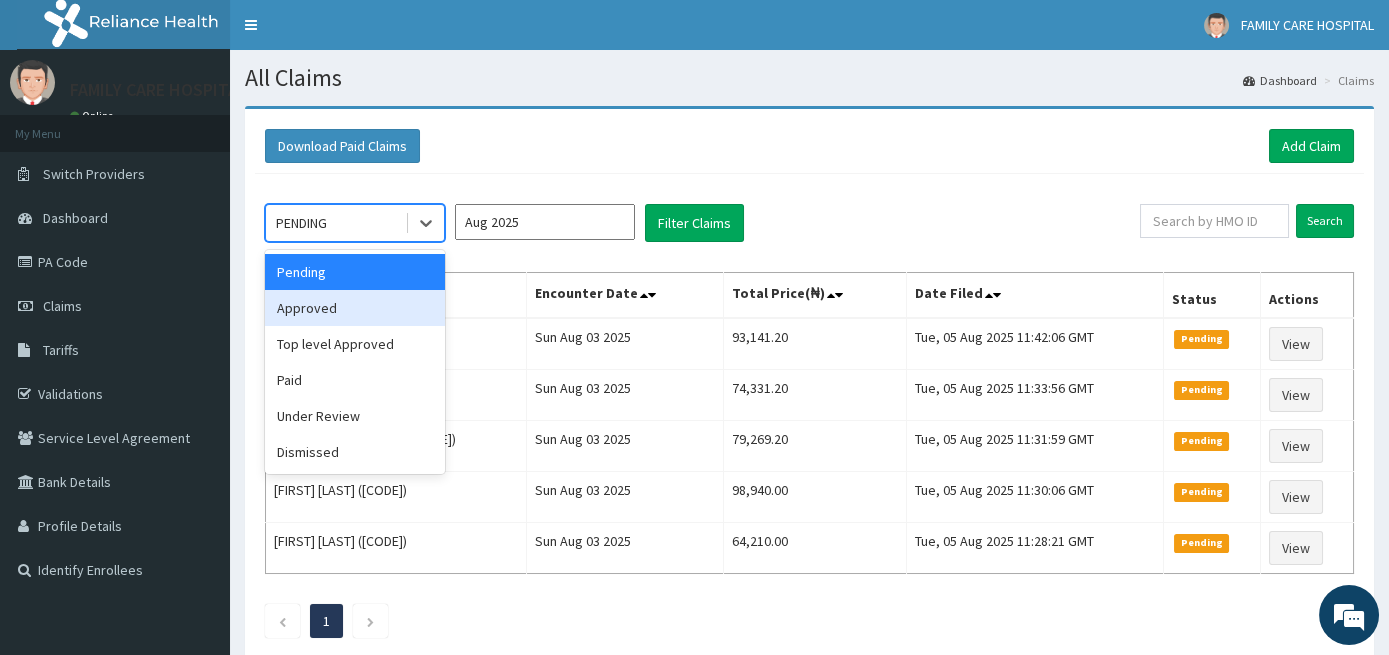 click on "Approved" at bounding box center (355, 308) 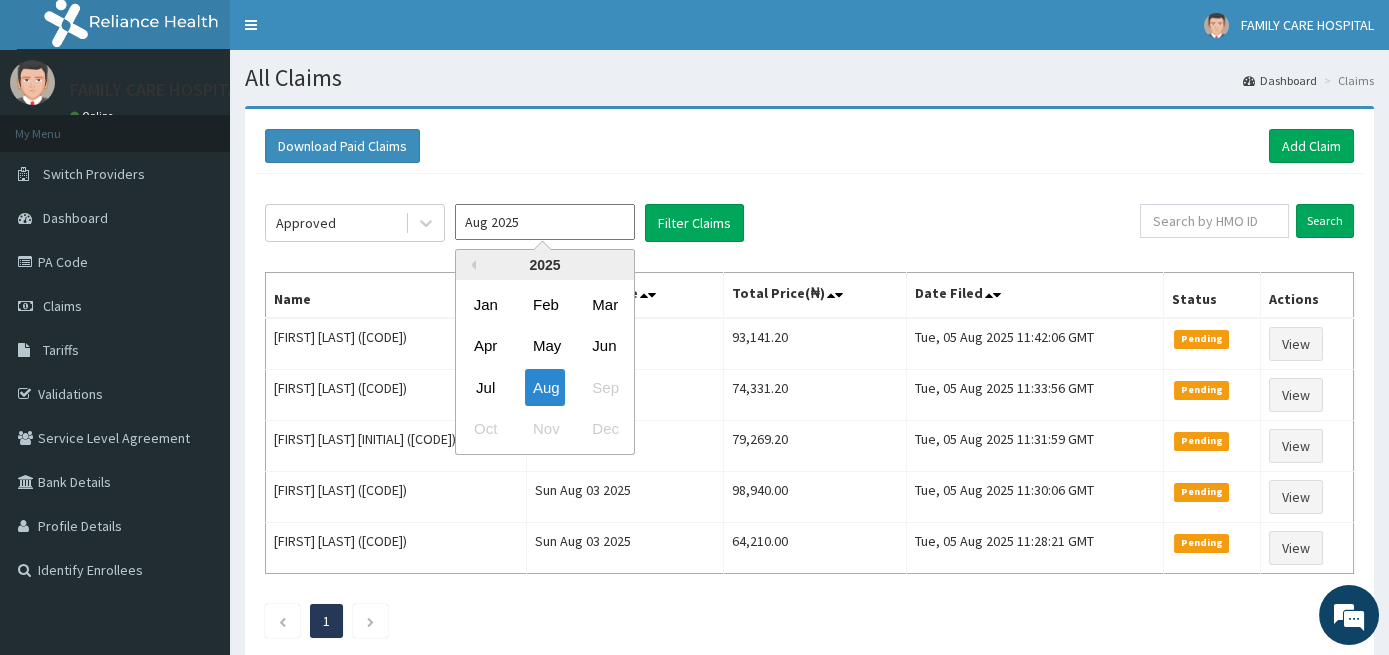 click on "Aug 2025" at bounding box center [545, 222] 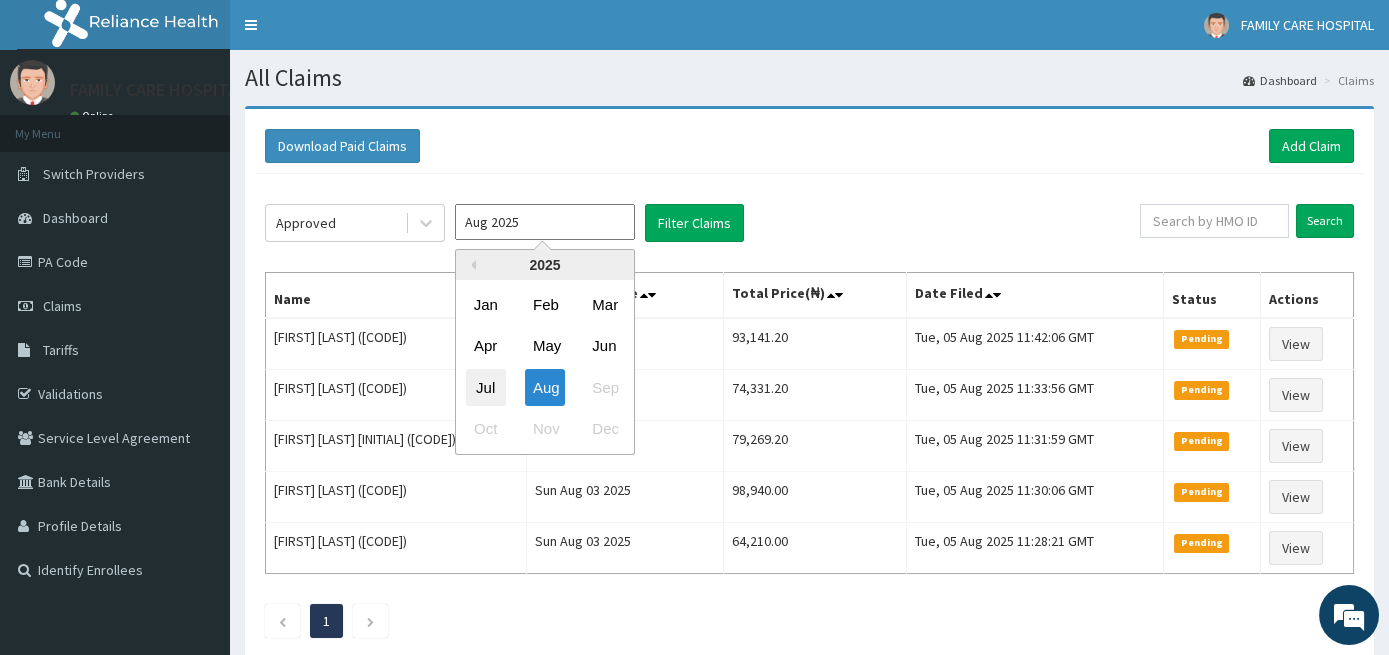 click on "Jul" at bounding box center [486, 387] 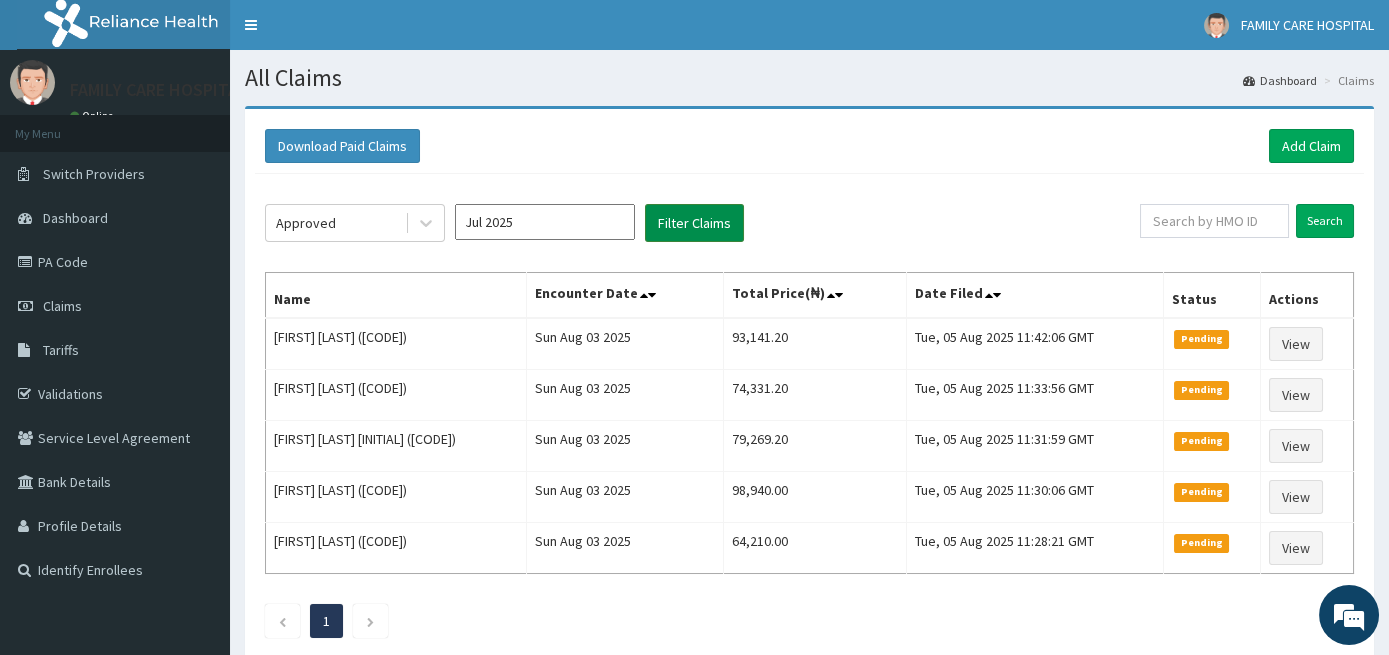 click on "Filter Claims" at bounding box center (694, 223) 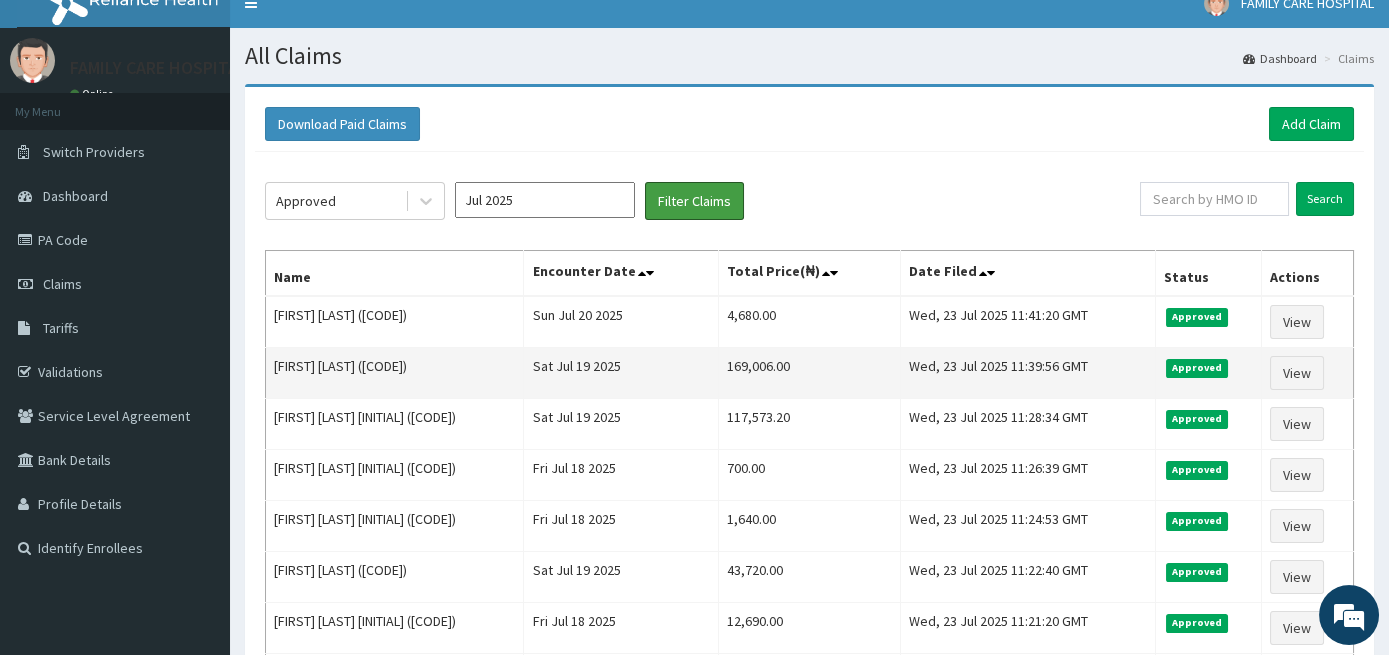scroll, scrollTop: 22, scrollLeft: 0, axis: vertical 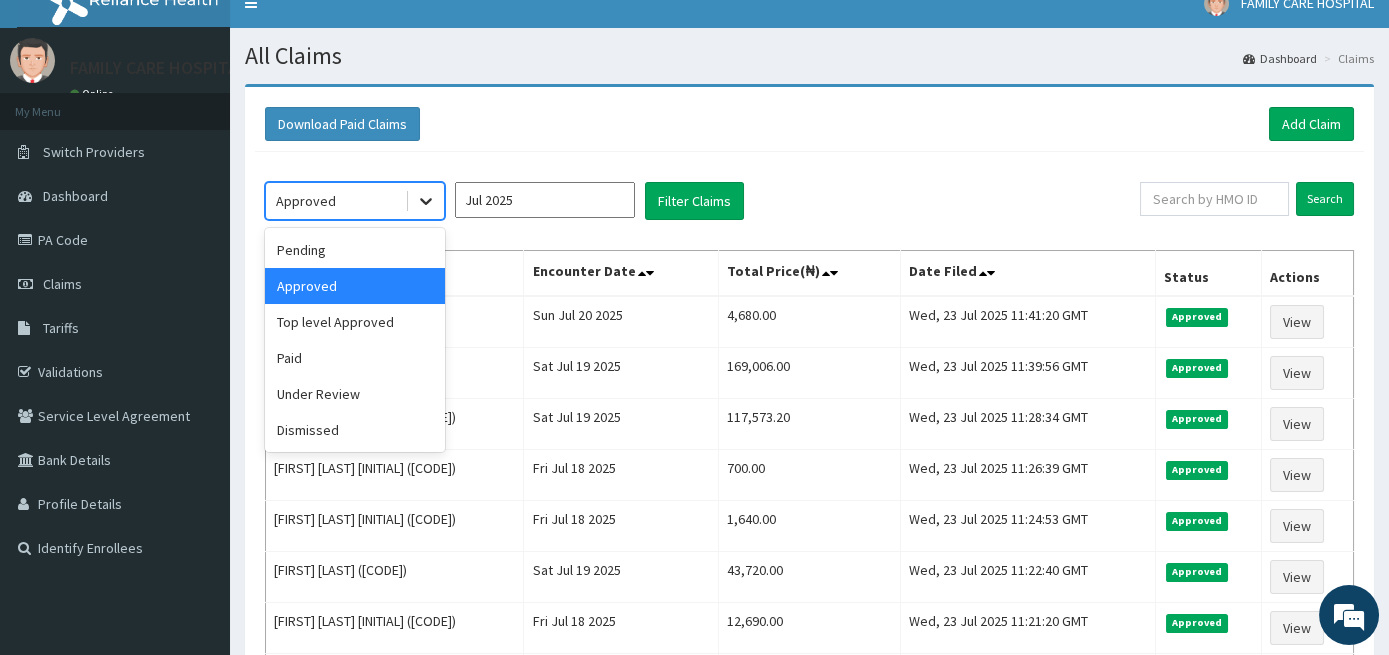 click at bounding box center (426, 201) 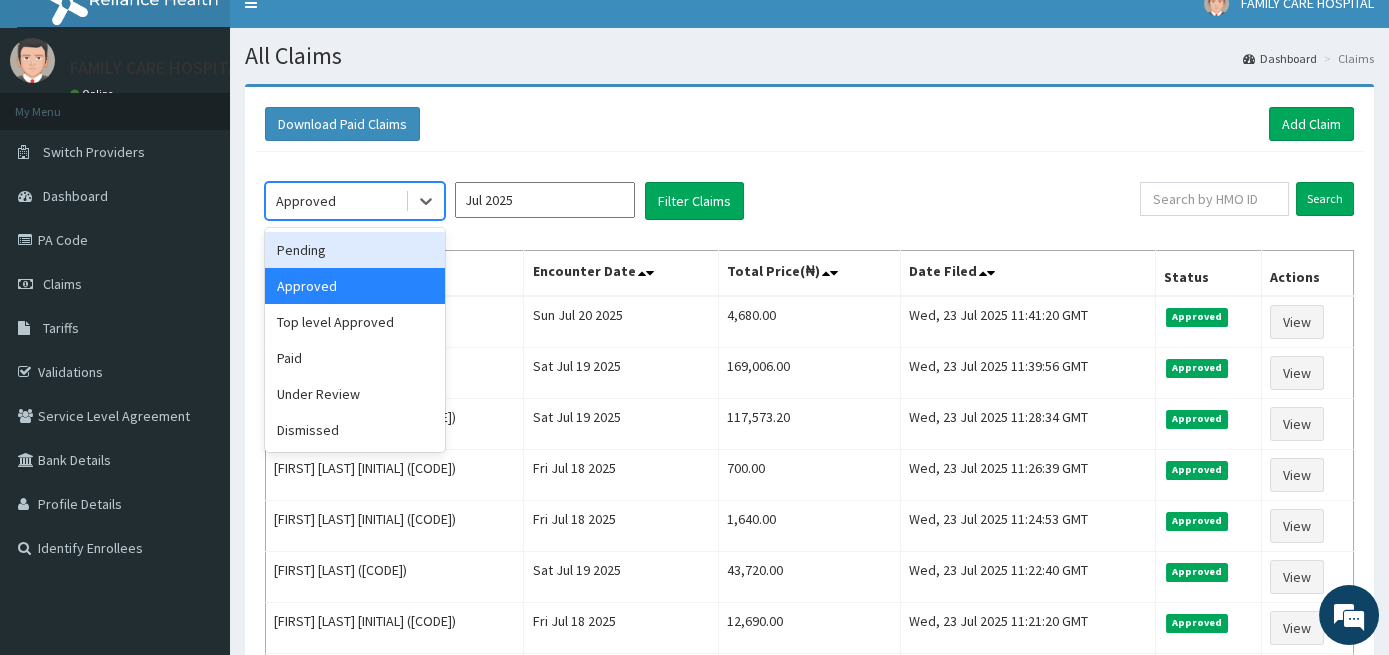 click on "Pending" at bounding box center (355, 250) 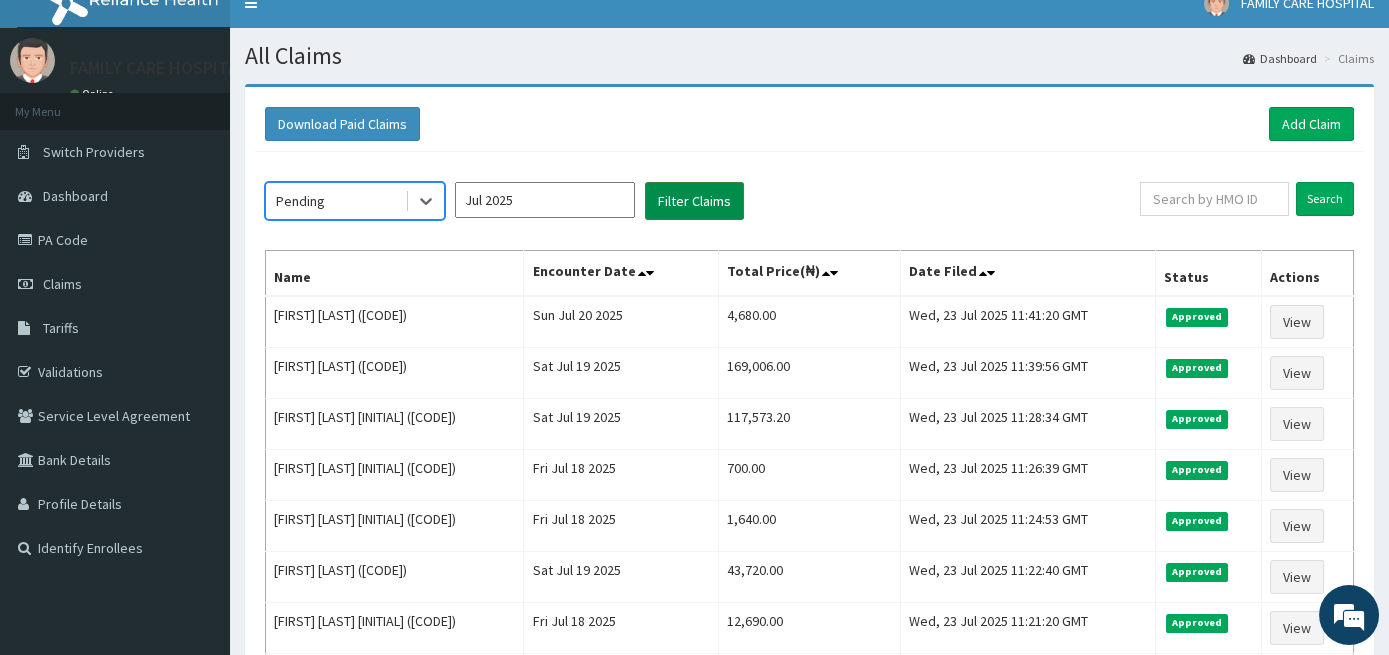 click on "Filter Claims" at bounding box center (694, 201) 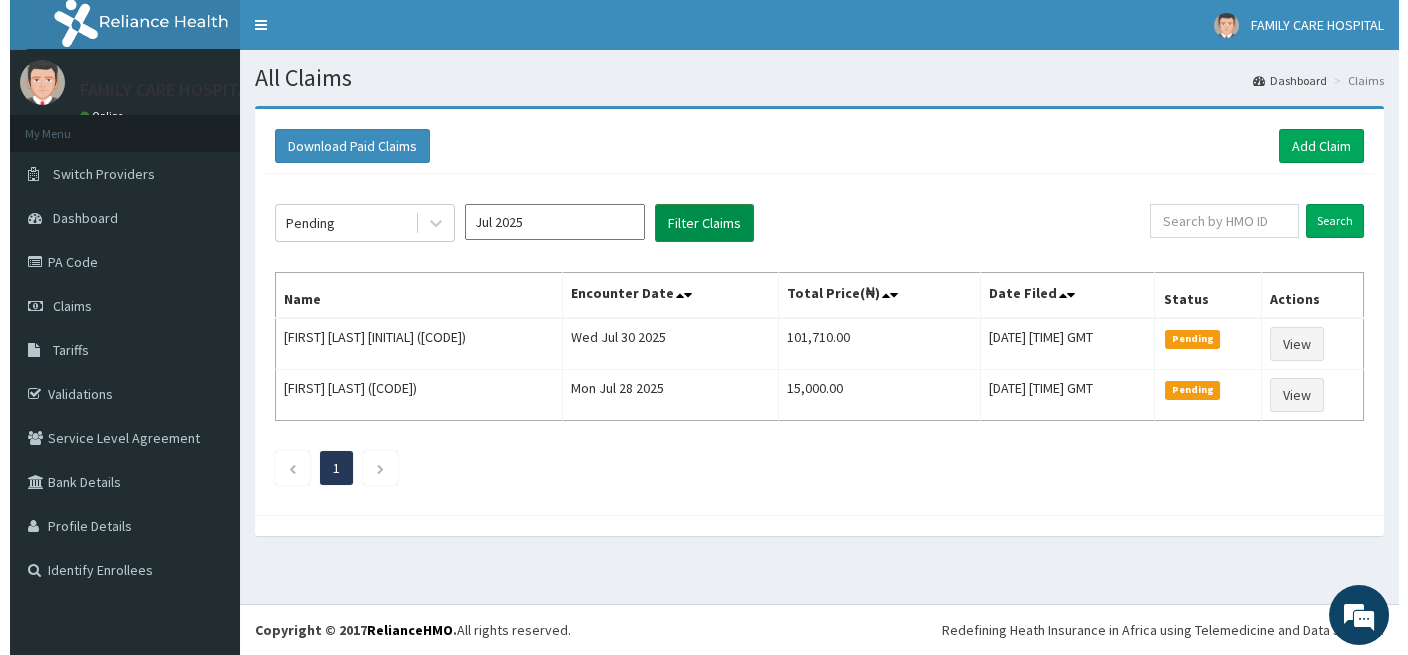 scroll, scrollTop: 0, scrollLeft: 0, axis: both 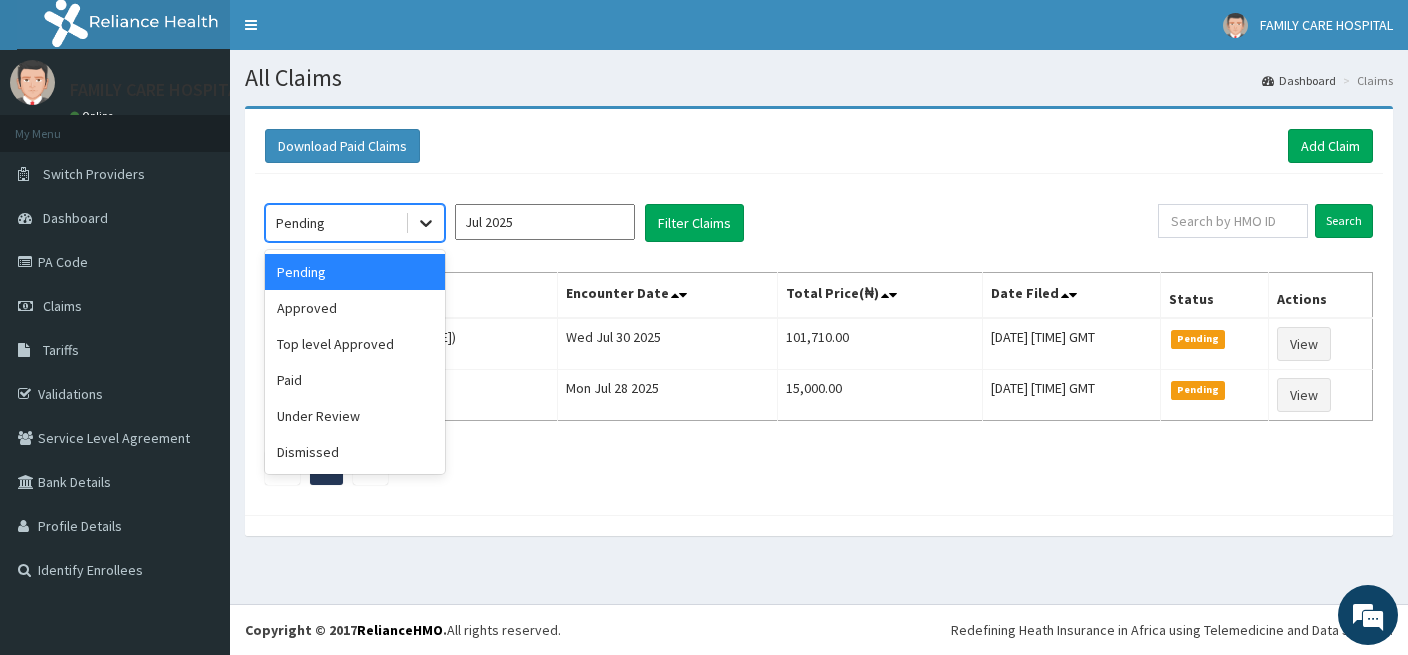 click 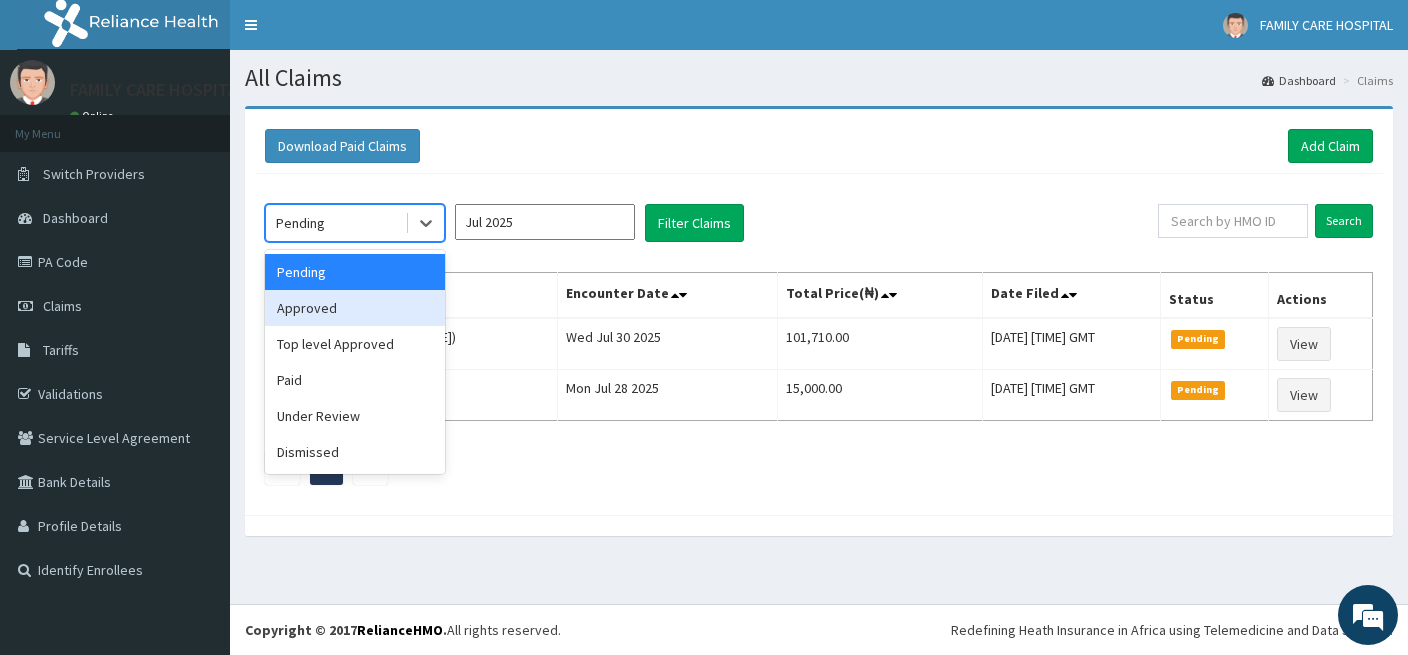 click on "Approved" at bounding box center (355, 308) 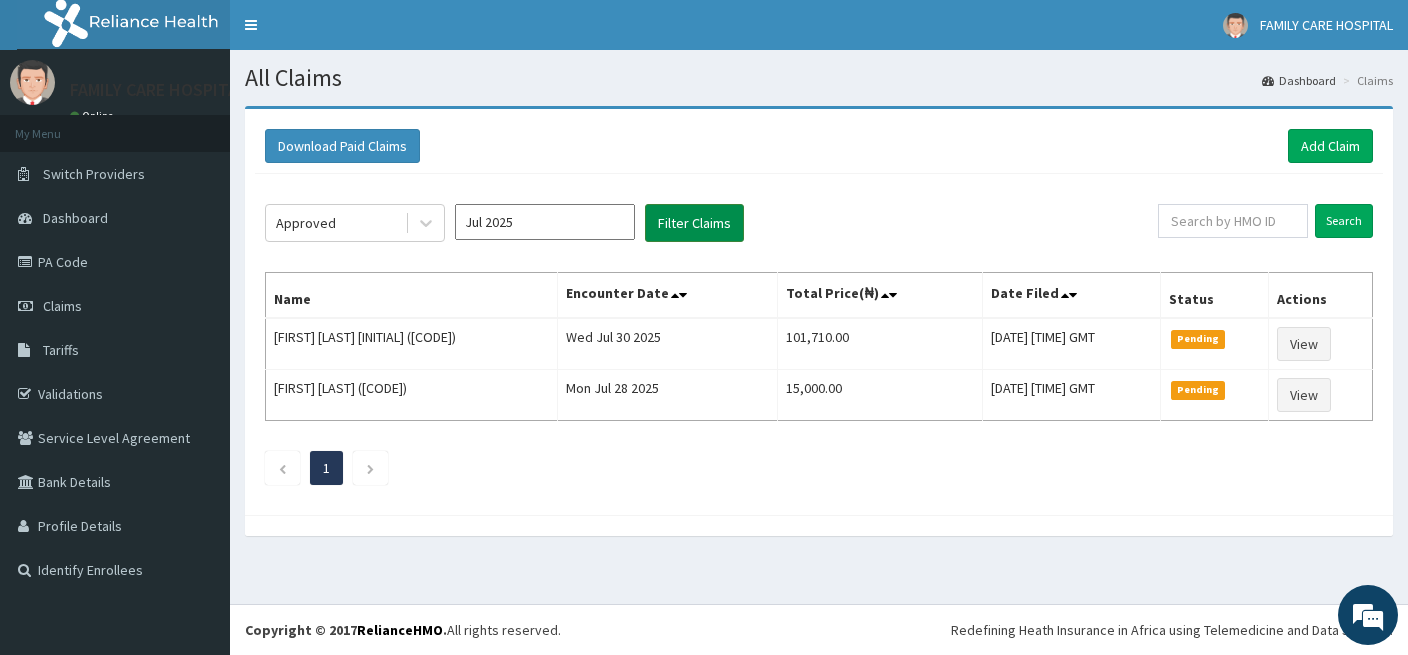 click on "Filter Claims" at bounding box center (694, 223) 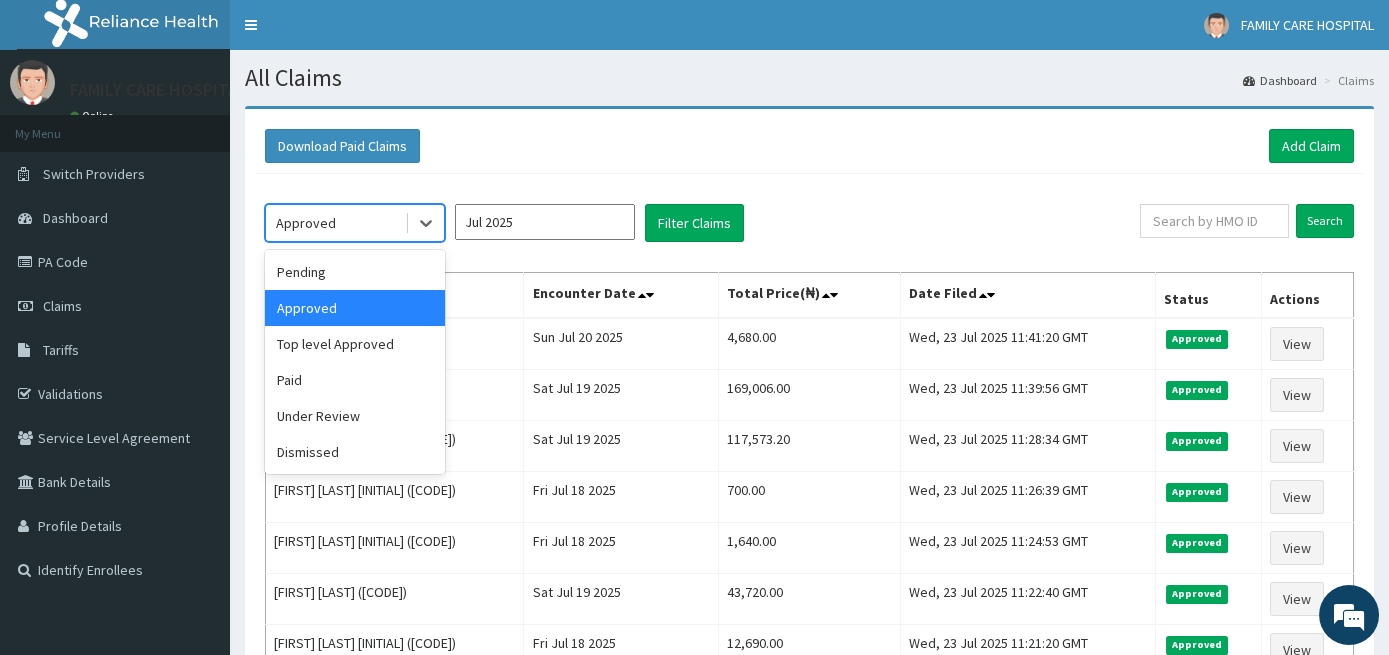 click at bounding box center (424, 223) 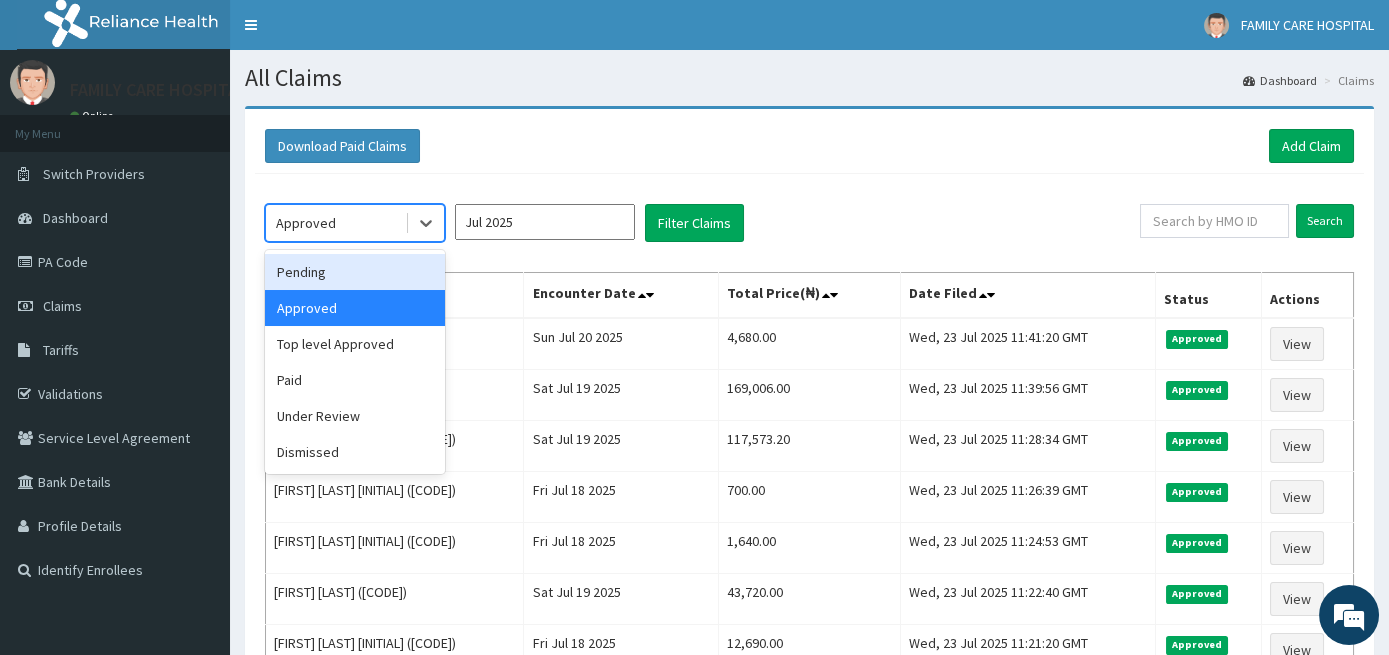 click on "Pending" at bounding box center (355, 272) 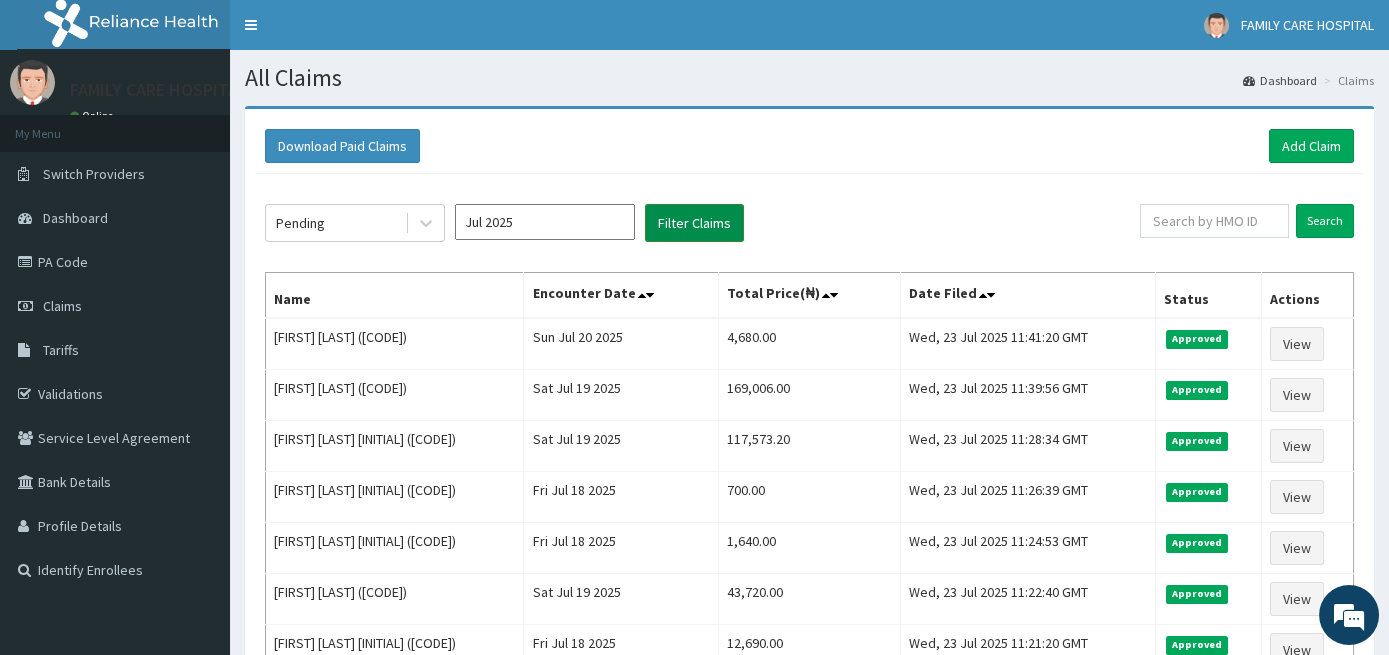 click on "Filter Claims" at bounding box center (694, 223) 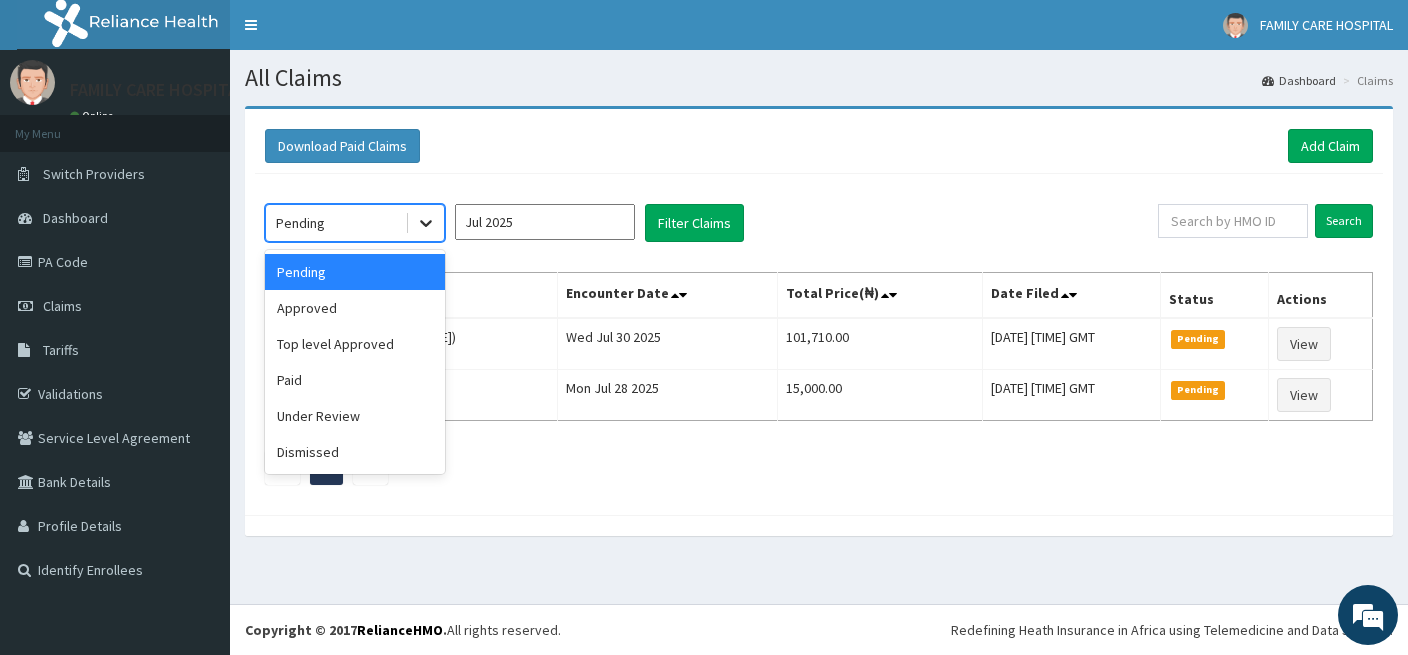 click 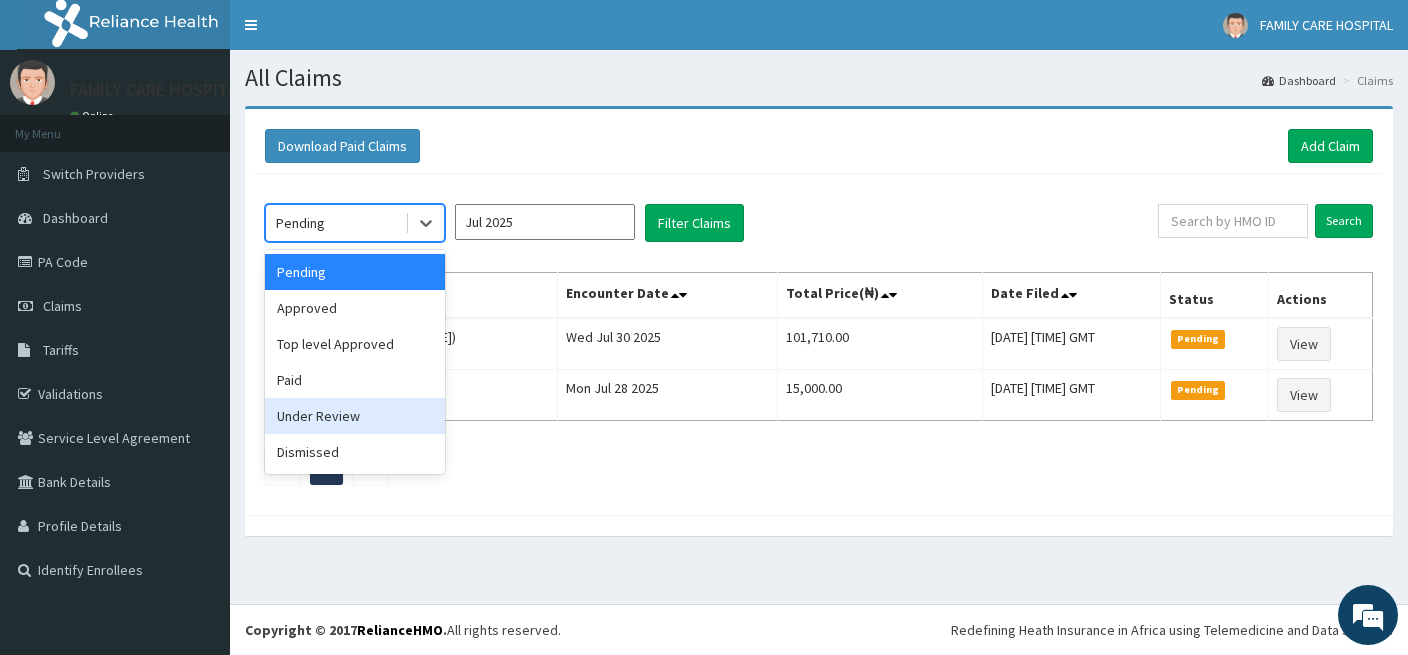 click on "Under Review" at bounding box center [355, 416] 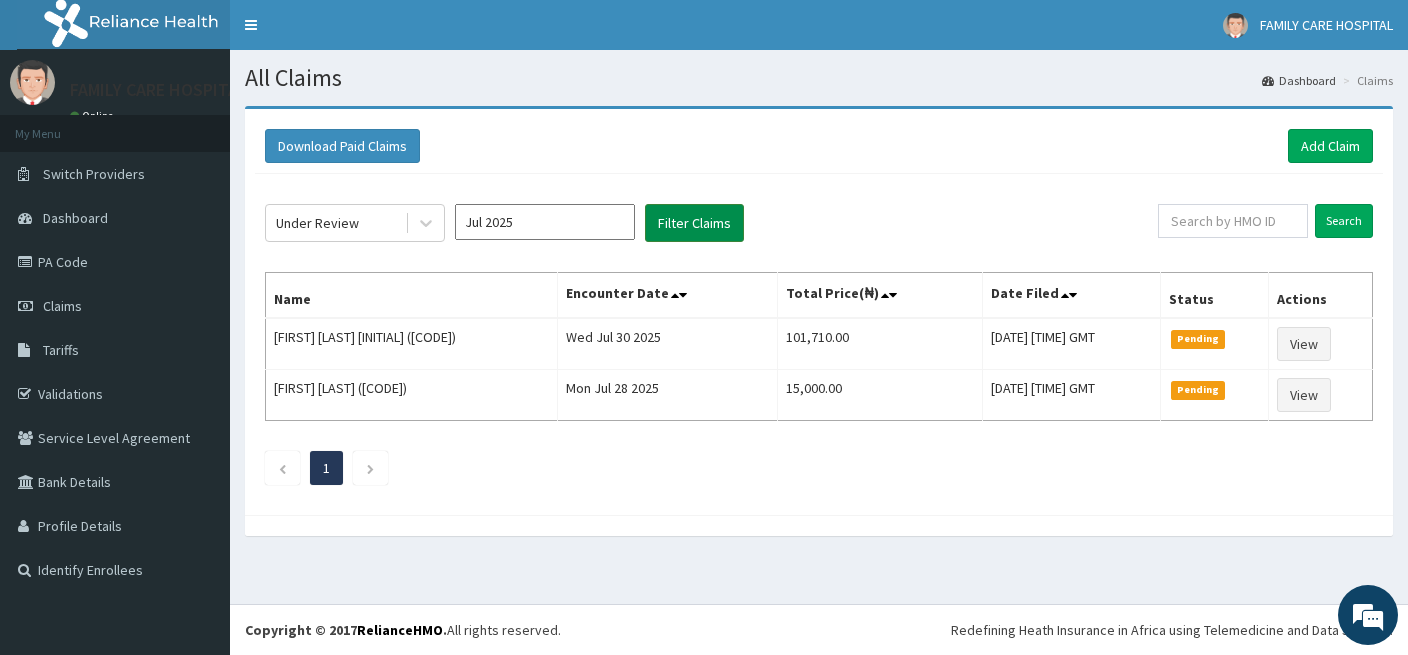 click on "Filter Claims" at bounding box center [694, 223] 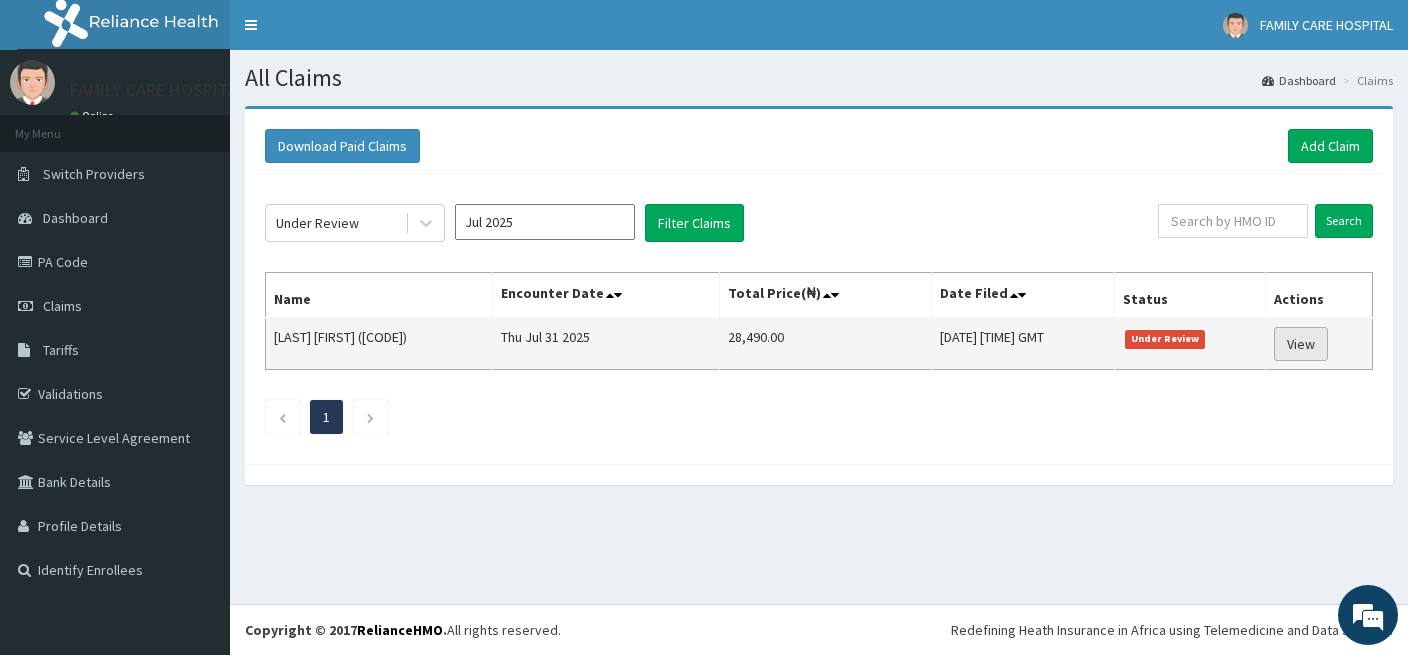 click on "View" at bounding box center (1301, 344) 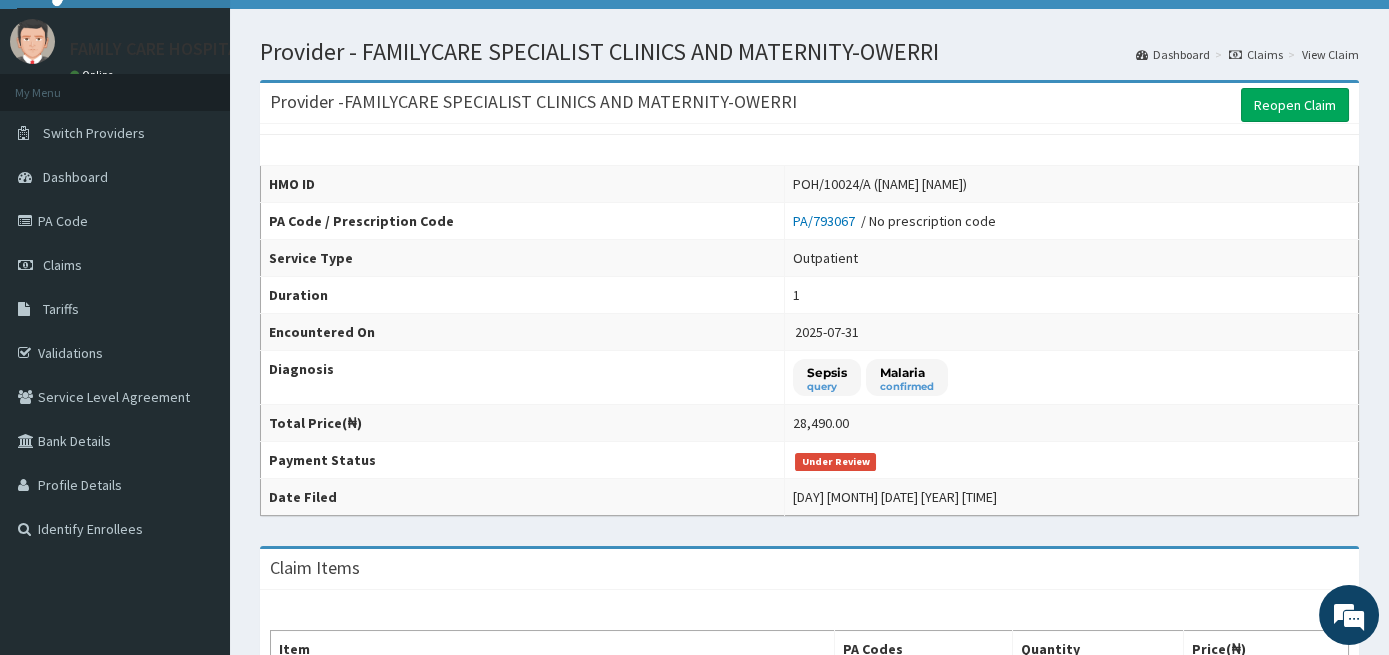 scroll, scrollTop: 45, scrollLeft: 0, axis: vertical 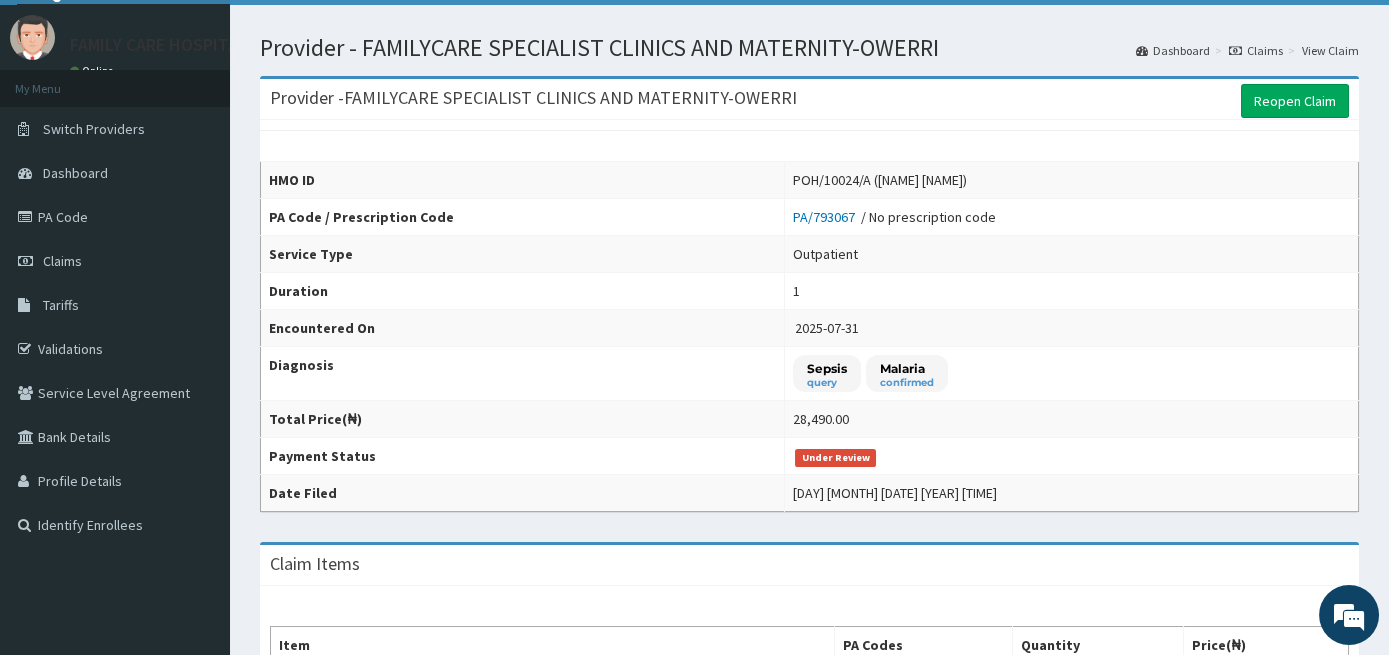 click on "Under Review" at bounding box center (1072, 456) 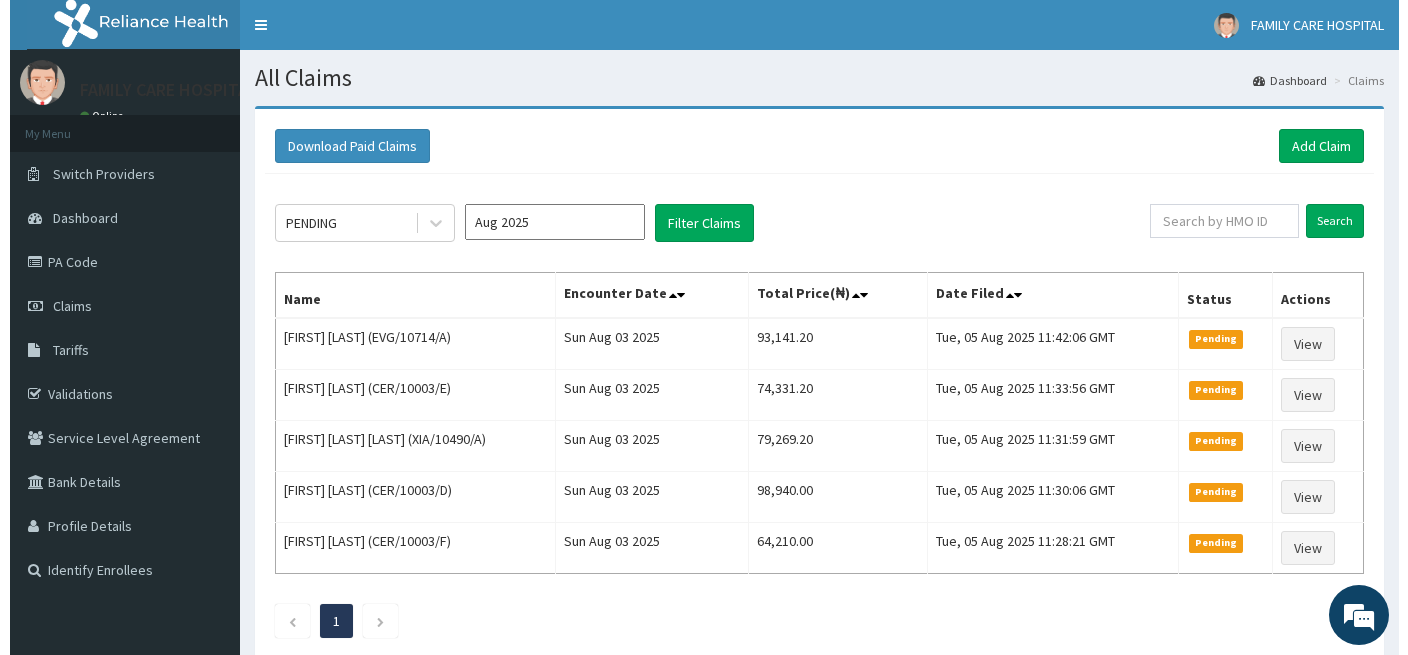 scroll, scrollTop: 0, scrollLeft: 0, axis: both 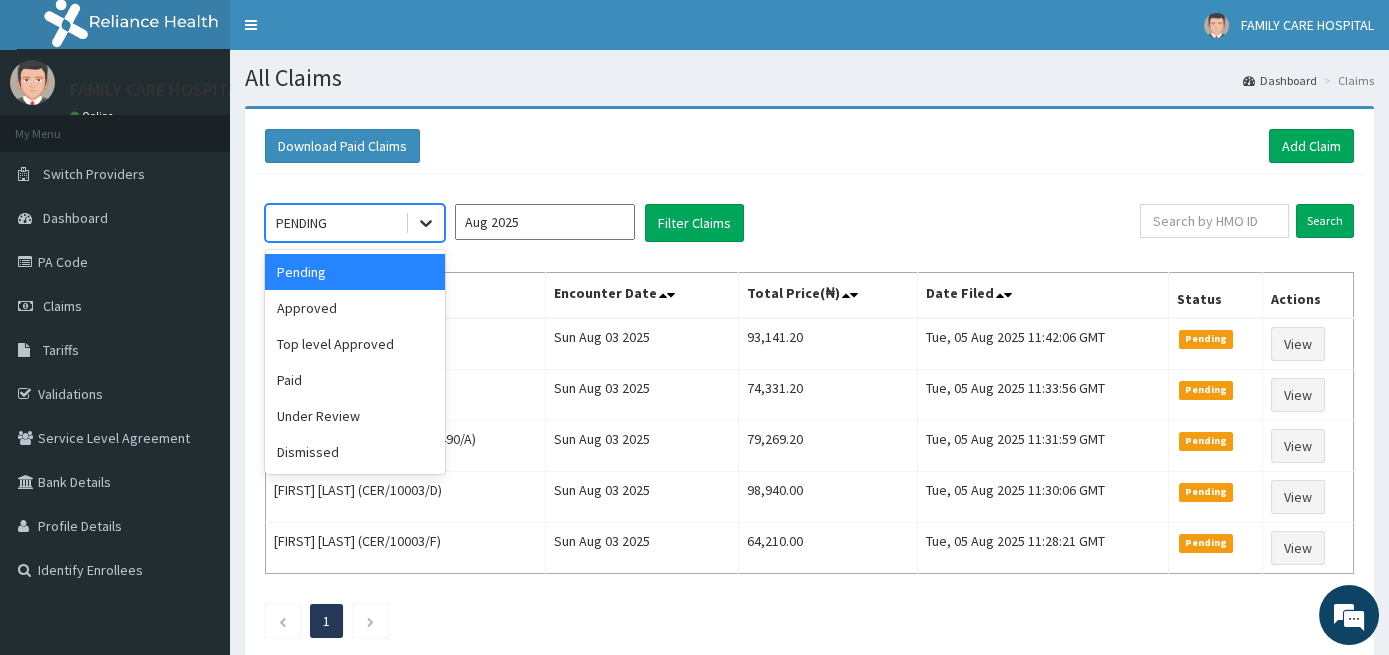 click at bounding box center [426, 223] 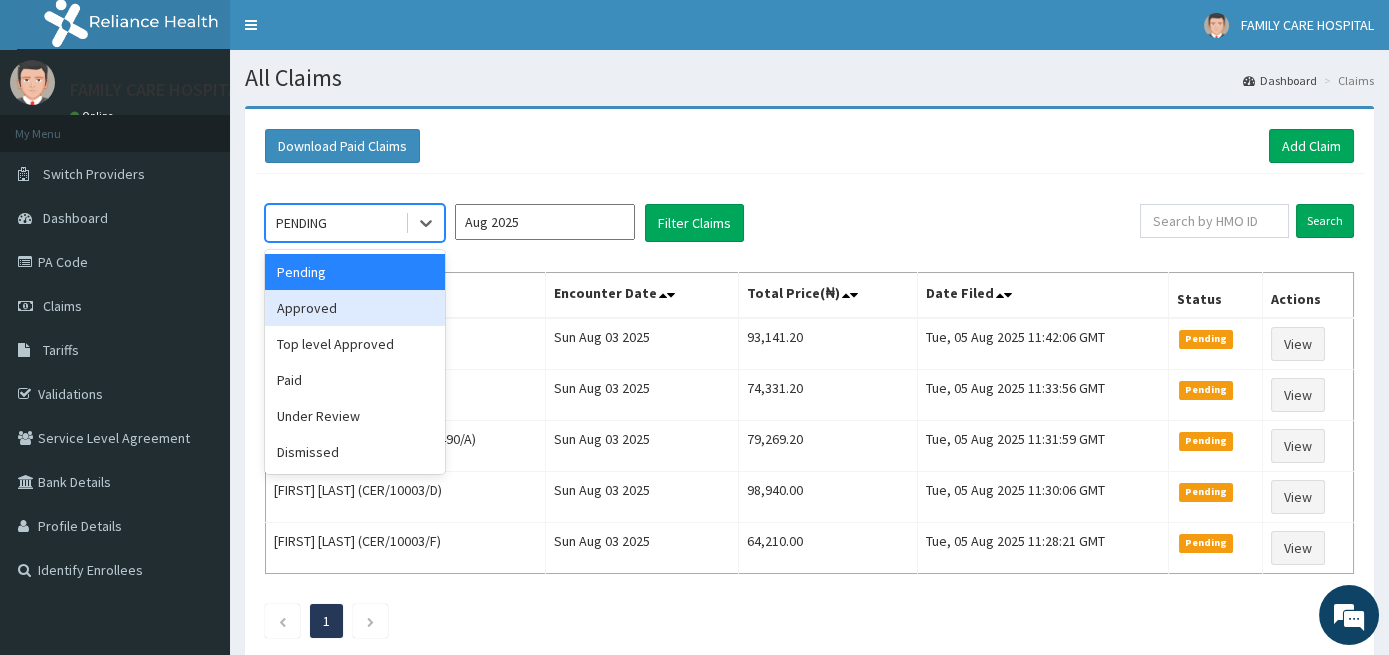 click on "Approved" at bounding box center [355, 308] 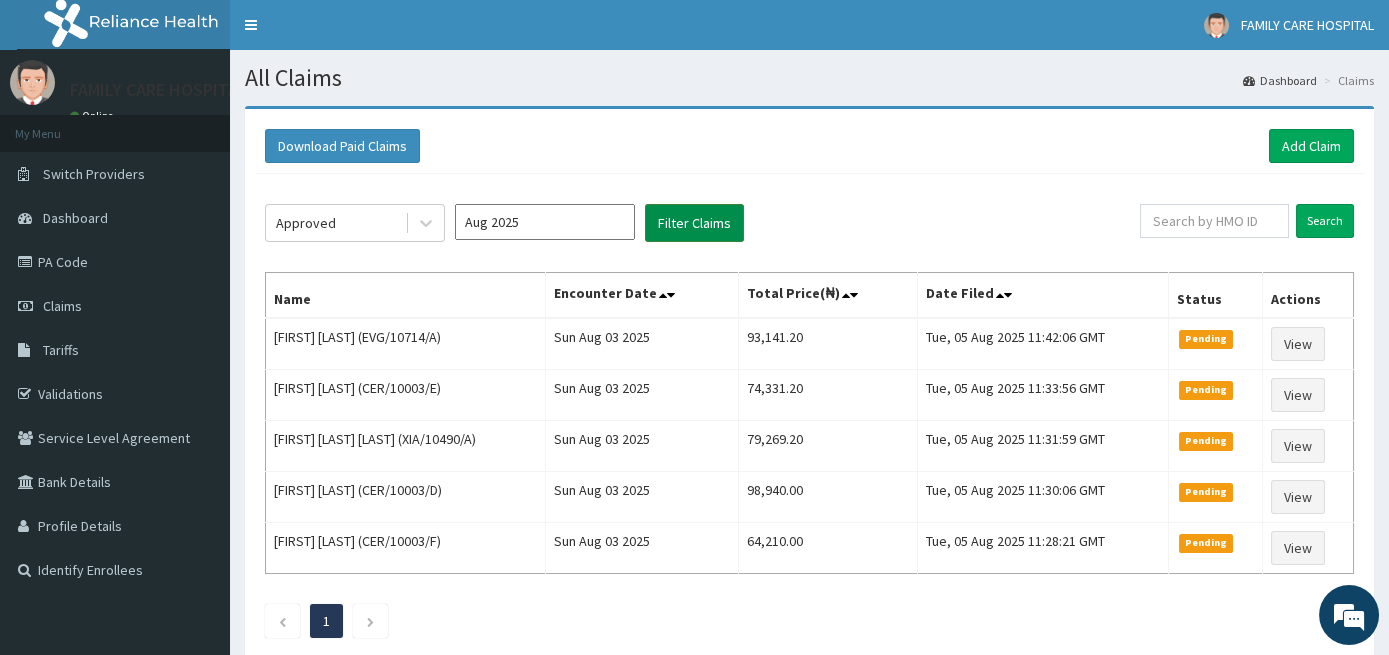 click on "Filter Claims" at bounding box center (694, 223) 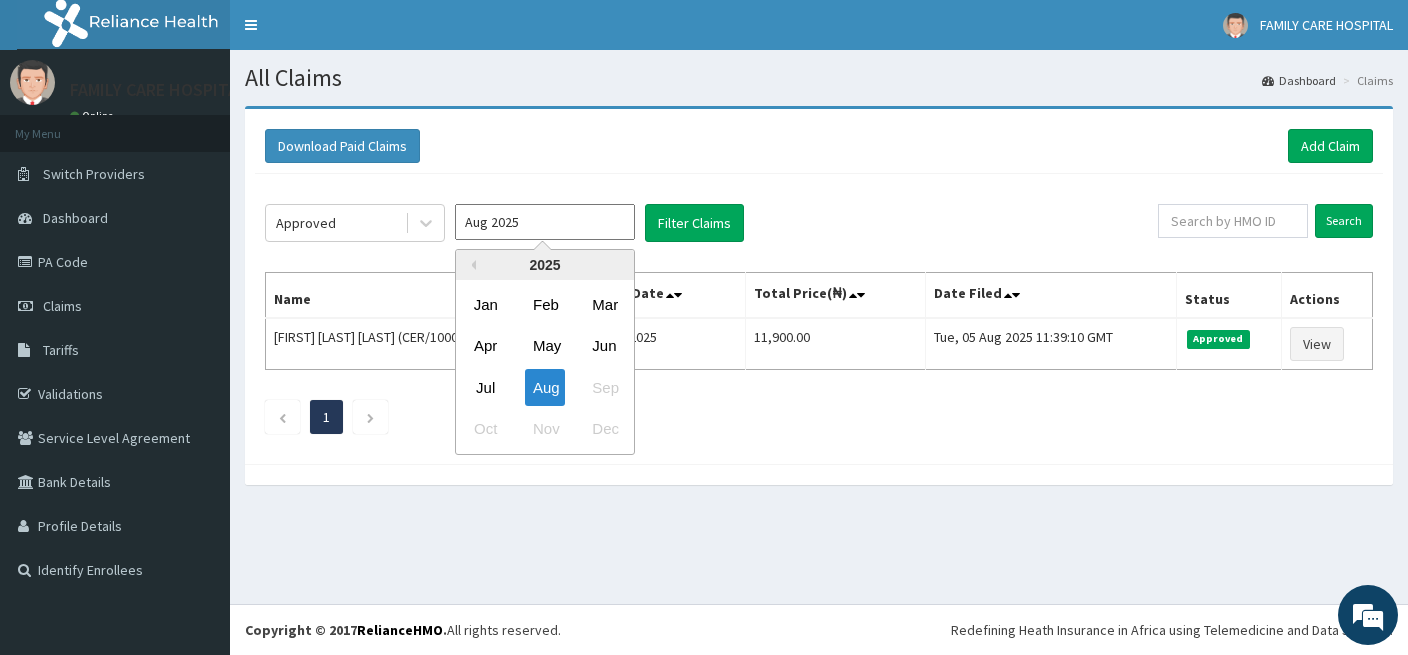 click on "Aug 2025" at bounding box center (545, 222) 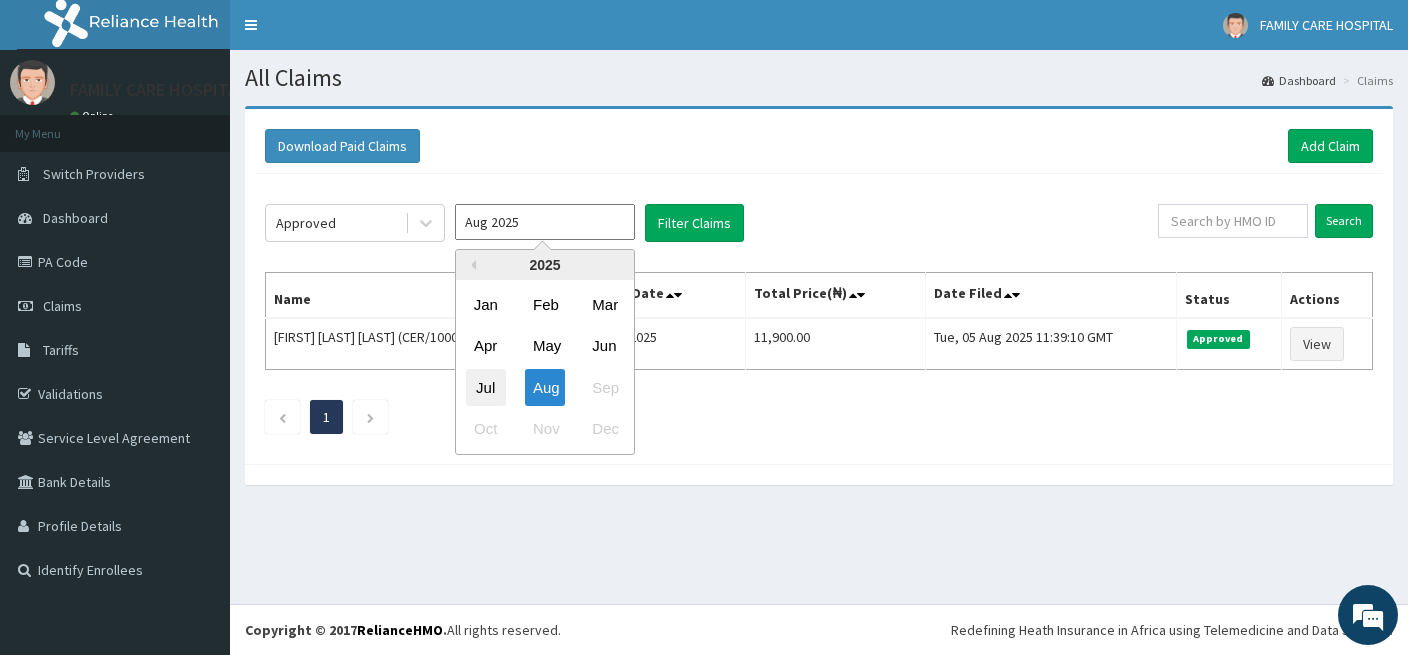 click on "Jul" at bounding box center [486, 387] 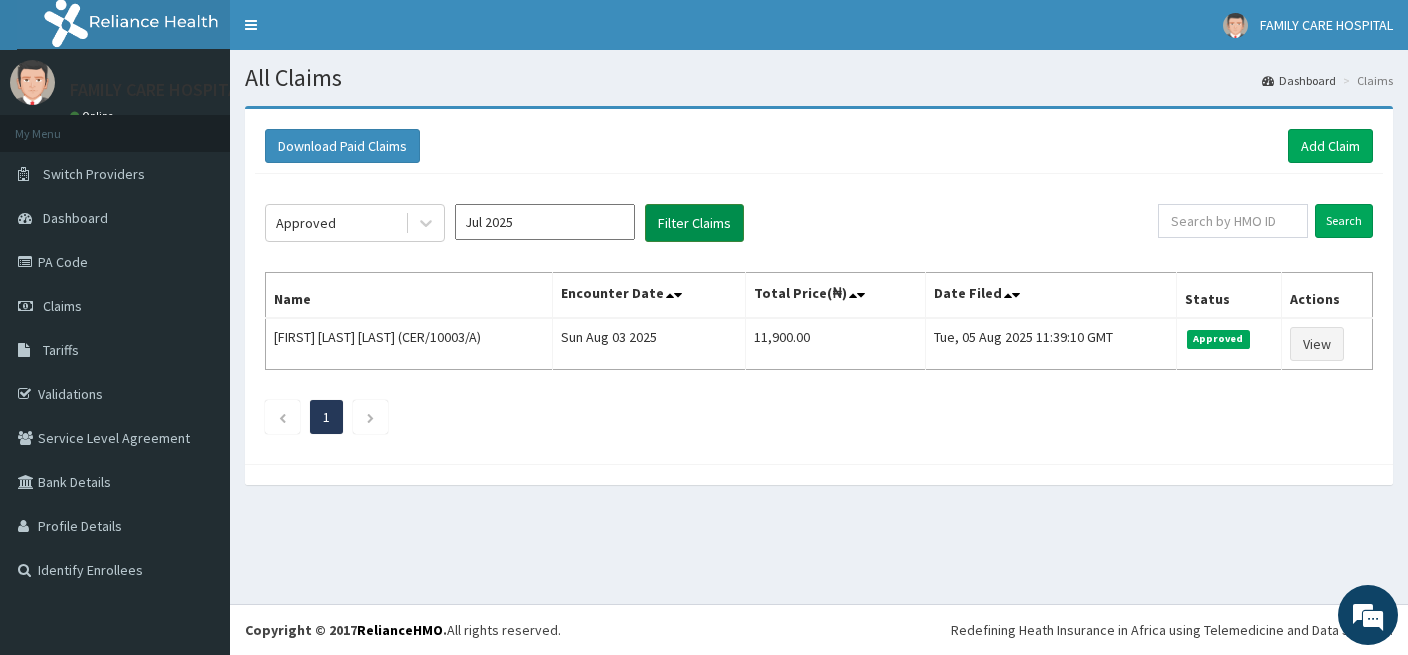 click on "Filter Claims" at bounding box center (694, 223) 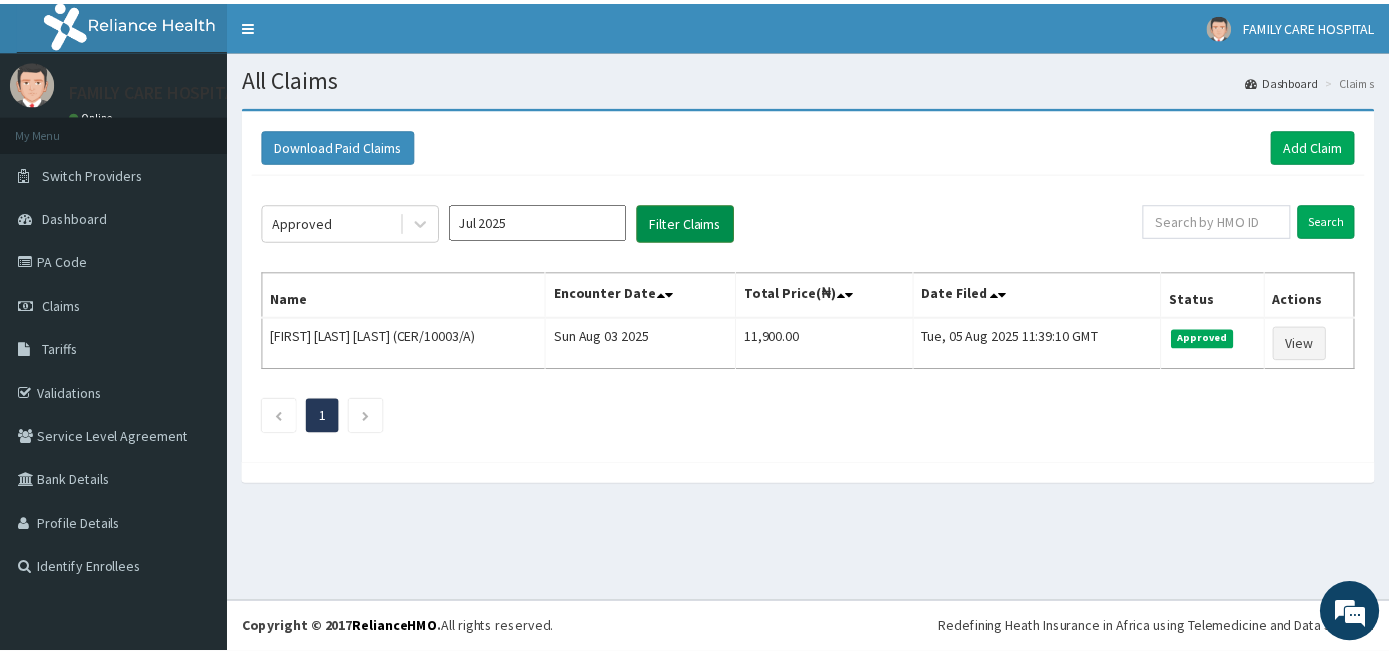 scroll, scrollTop: 0, scrollLeft: 0, axis: both 